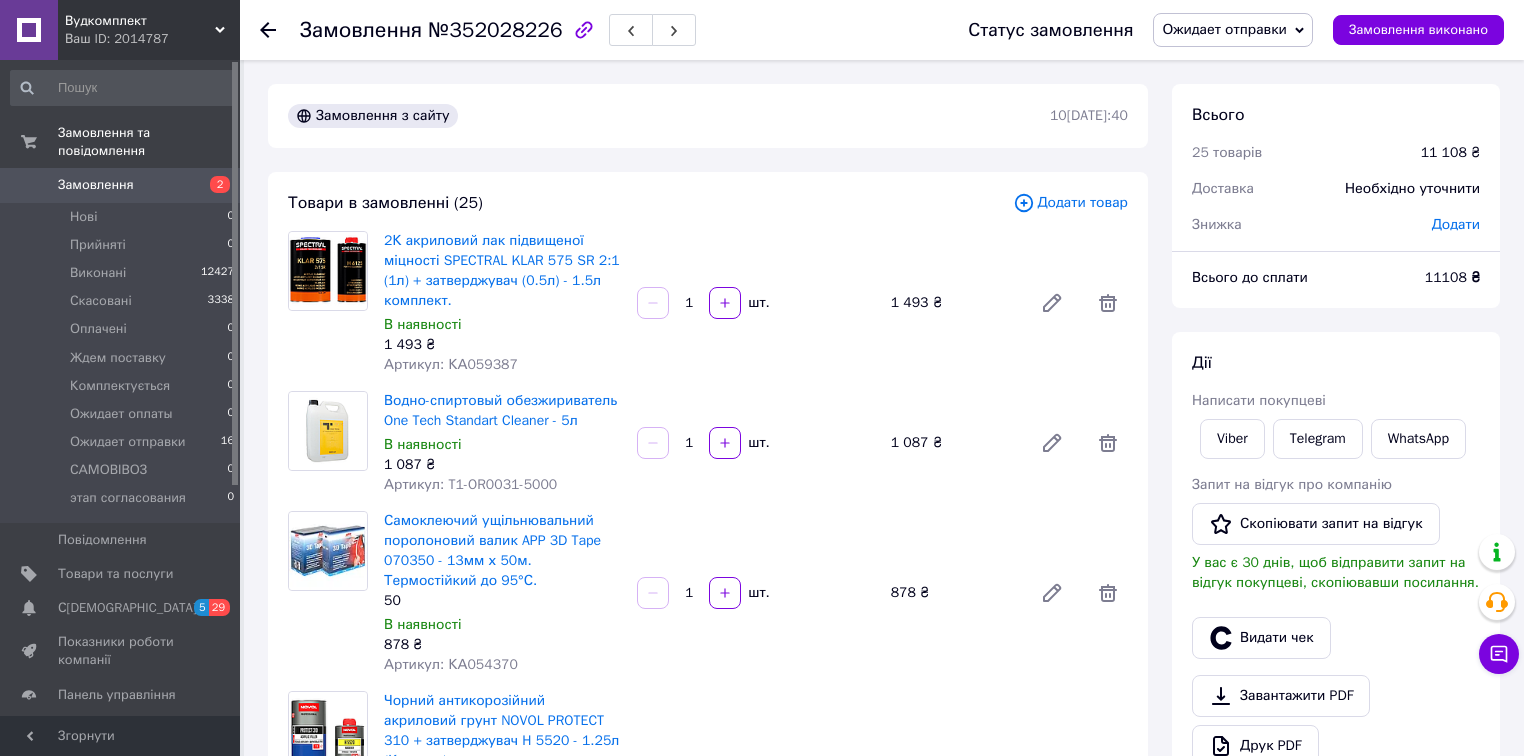 scroll, scrollTop: 2800, scrollLeft: 0, axis: vertical 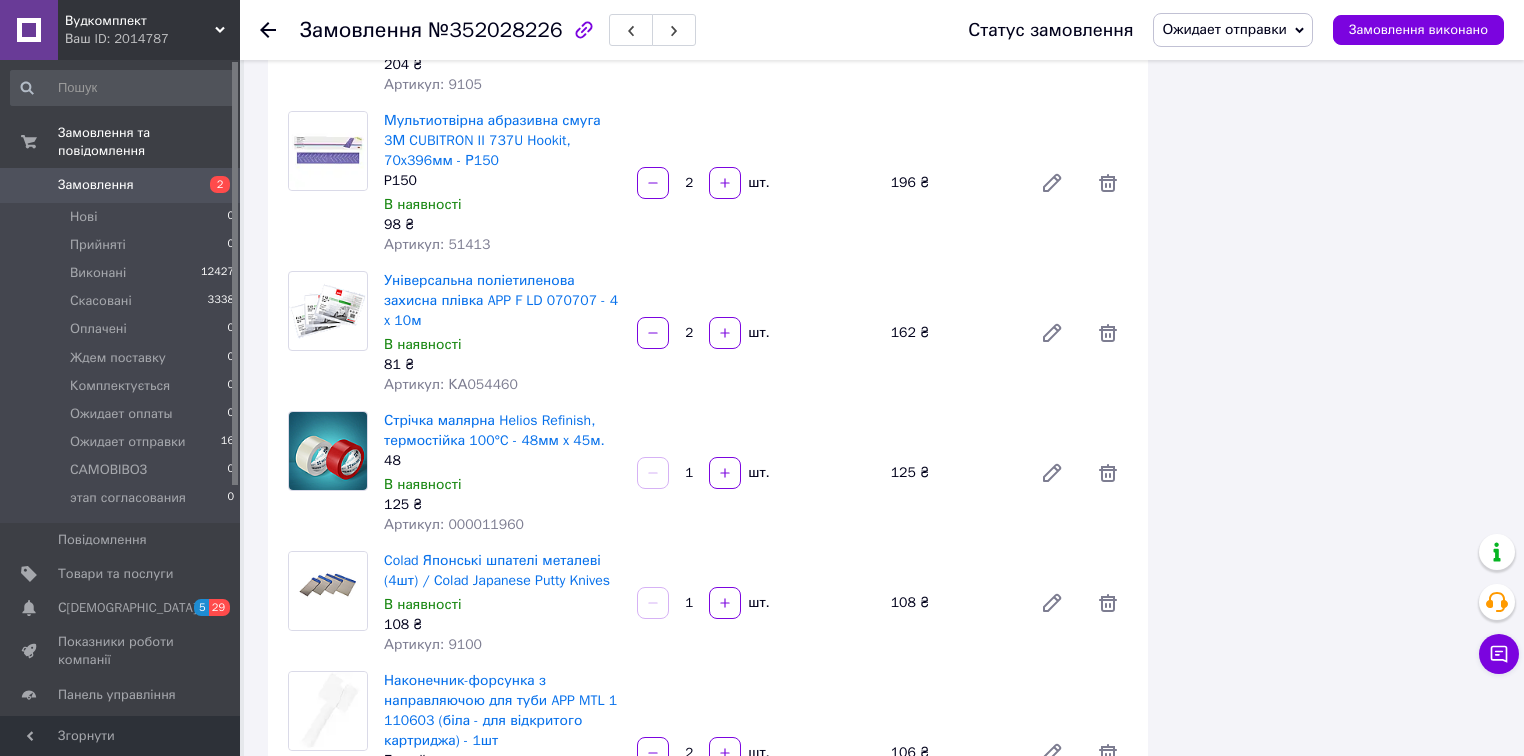 click 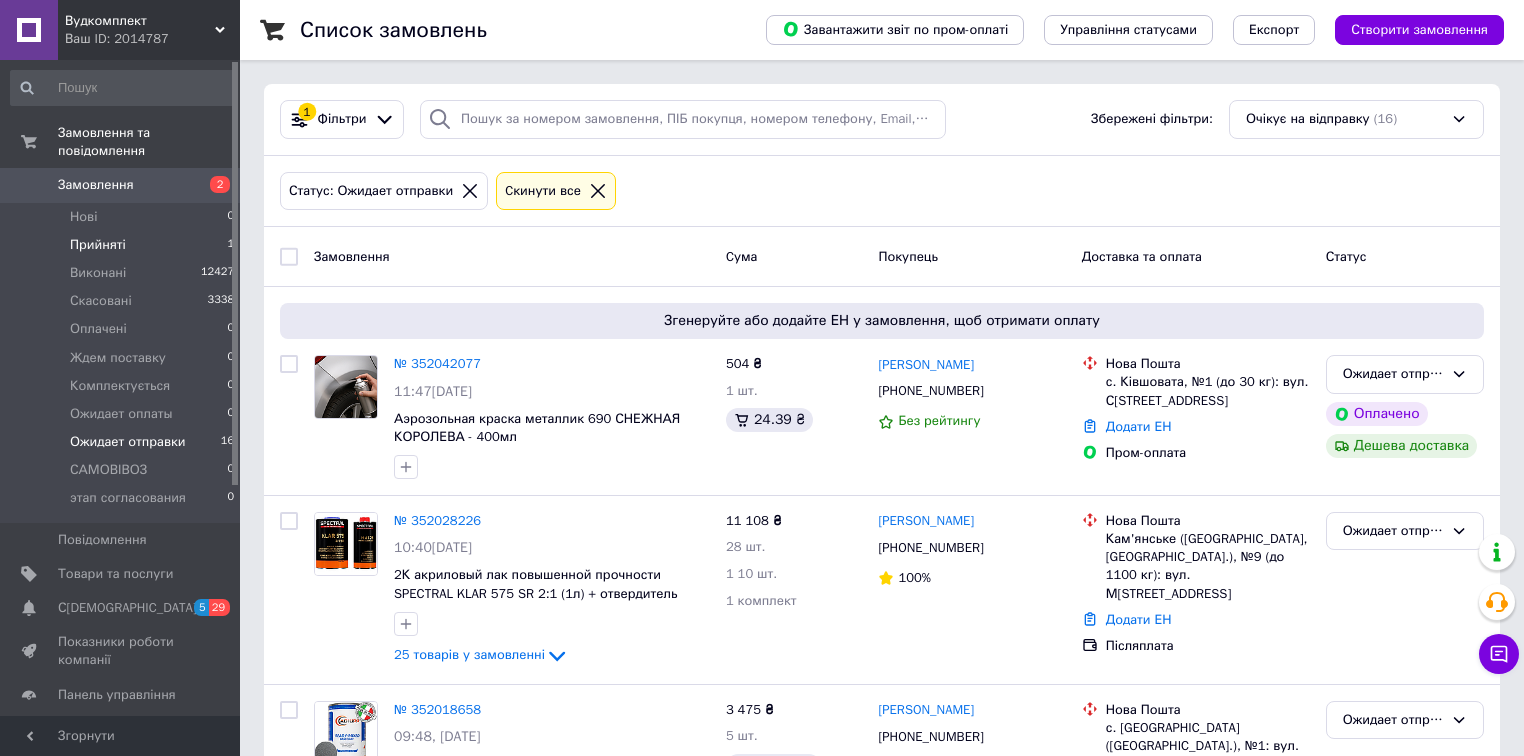 click on "Прийняті 1" at bounding box center (123, 245) 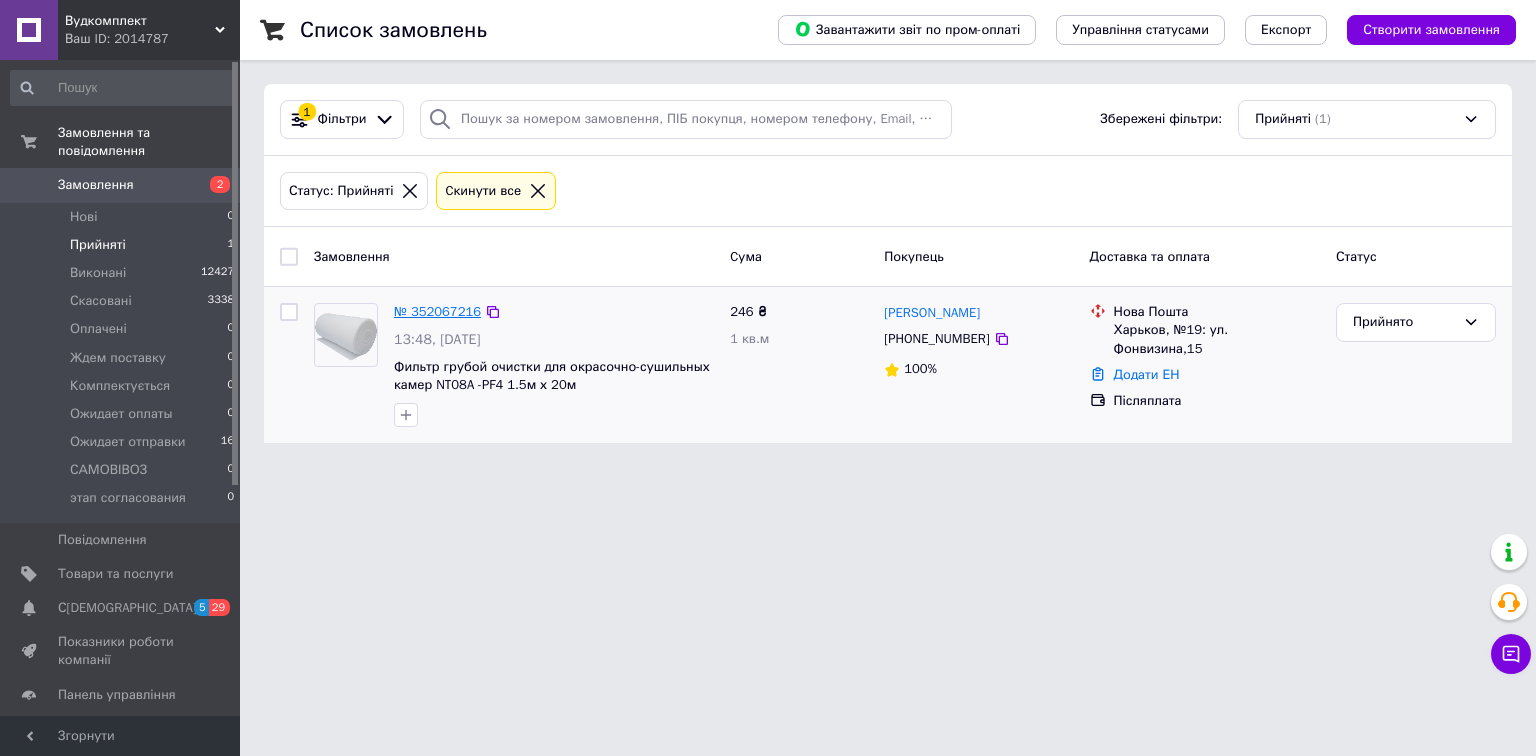 click on "№ 352067216" at bounding box center (437, 311) 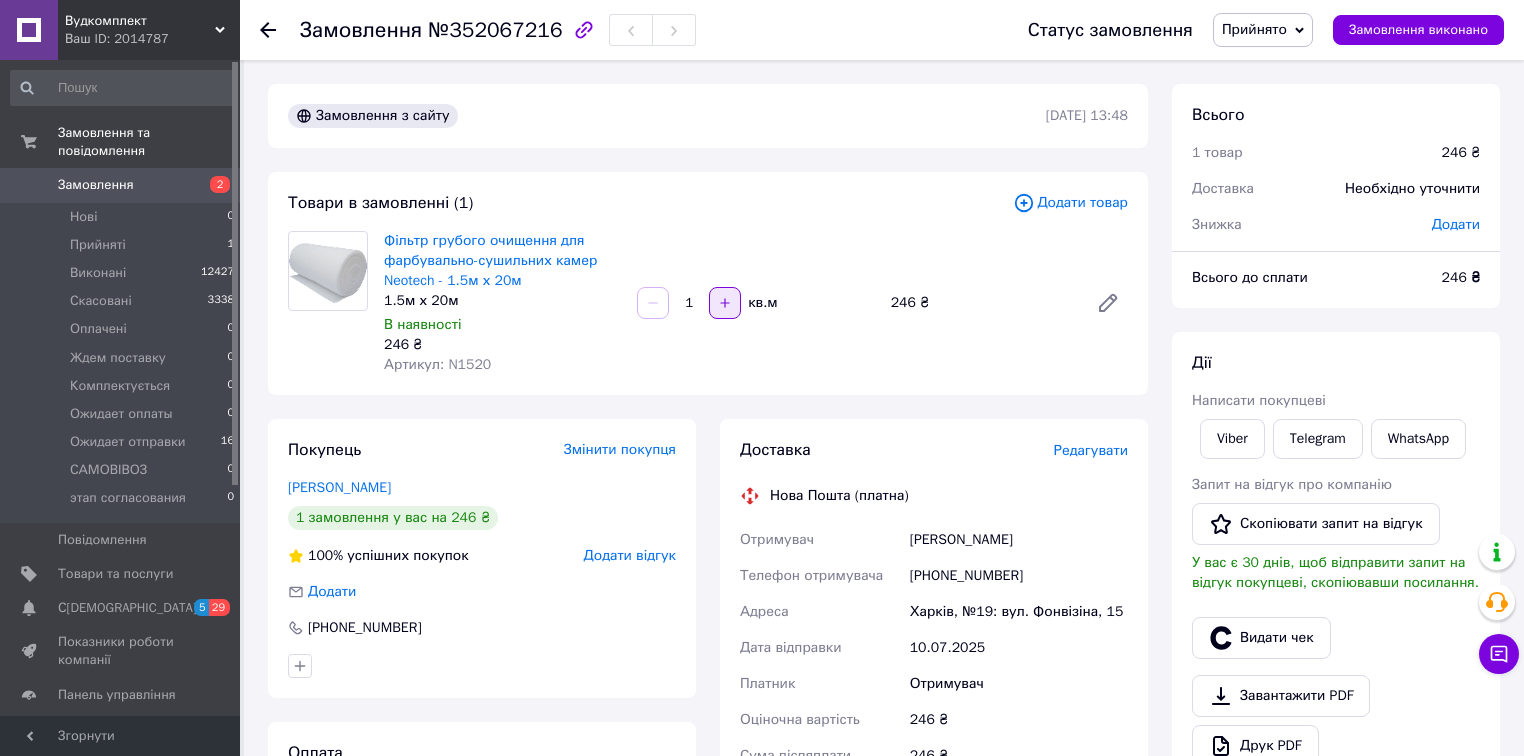 click 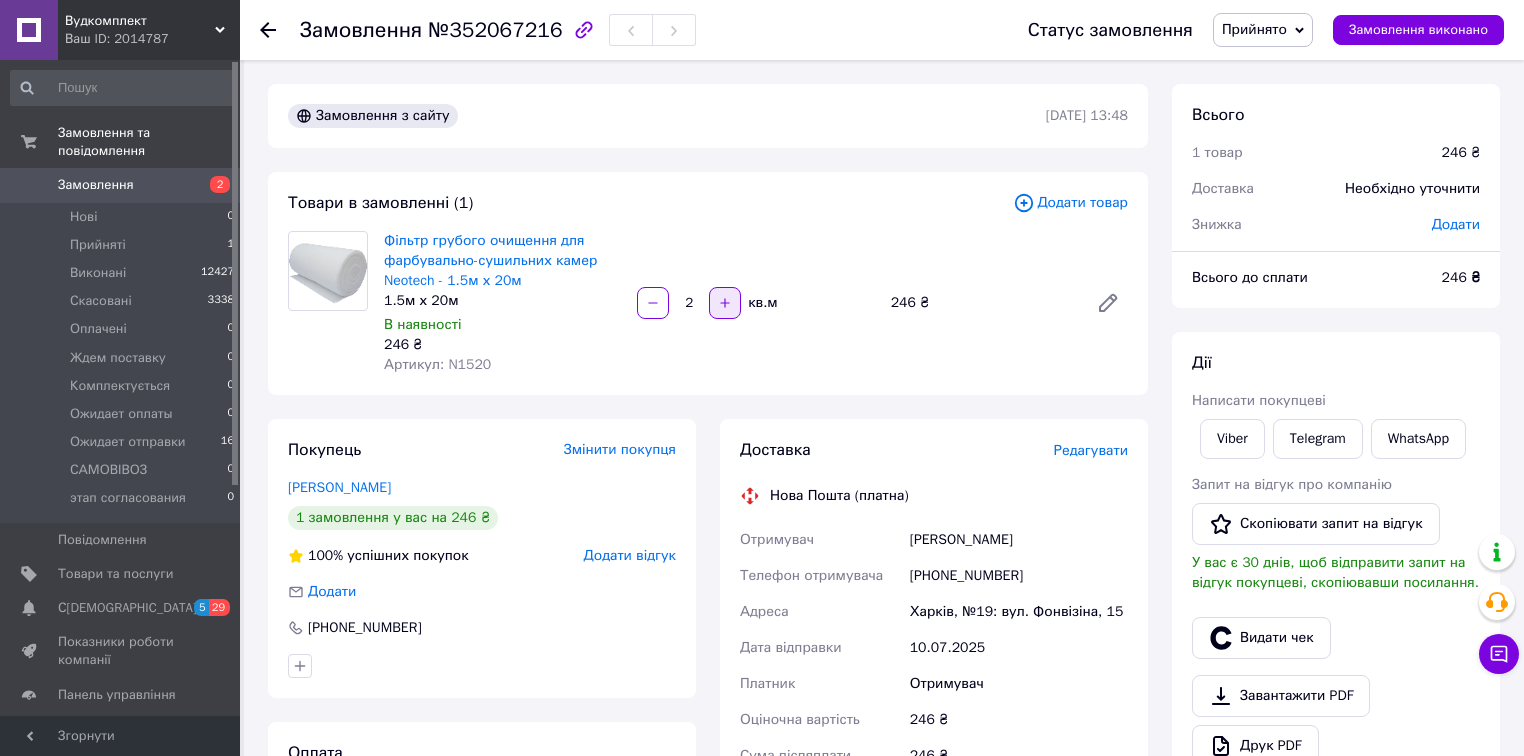 click 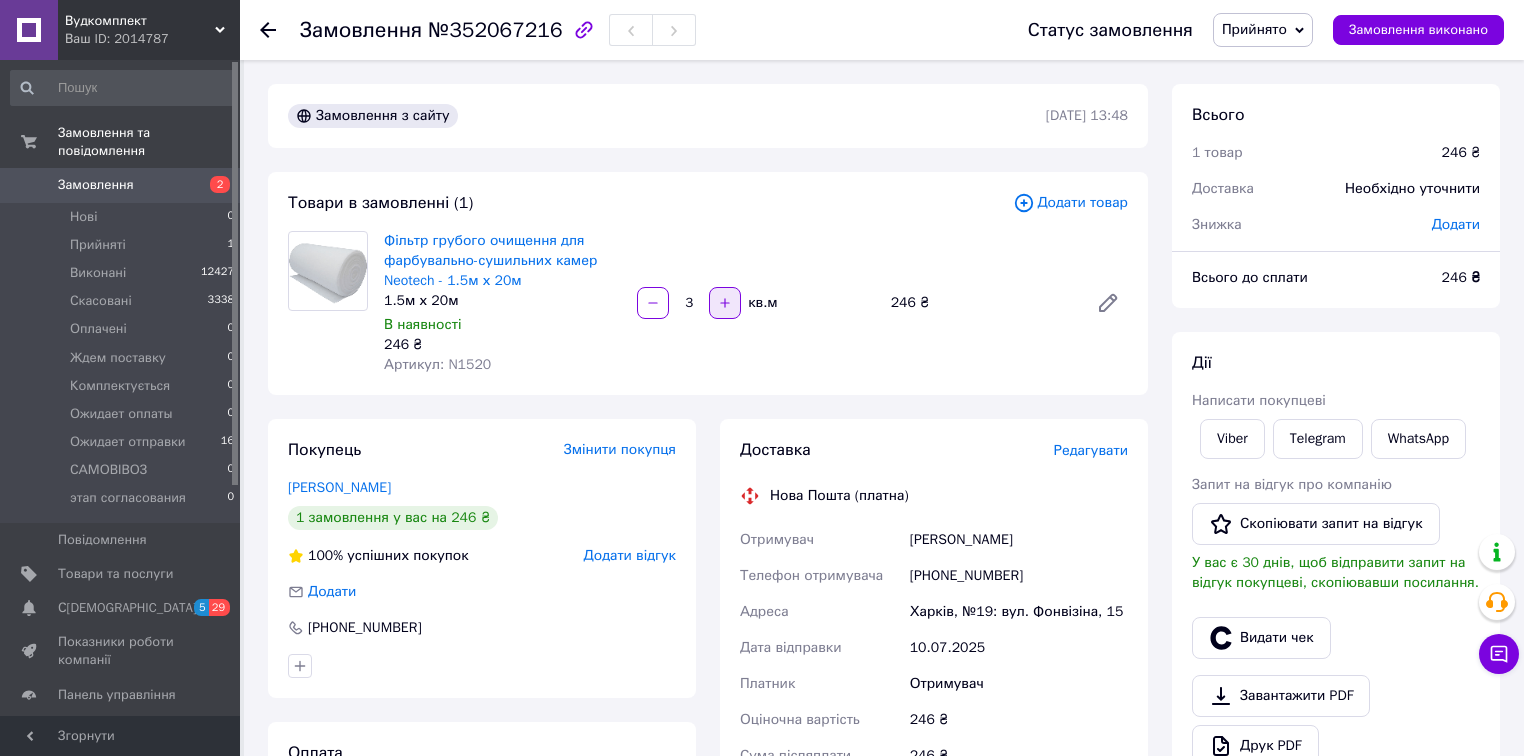 click 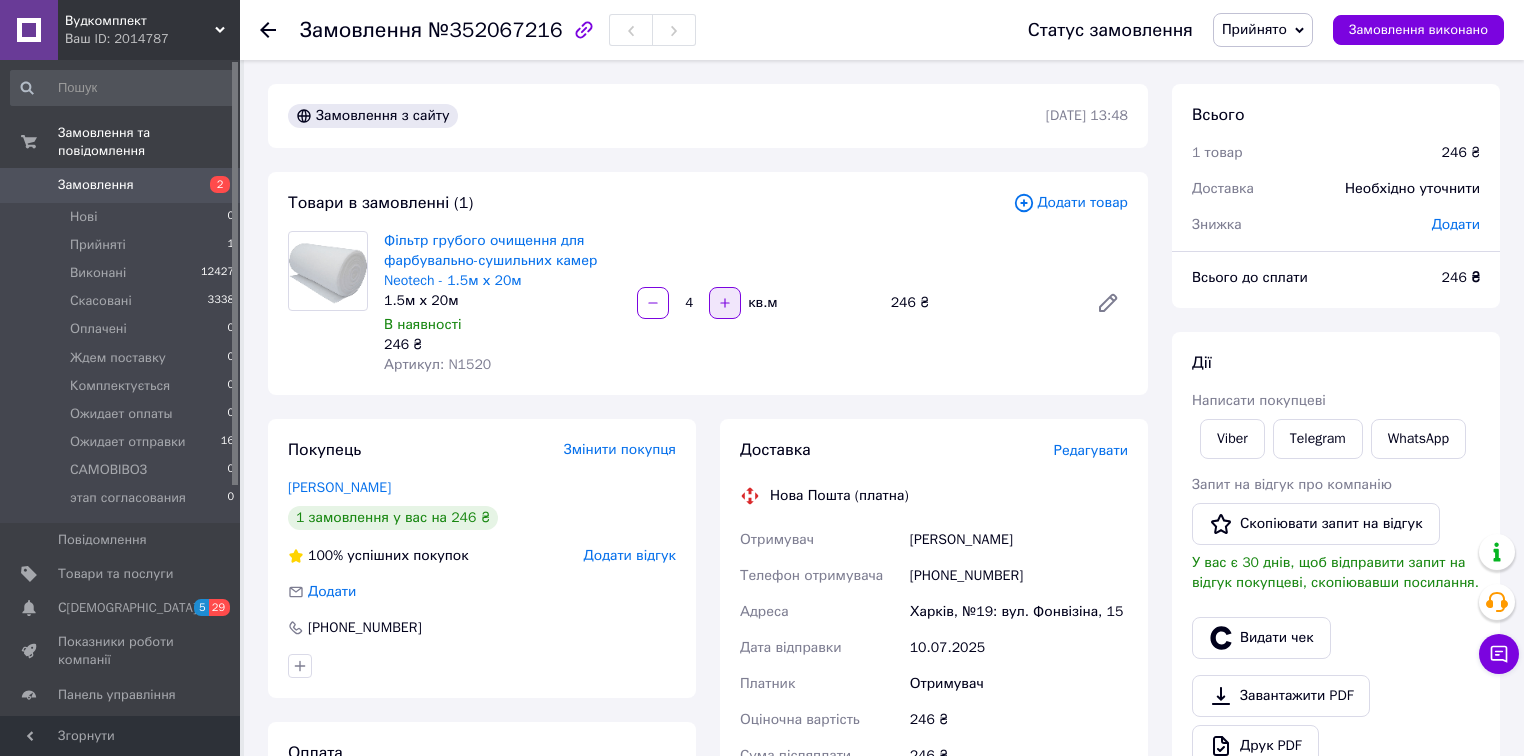 click 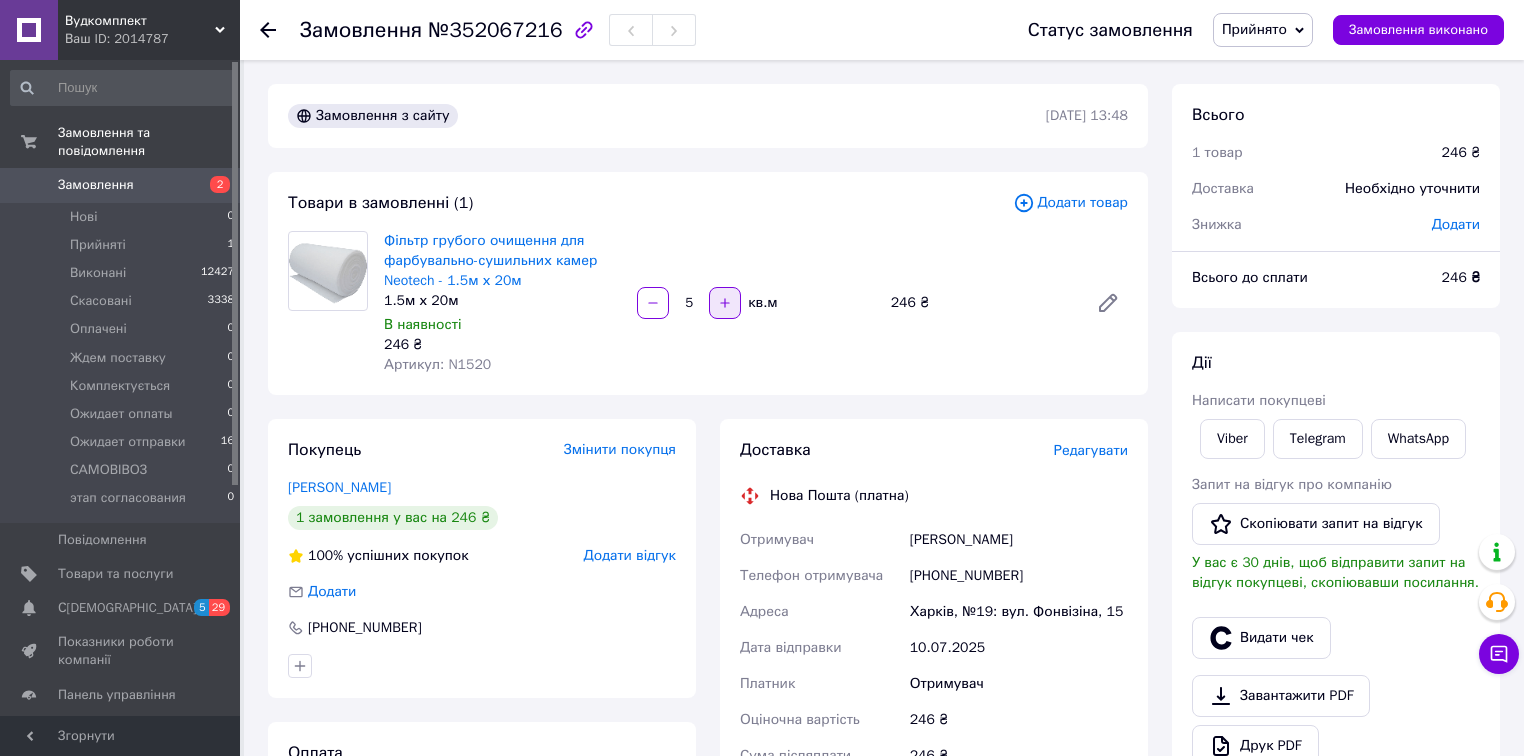 click at bounding box center [725, 303] 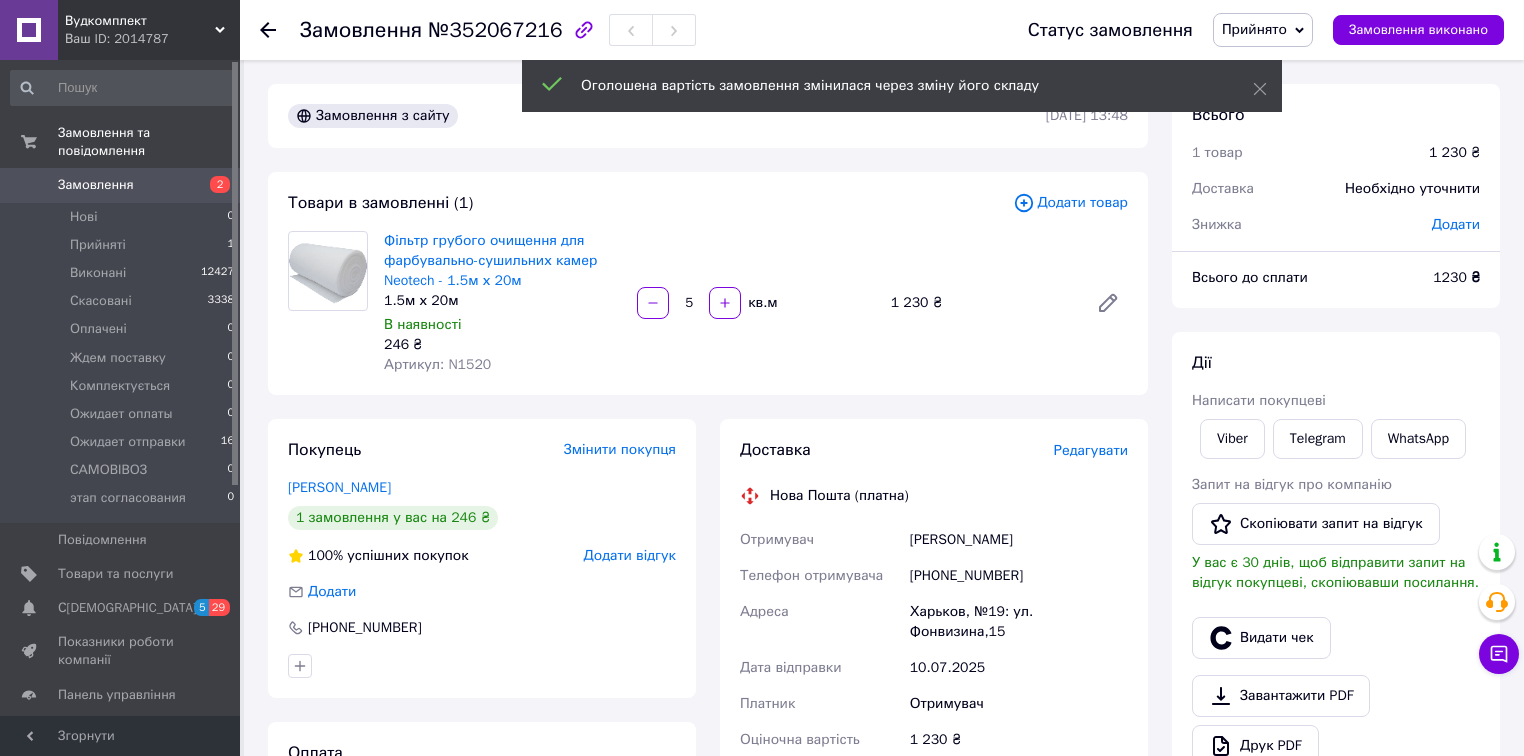 click 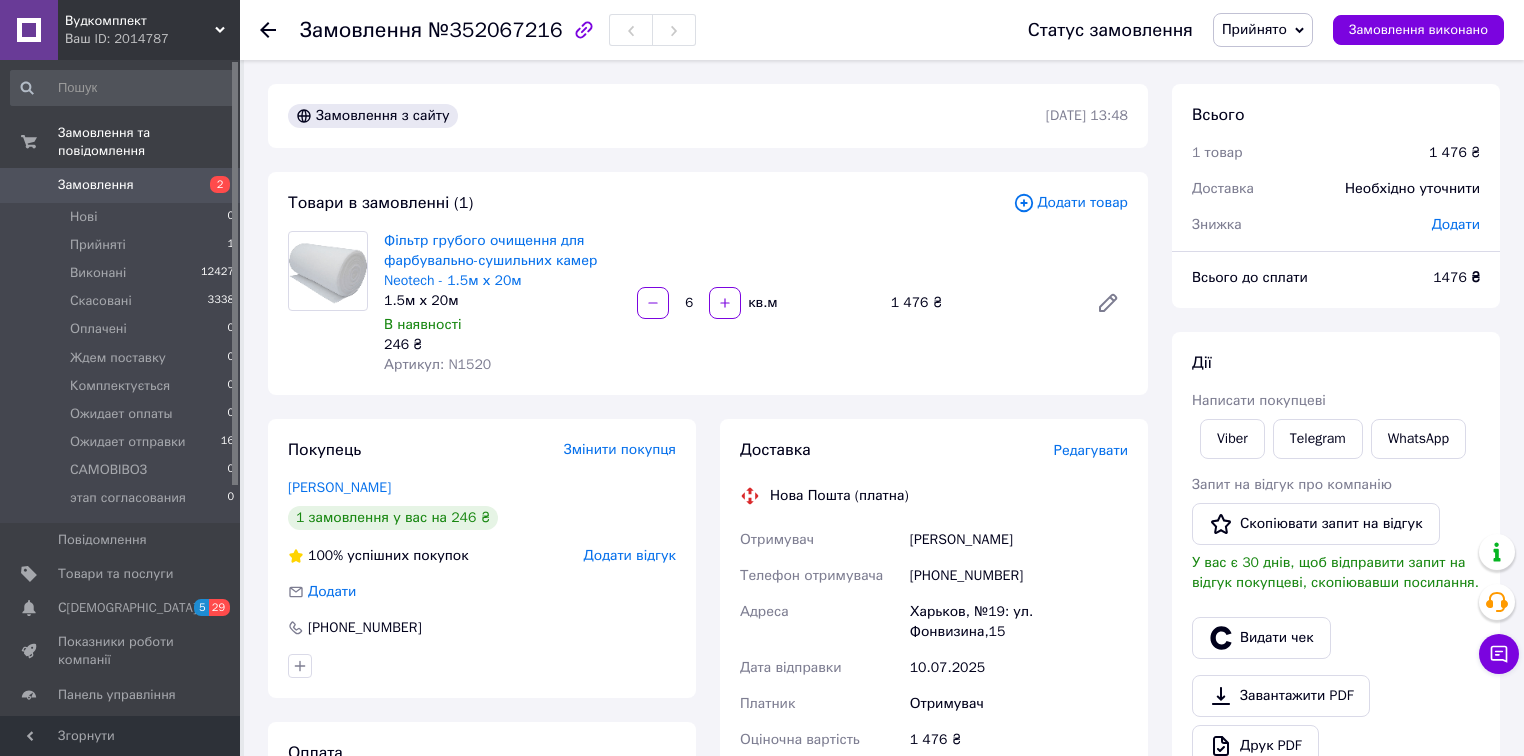 click on "Прийнято" at bounding box center [1254, 29] 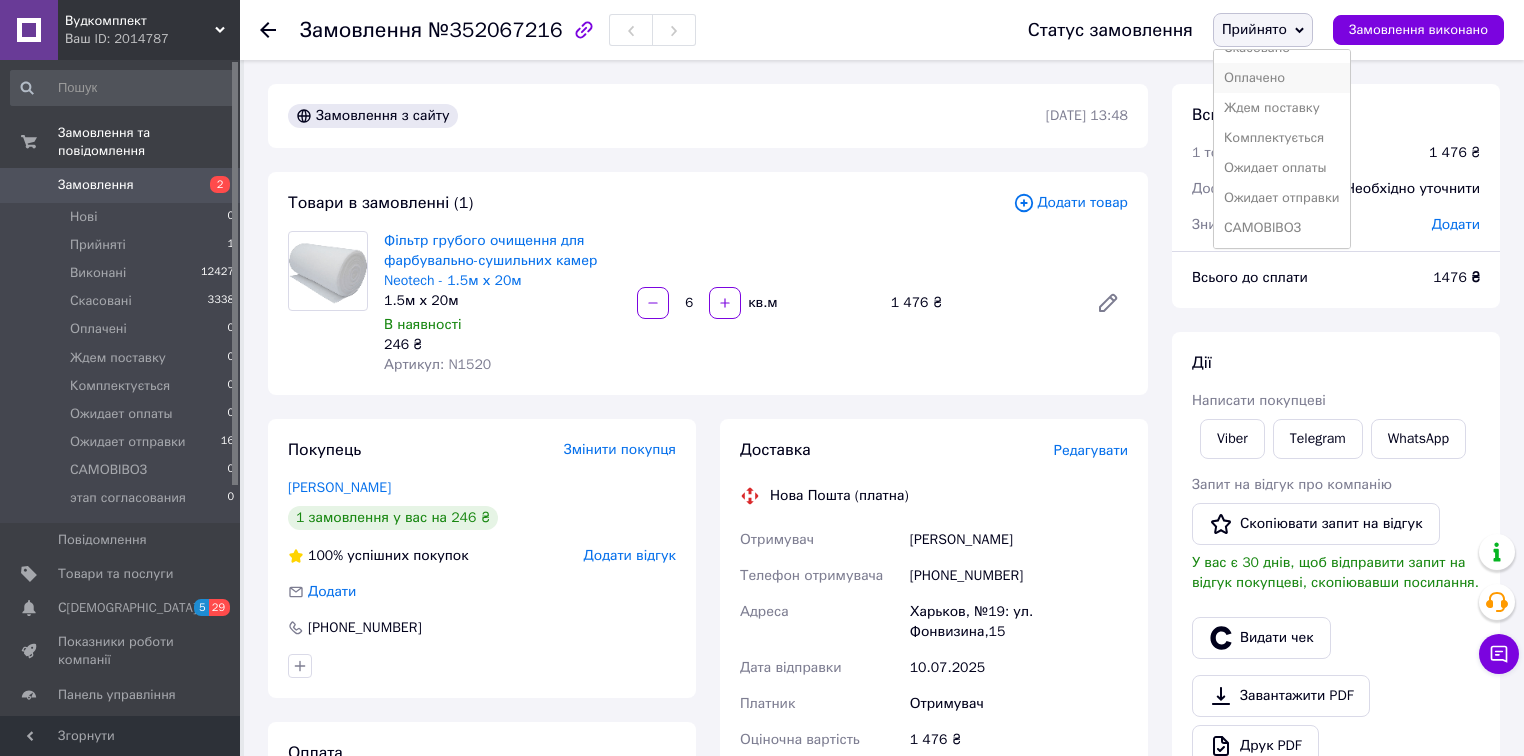 scroll, scrollTop: 81, scrollLeft: 0, axis: vertical 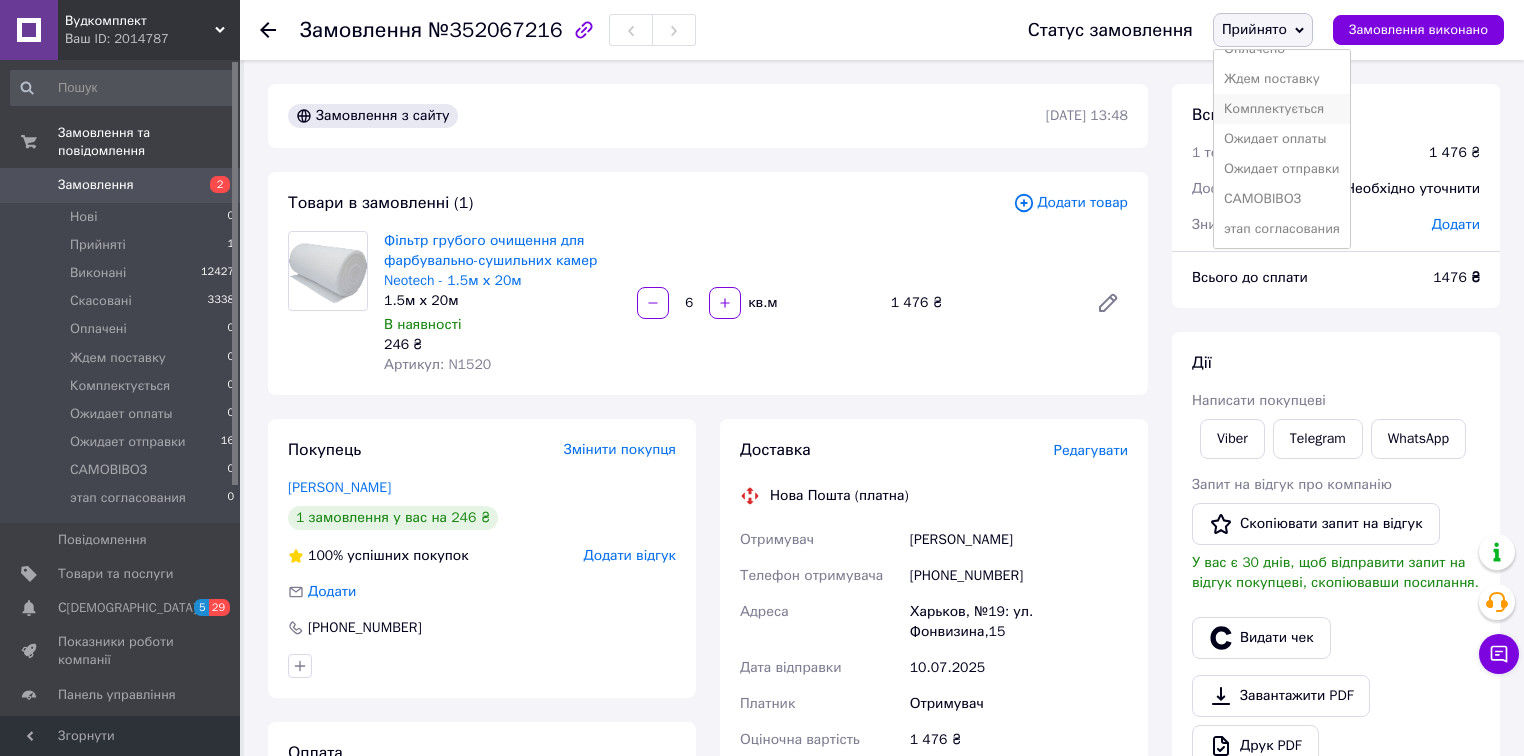 click on "Комплектується" at bounding box center [1282, 109] 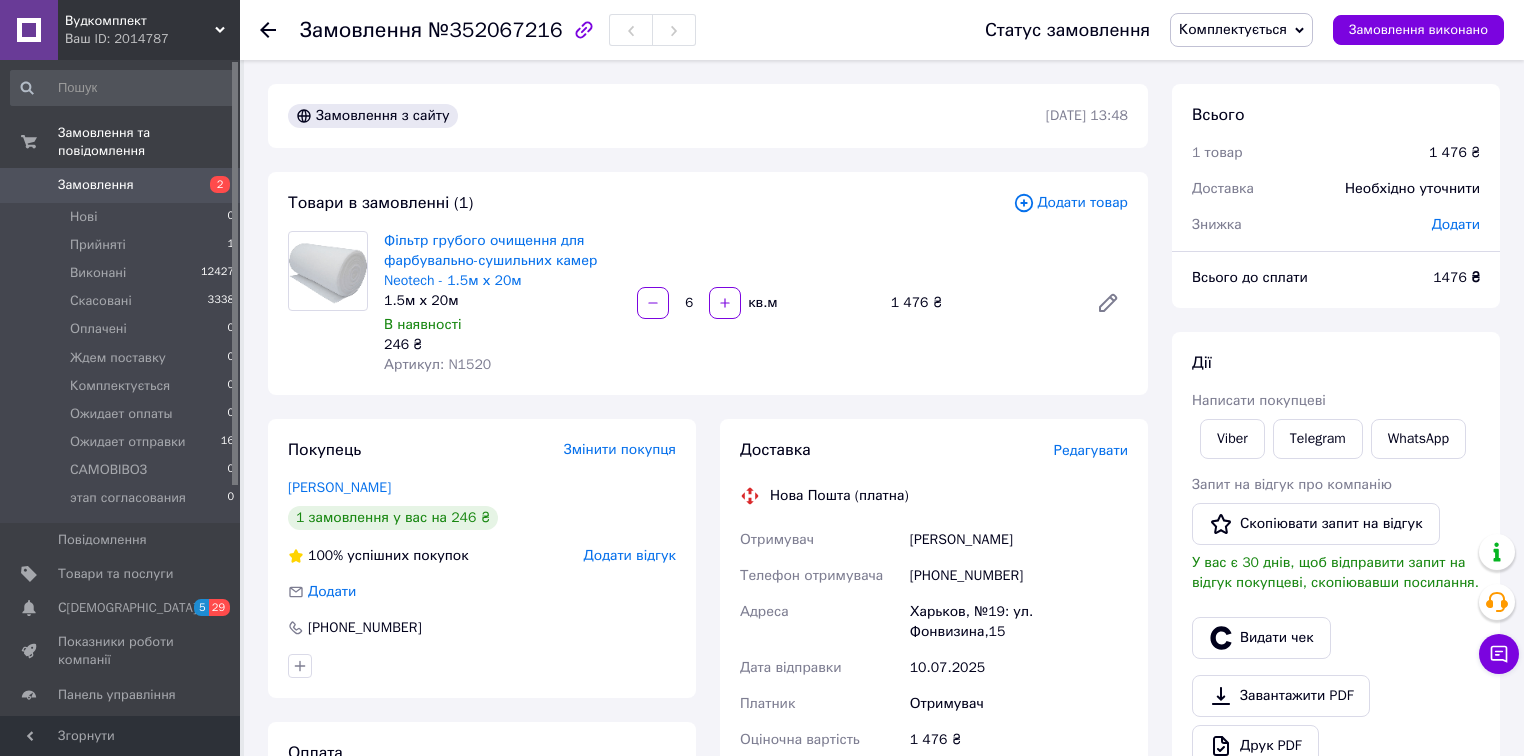 click 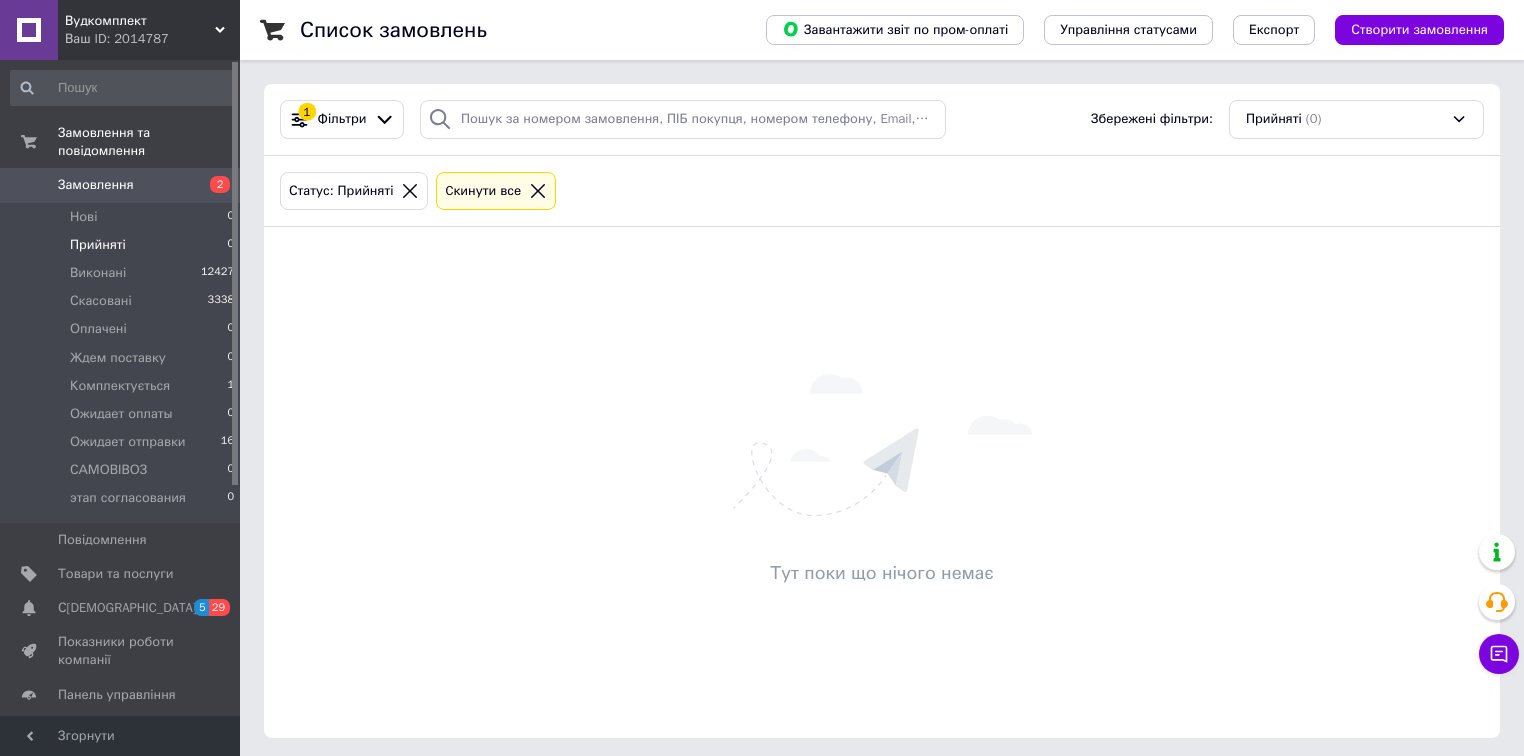 click 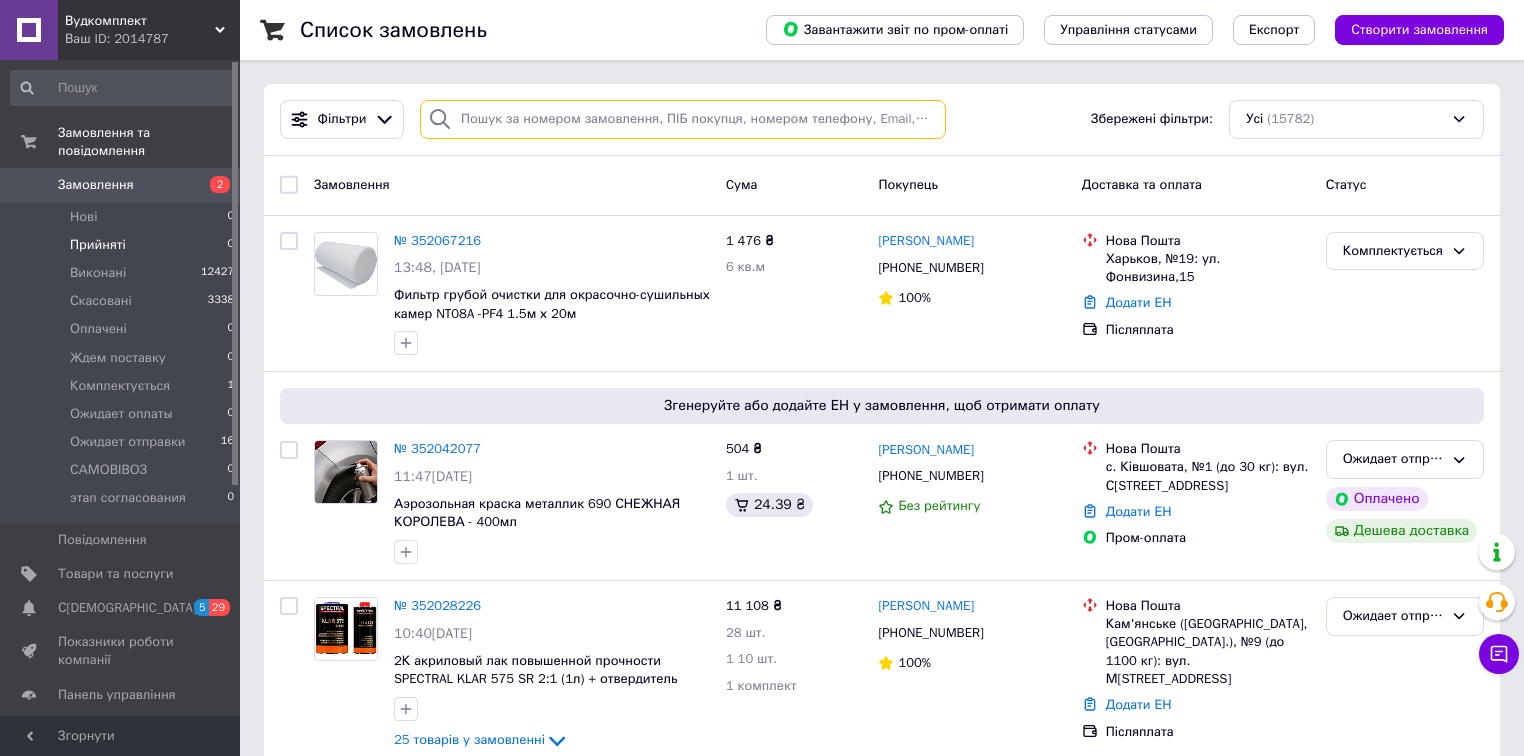 paste on "Либохоря [PERSON_NAME]" 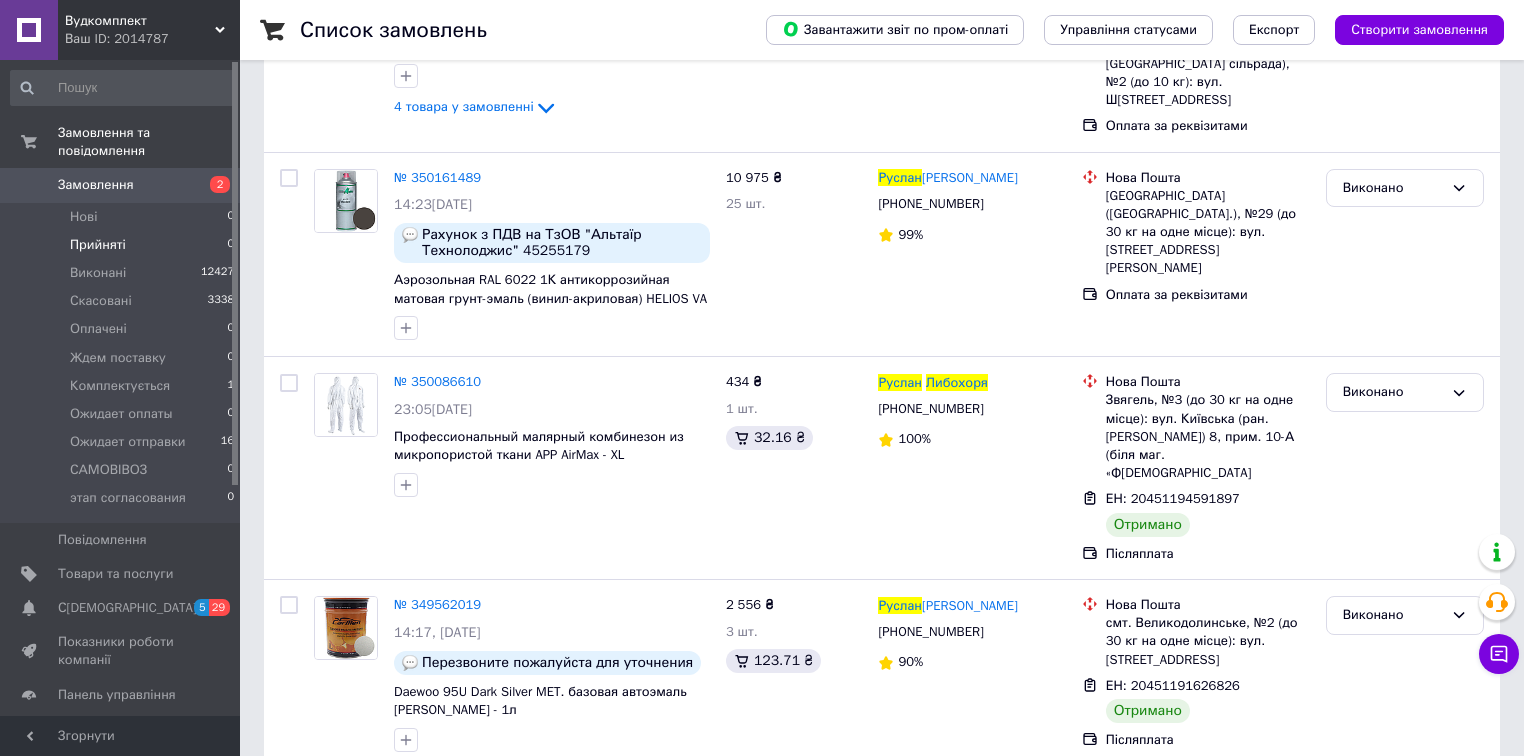 scroll, scrollTop: 720, scrollLeft: 0, axis: vertical 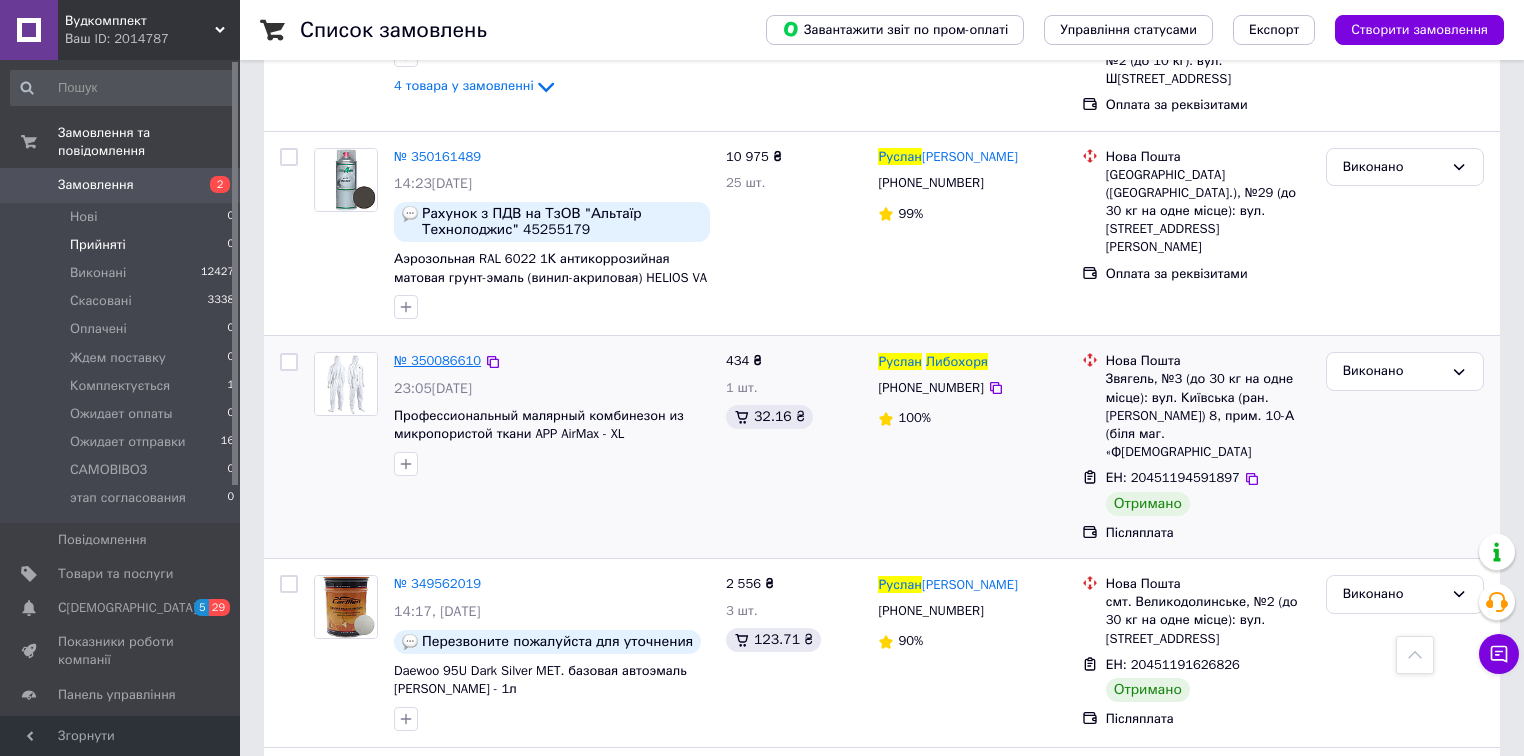 type on "Либохоря [PERSON_NAME]" 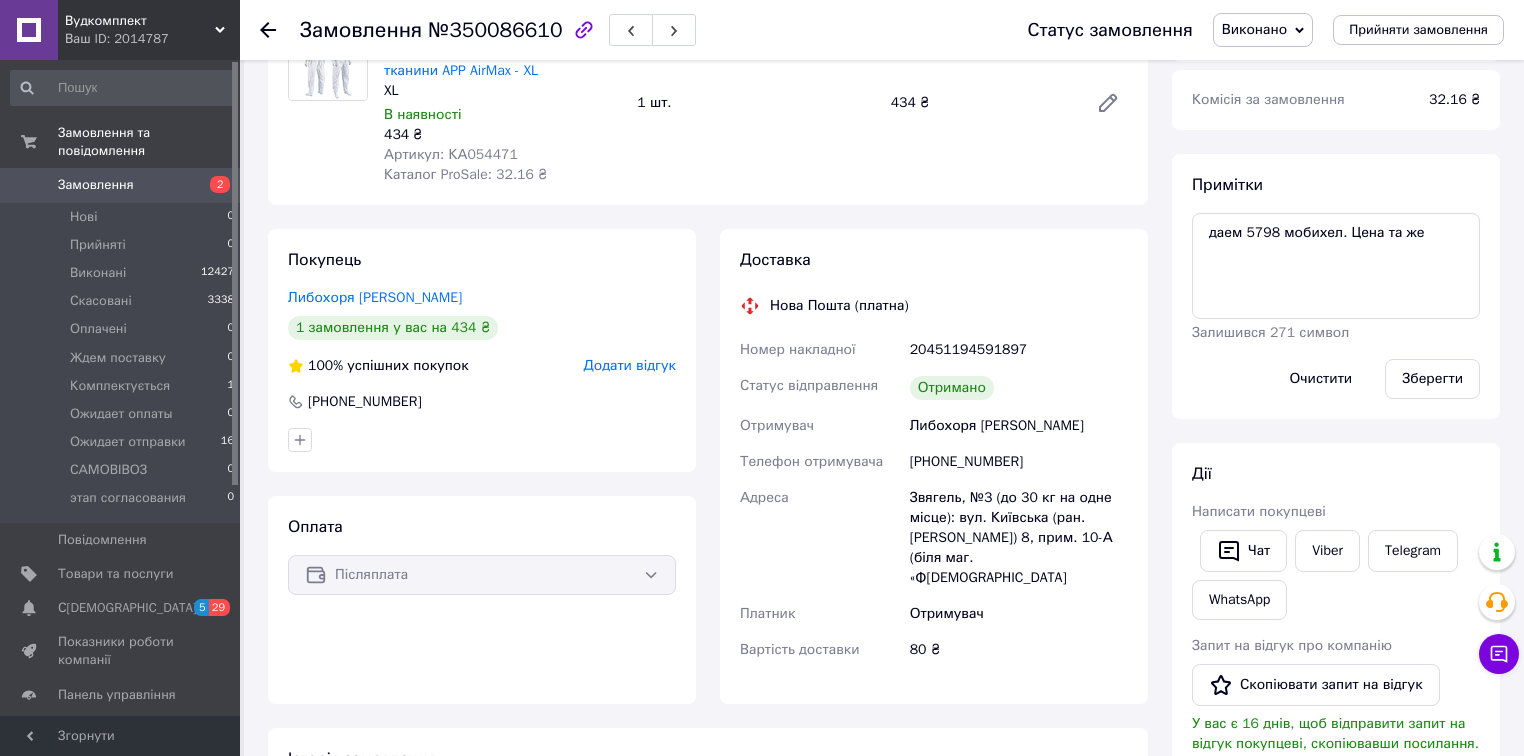 scroll, scrollTop: 0, scrollLeft: 0, axis: both 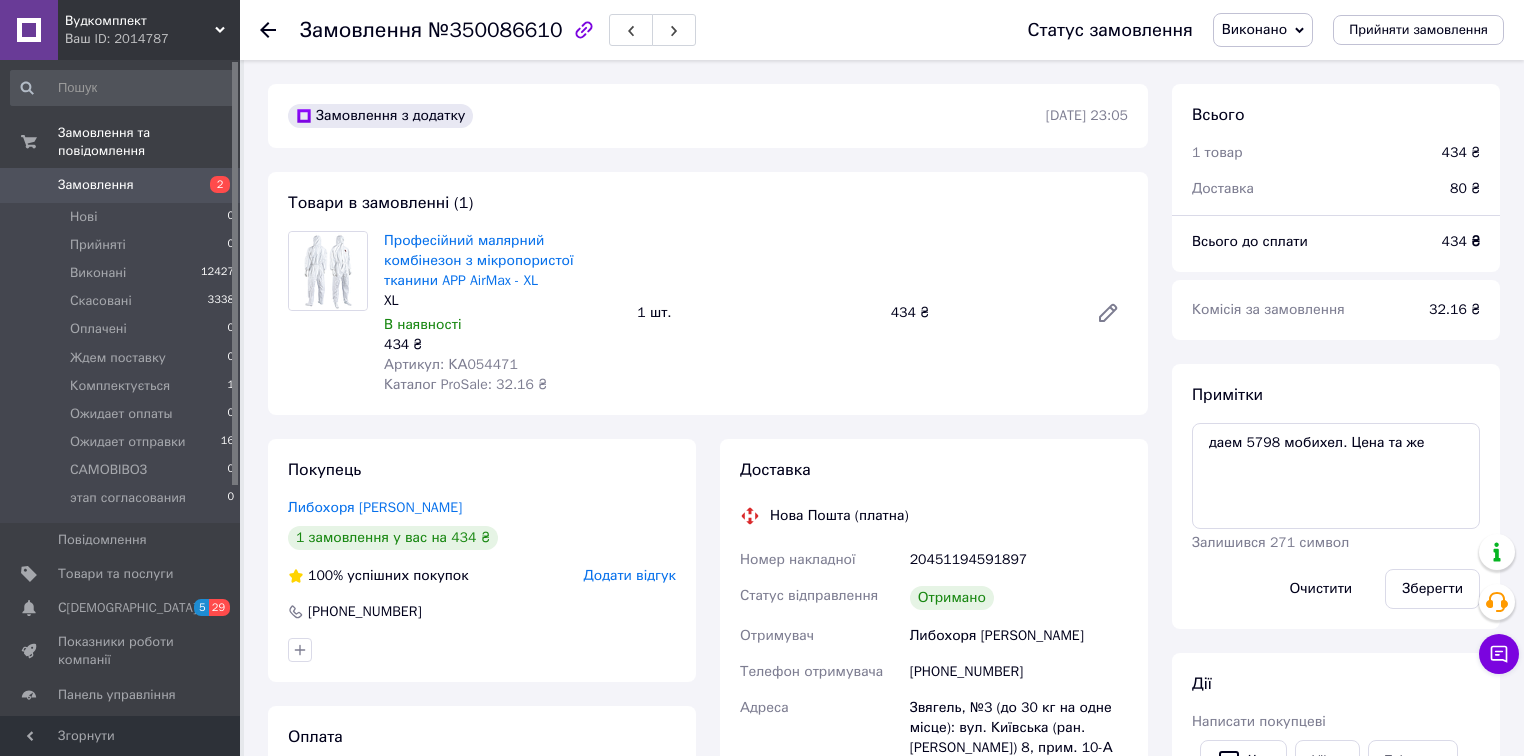 click 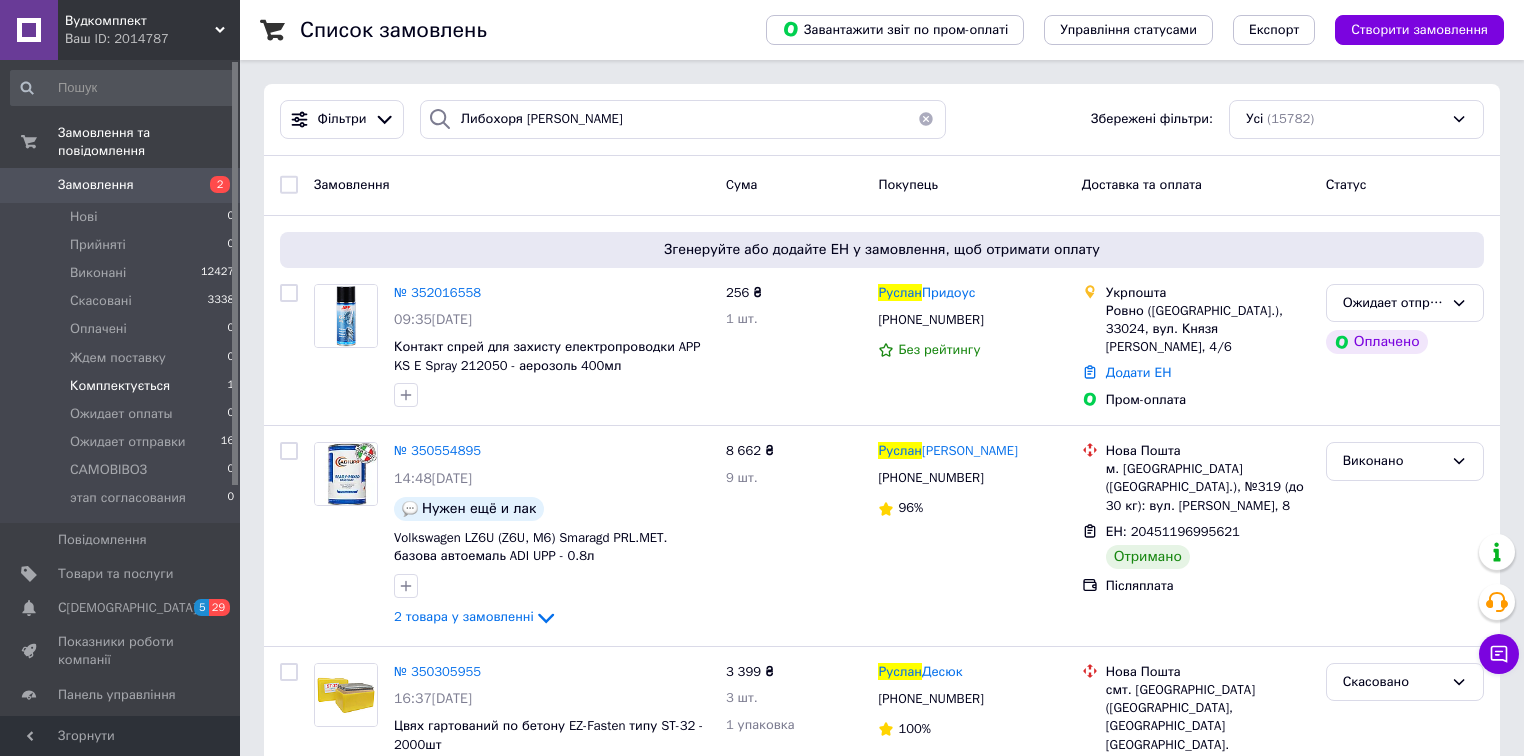 click on "Комплектується" at bounding box center (120, 386) 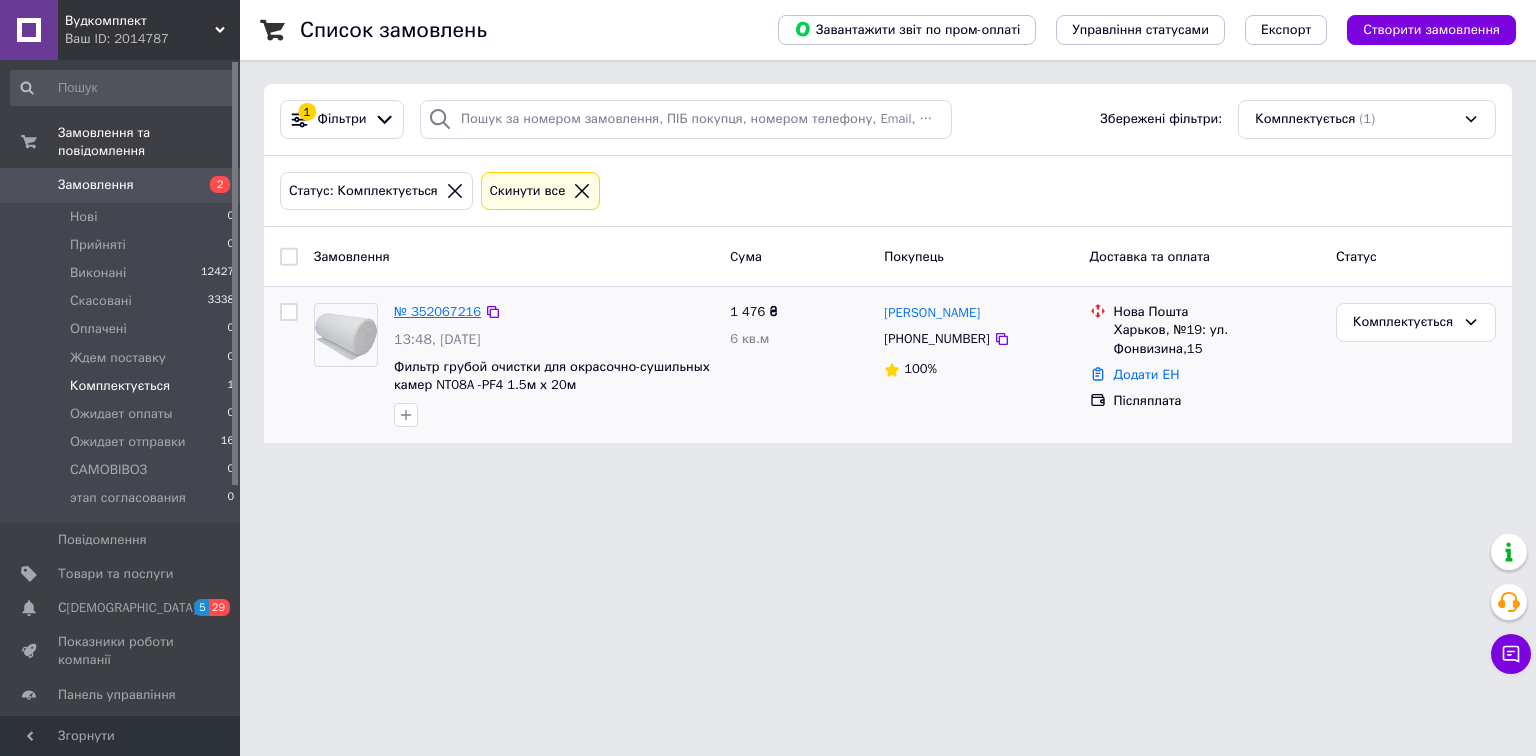click on "№ 352067216" at bounding box center (437, 311) 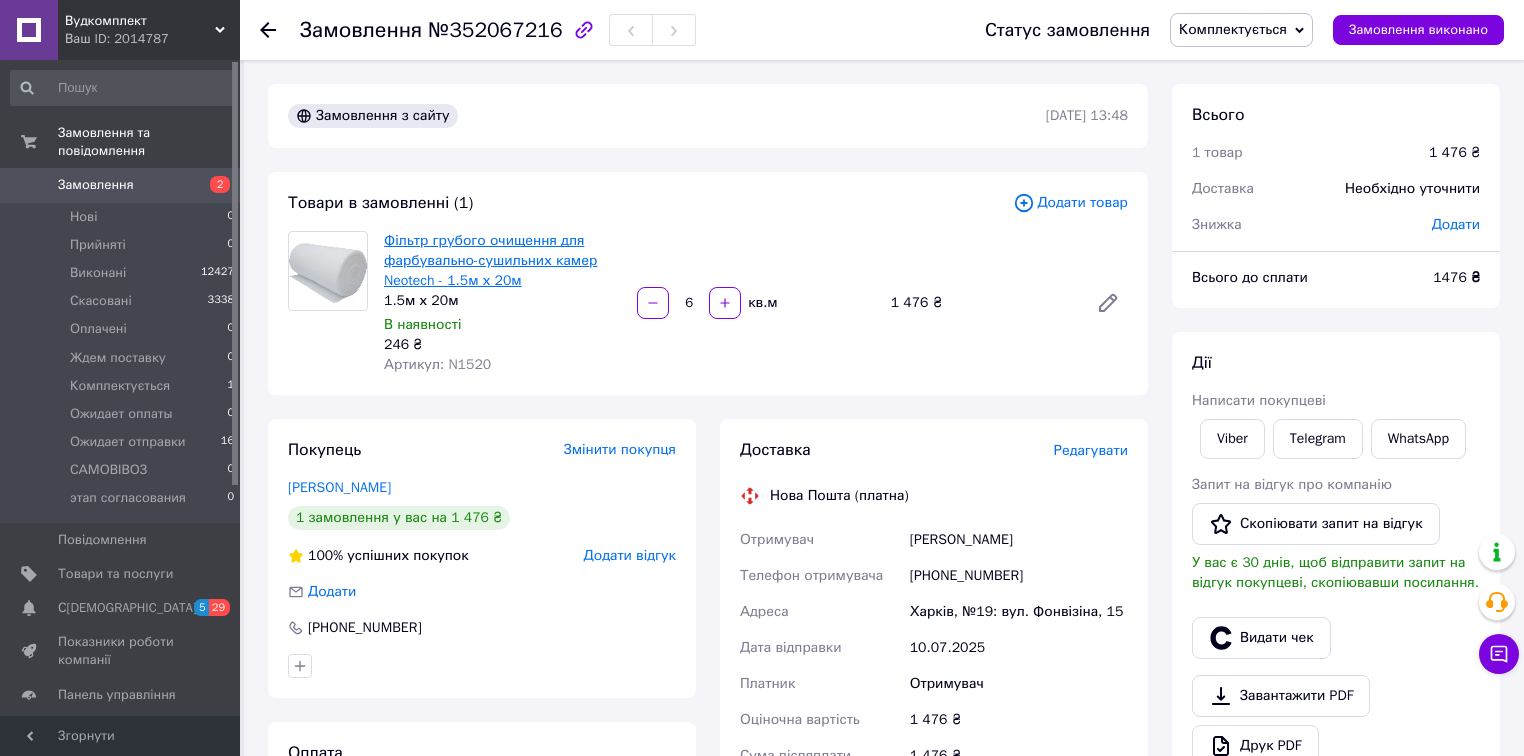 click on "Фільтр грубого очищення для фарбувально-сушильних камер Neotech - 1.5м х 20м" at bounding box center (490, 260) 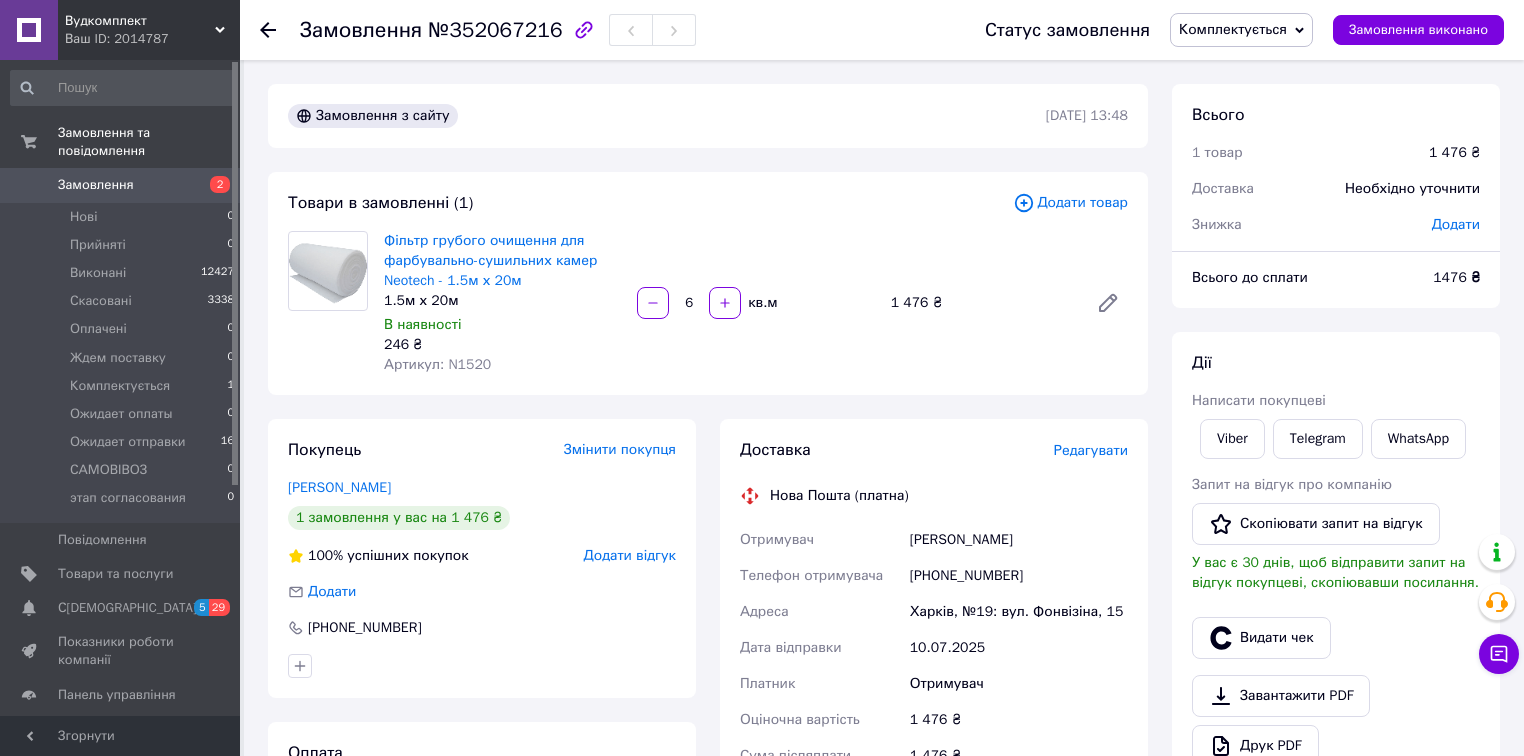 click 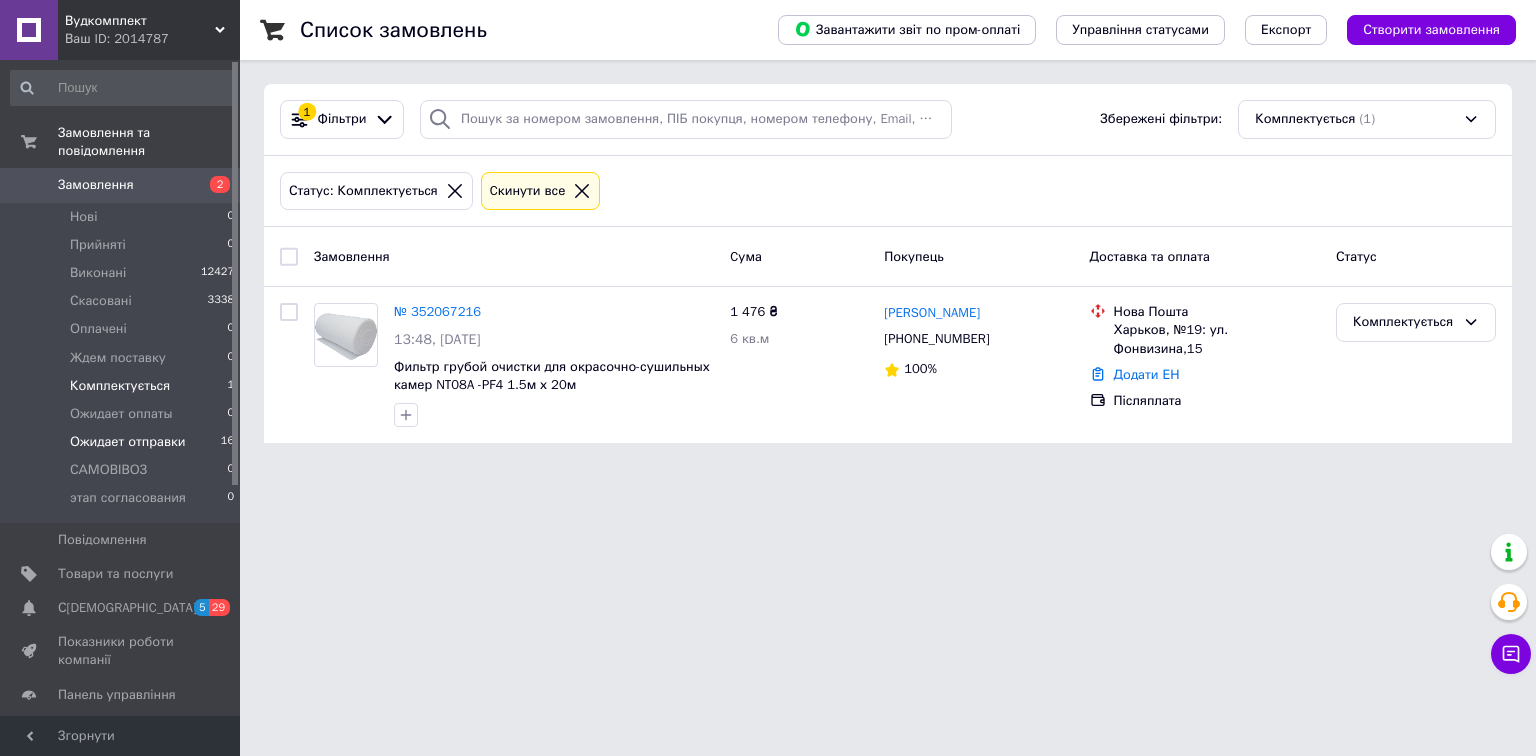 click on "Ожидает отправки" at bounding box center [128, 442] 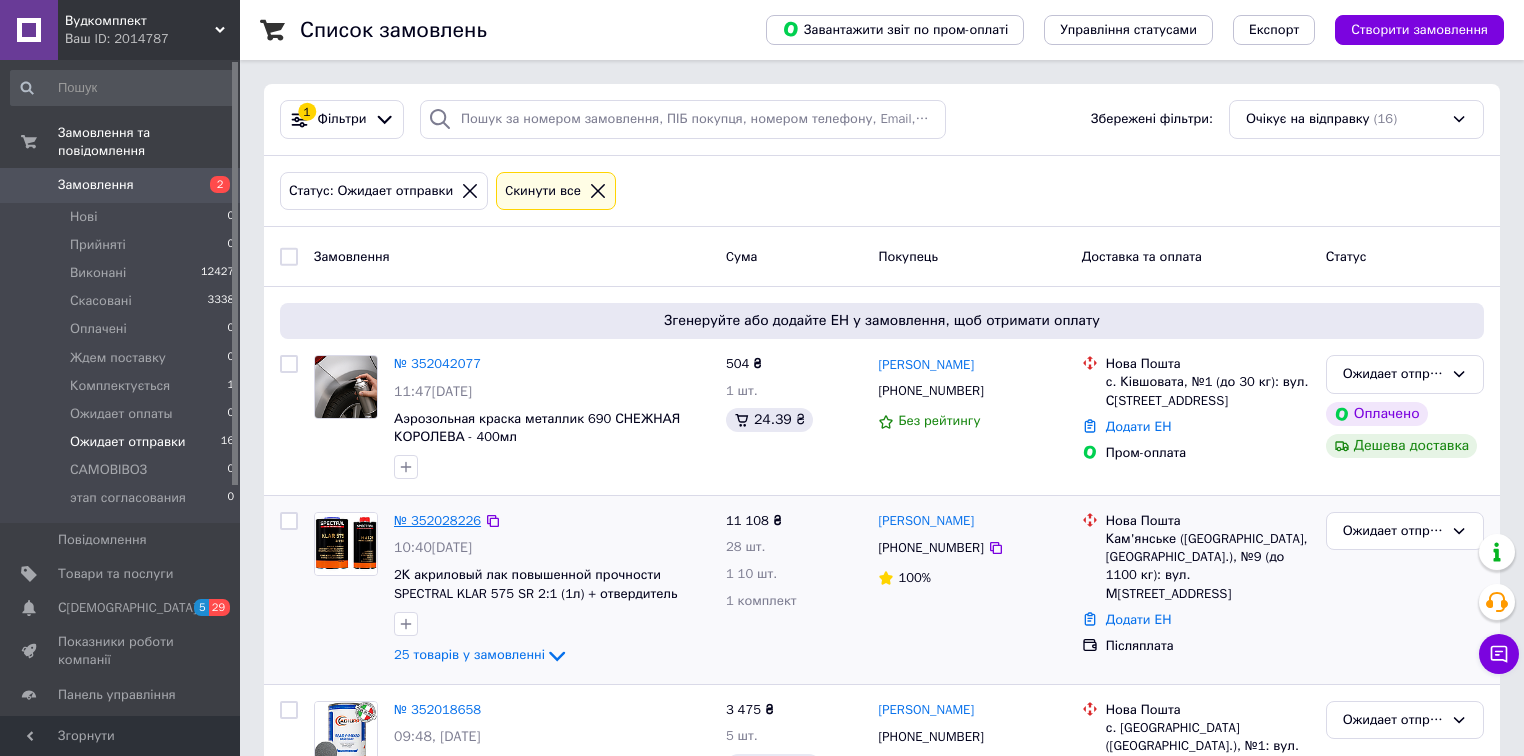 click on "№ 352028226" at bounding box center [437, 520] 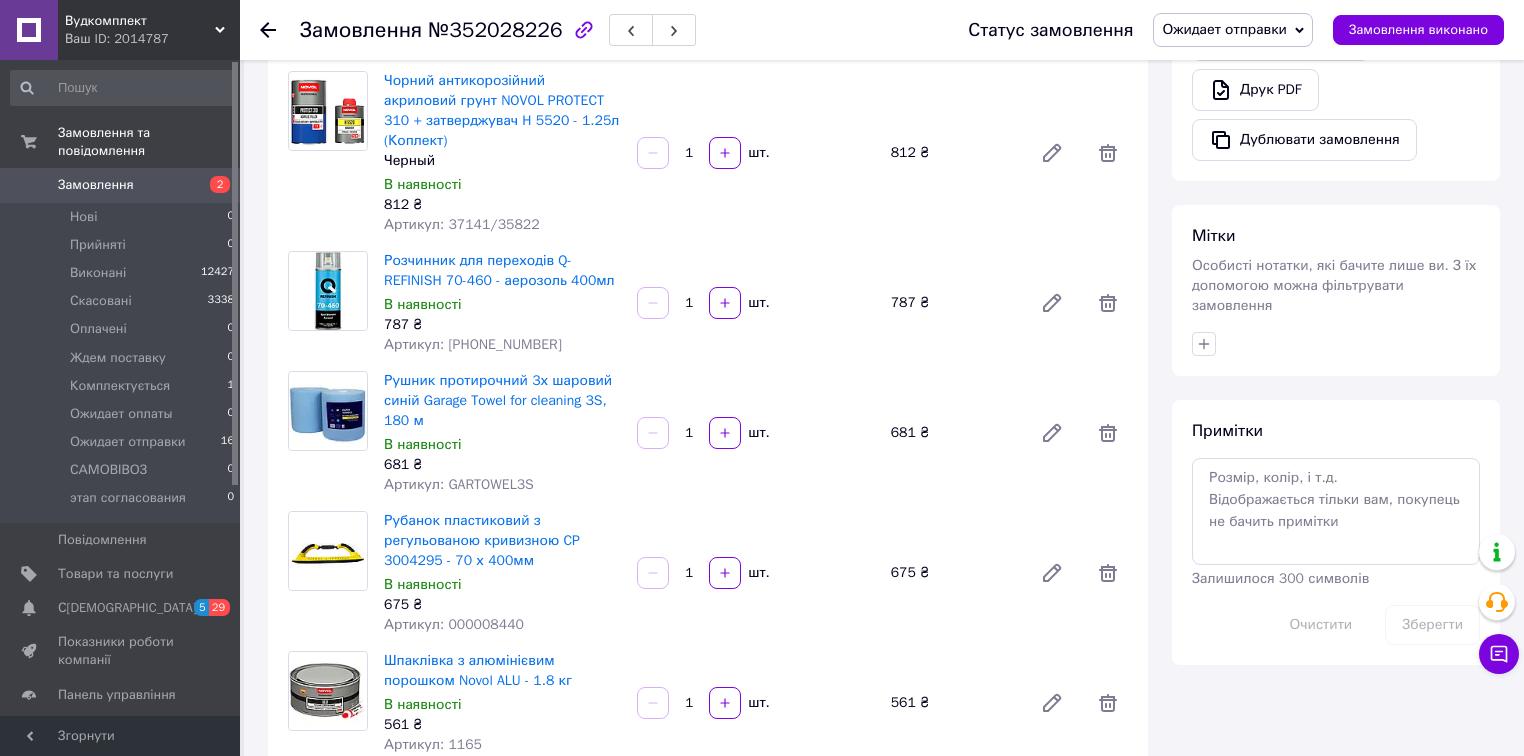 scroll, scrollTop: 640, scrollLeft: 0, axis: vertical 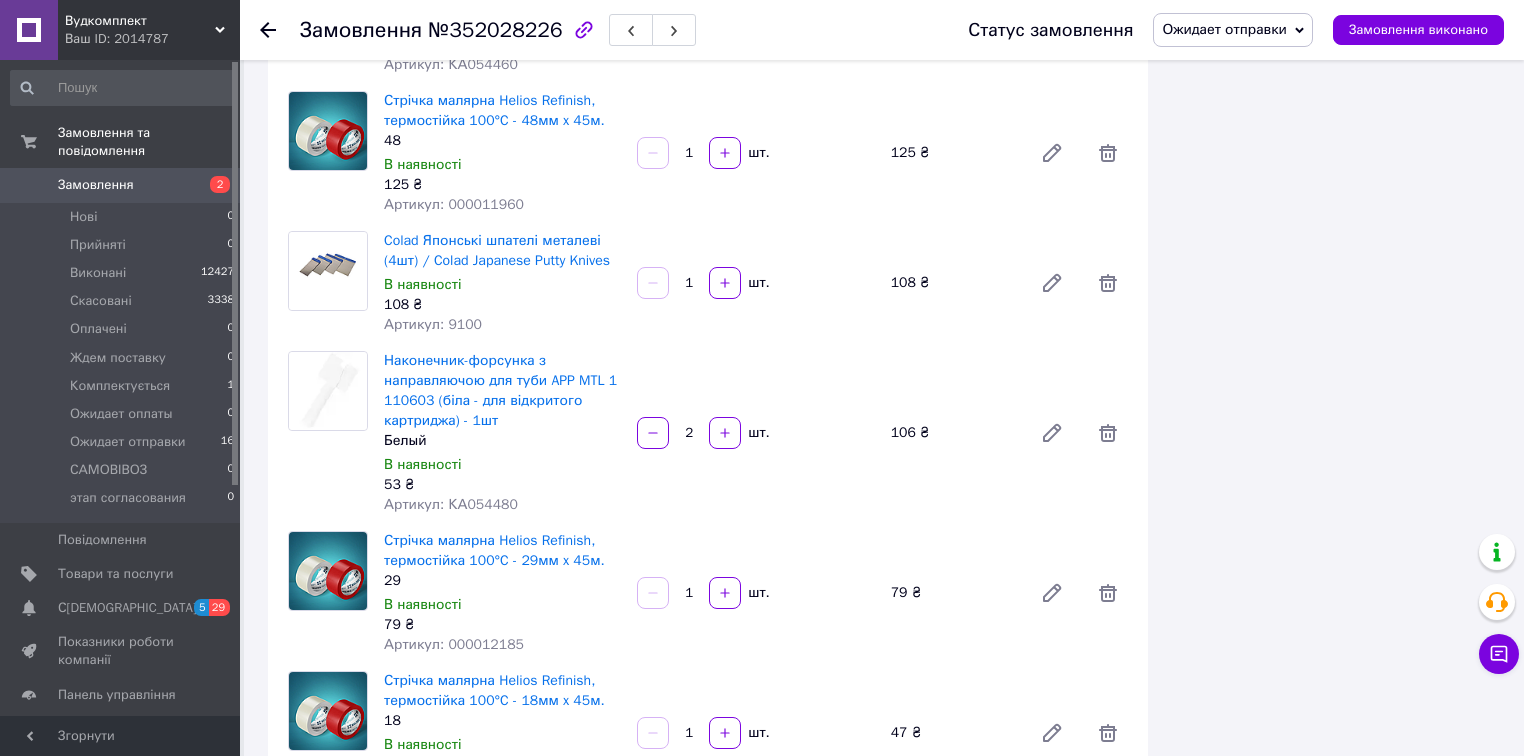 click 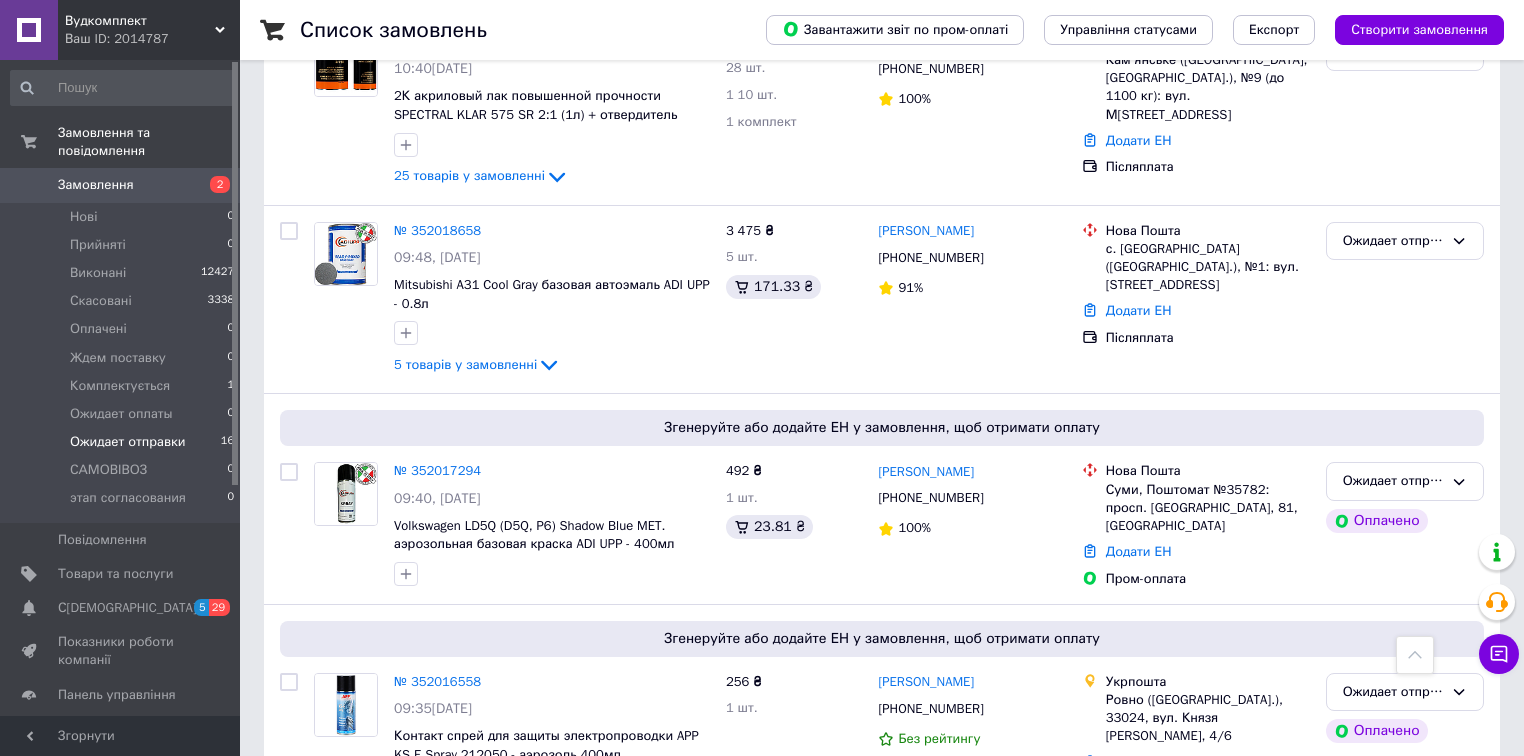 scroll, scrollTop: 560, scrollLeft: 0, axis: vertical 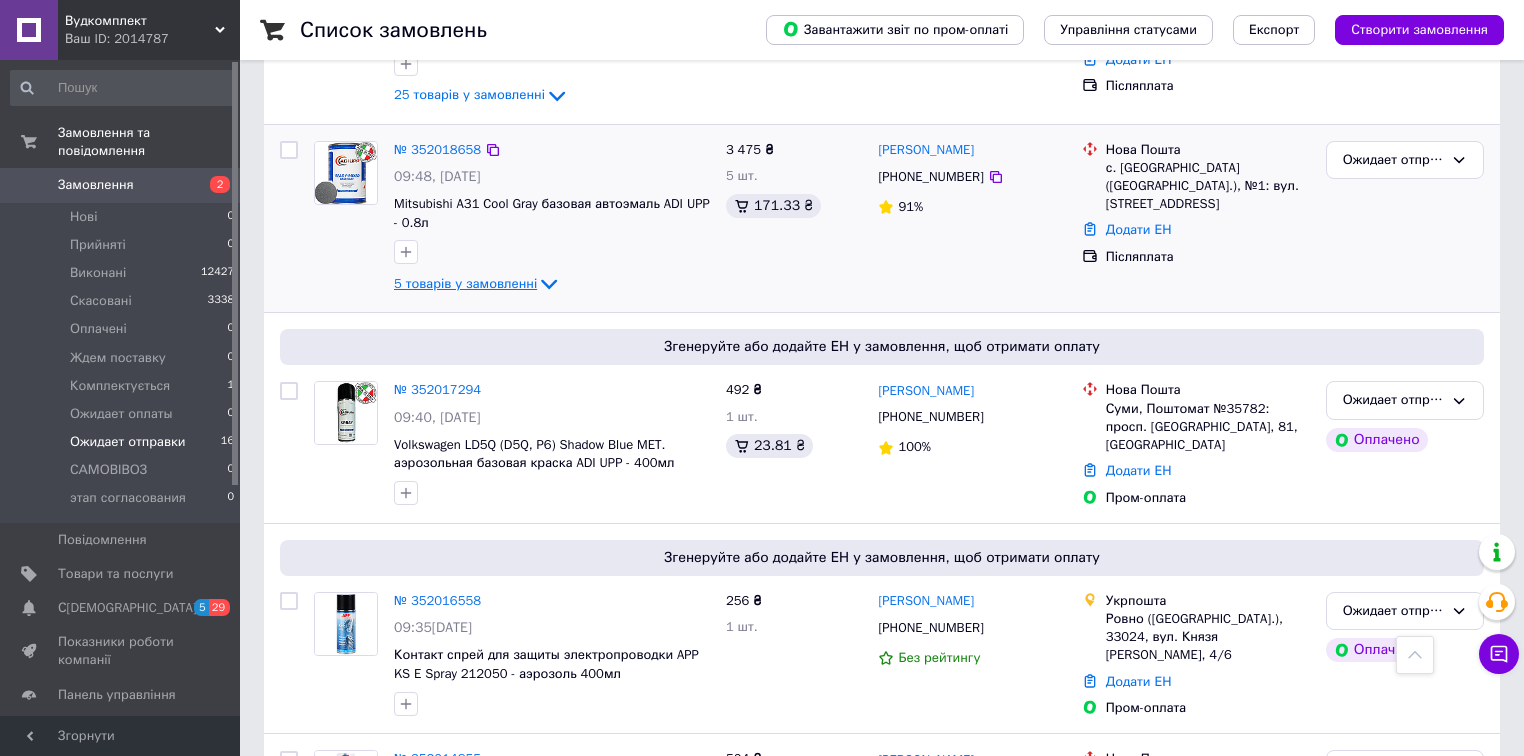 click on "5 товарів у замовленні" at bounding box center [465, 283] 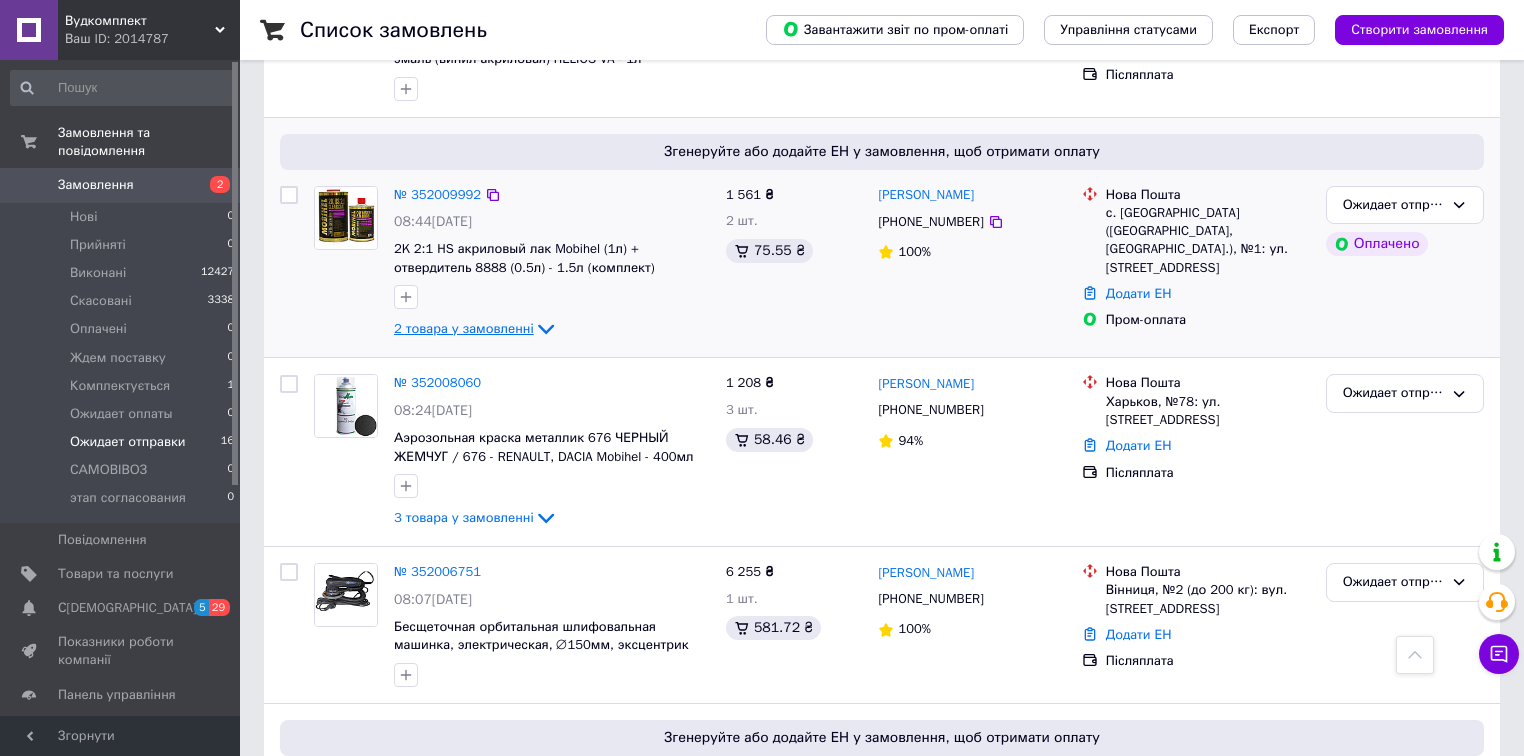 scroll, scrollTop: 1920, scrollLeft: 0, axis: vertical 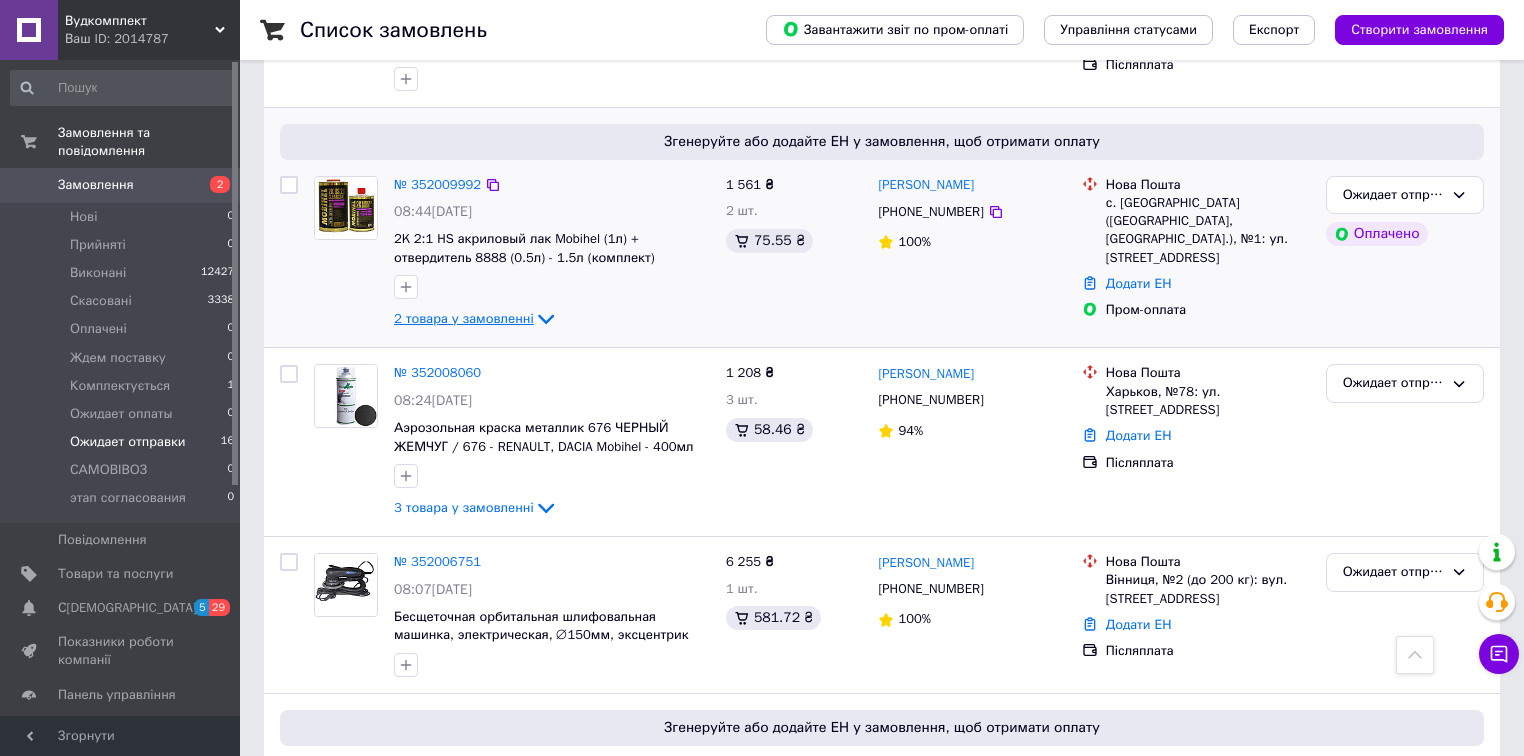 click on "2 товара у замовленні" at bounding box center (464, 318) 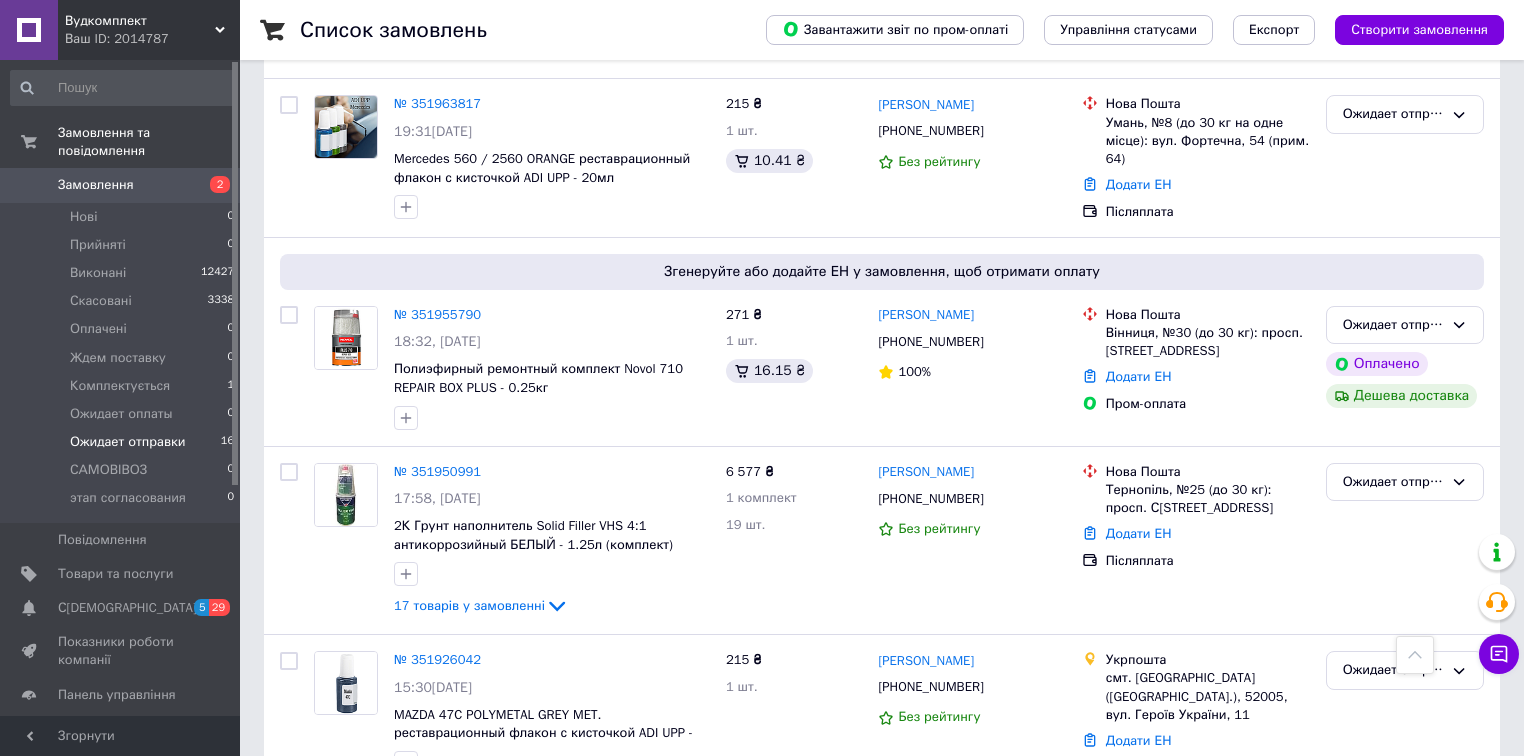 scroll, scrollTop: 3115, scrollLeft: 0, axis: vertical 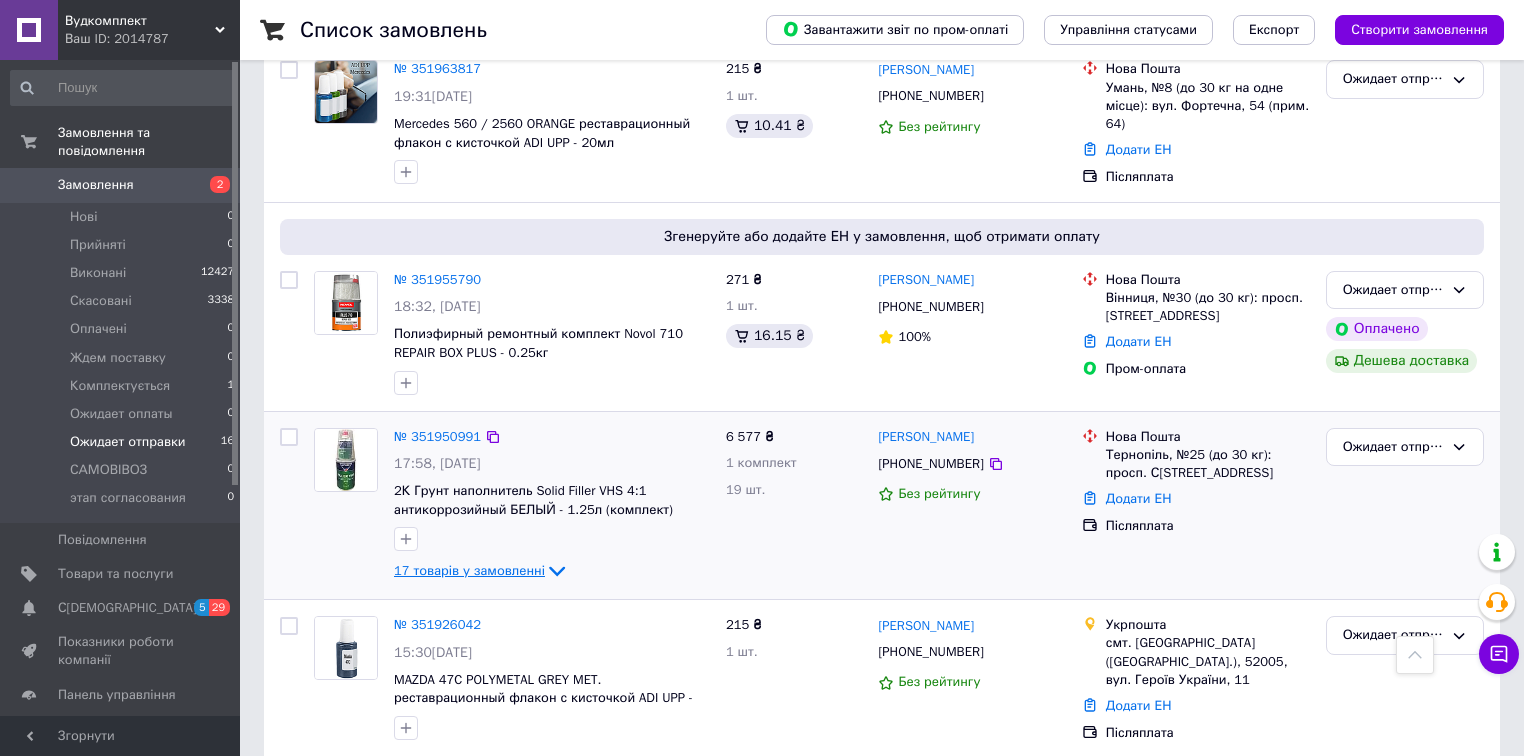 click on "17 товарів у замовленні" at bounding box center [469, 570] 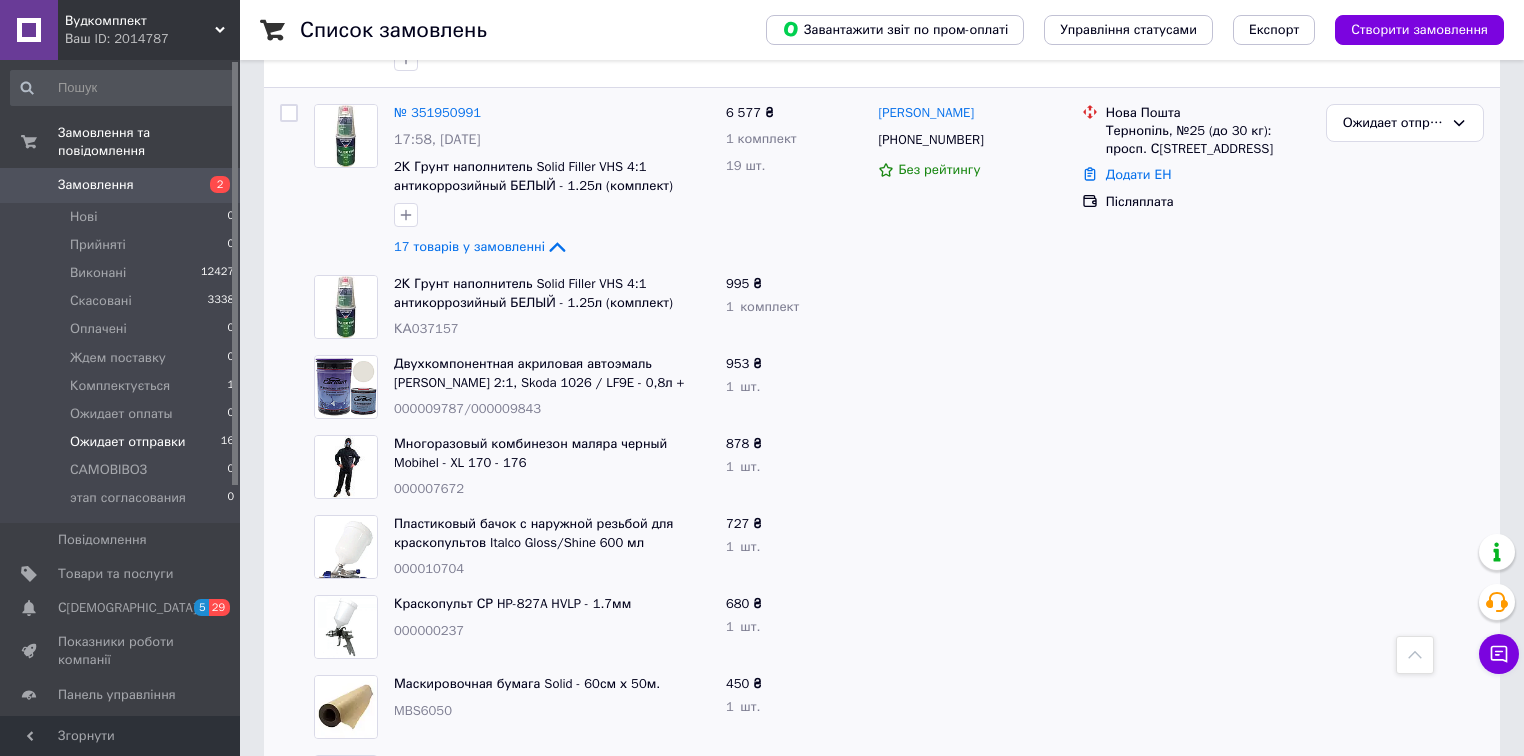 scroll, scrollTop: 3355, scrollLeft: 0, axis: vertical 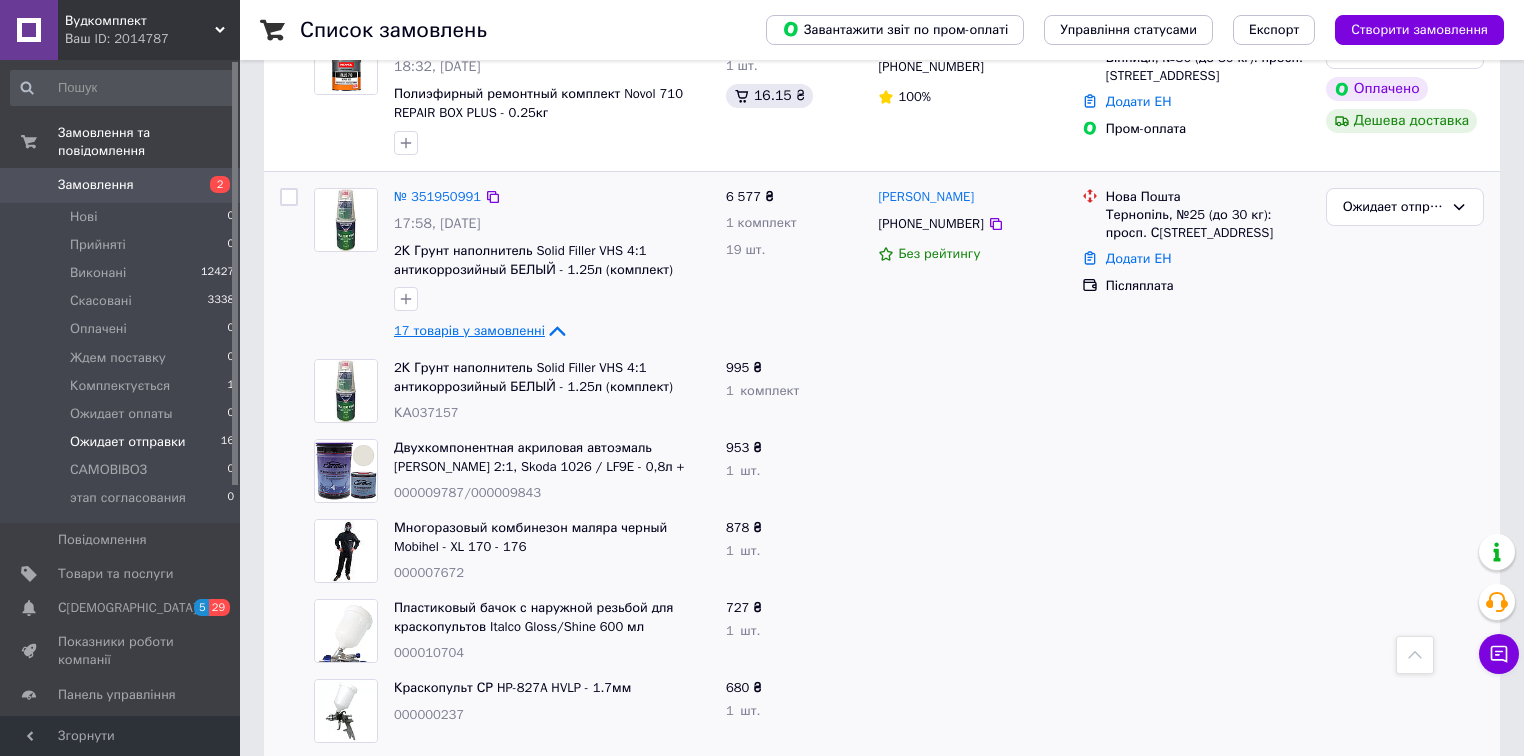 click on "17 товарів у замовленні" at bounding box center [469, 330] 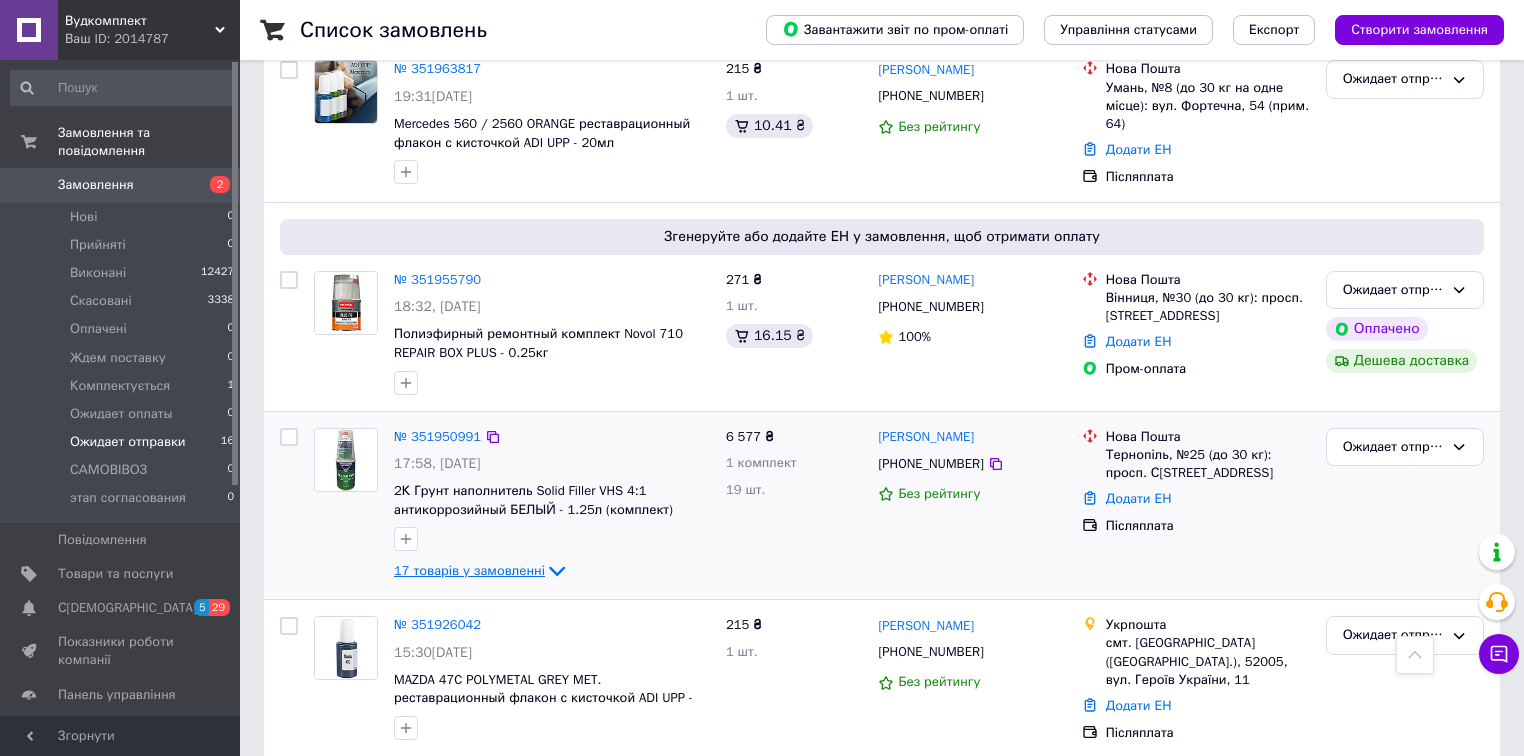 click on "17 товарів у замовленні" at bounding box center (469, 570) 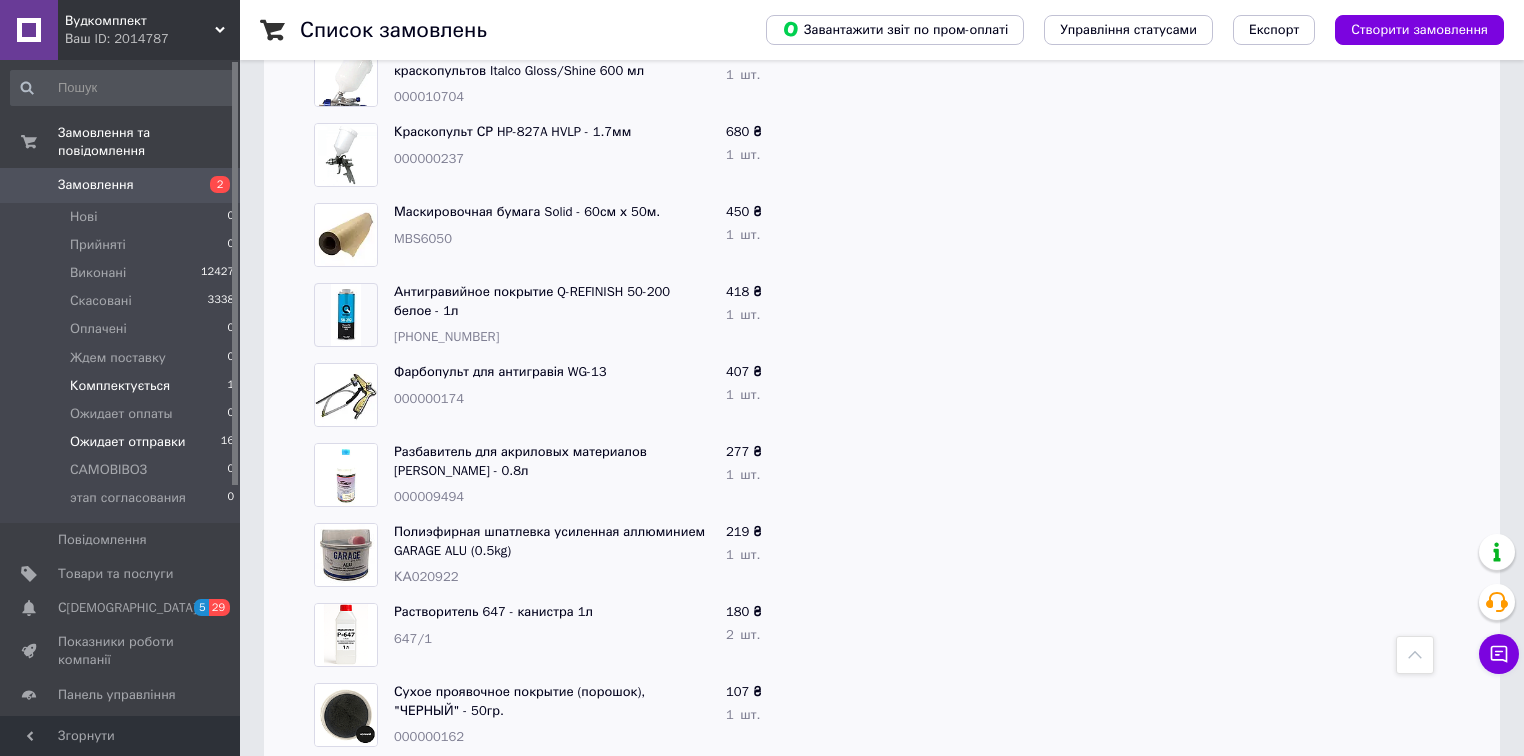 scroll, scrollTop: 3675, scrollLeft: 0, axis: vertical 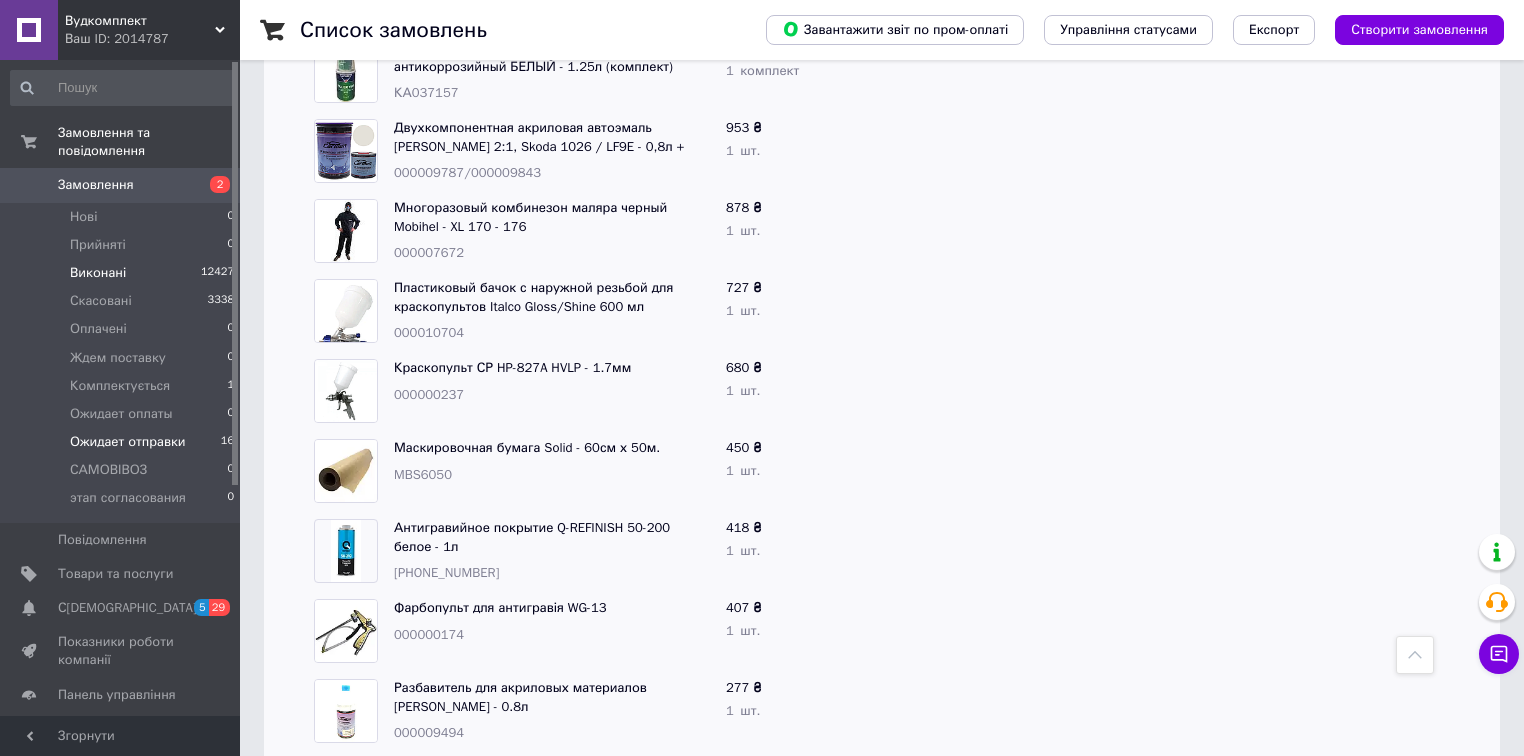 click on "Виконані" at bounding box center (98, 273) 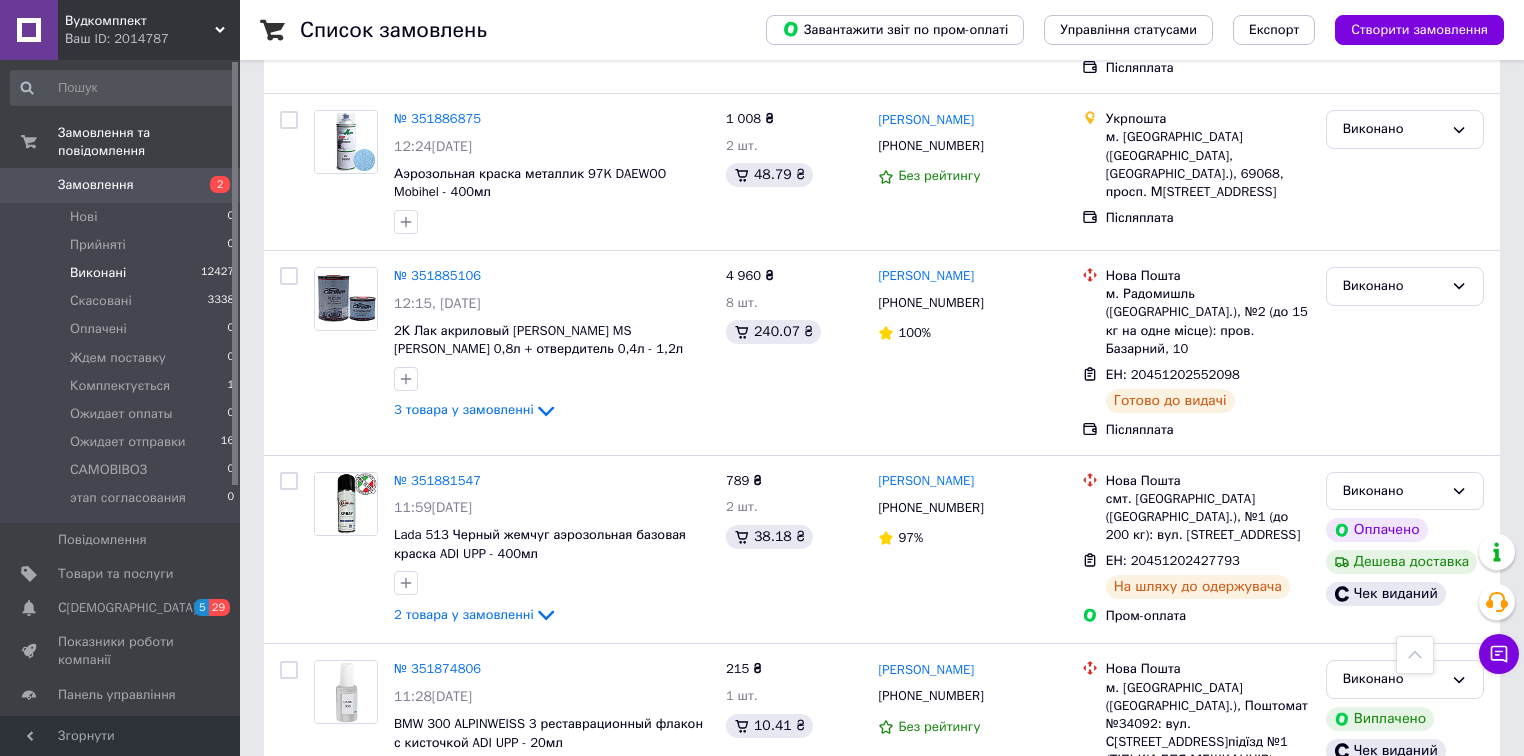 scroll, scrollTop: 880, scrollLeft: 0, axis: vertical 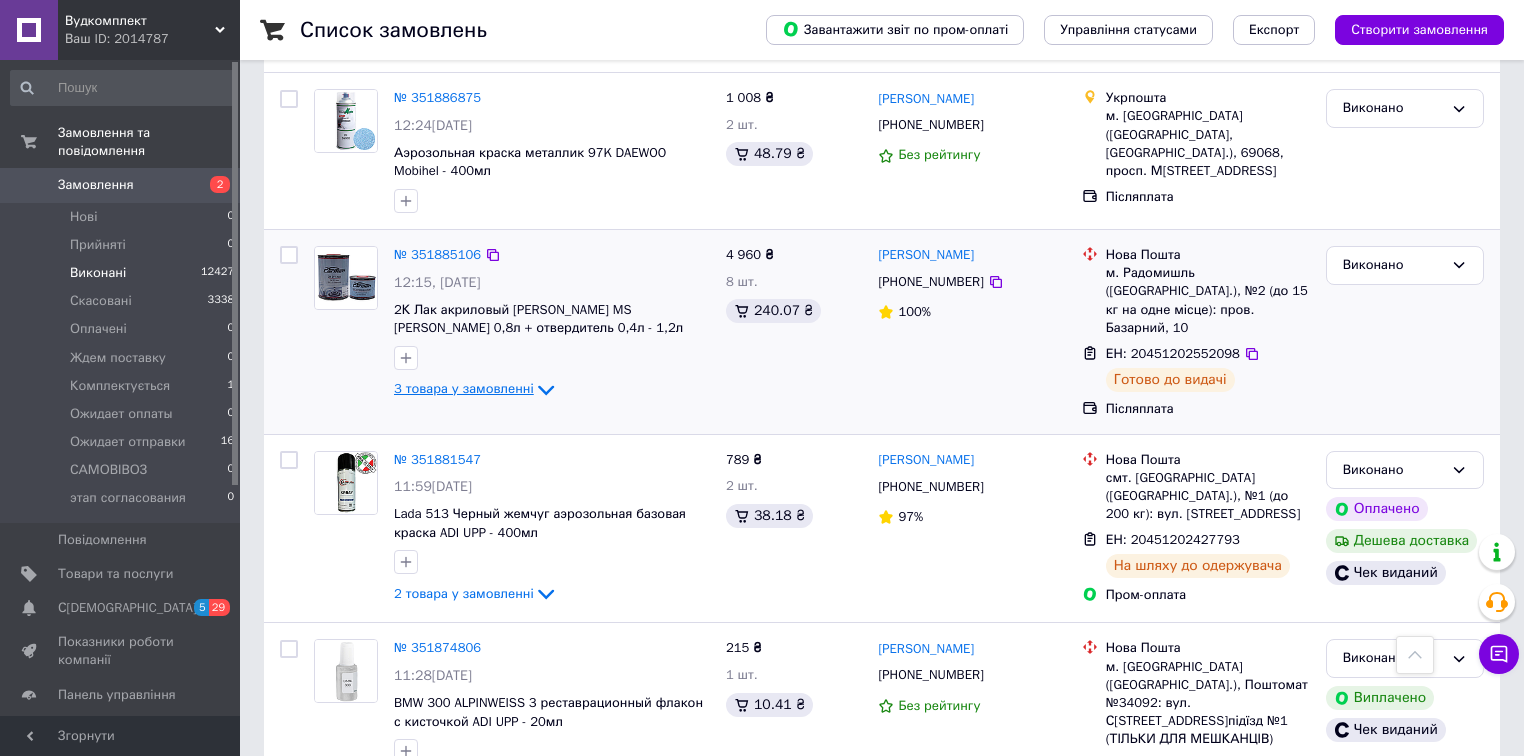 click on "3 товара у замовленні" at bounding box center [464, 388] 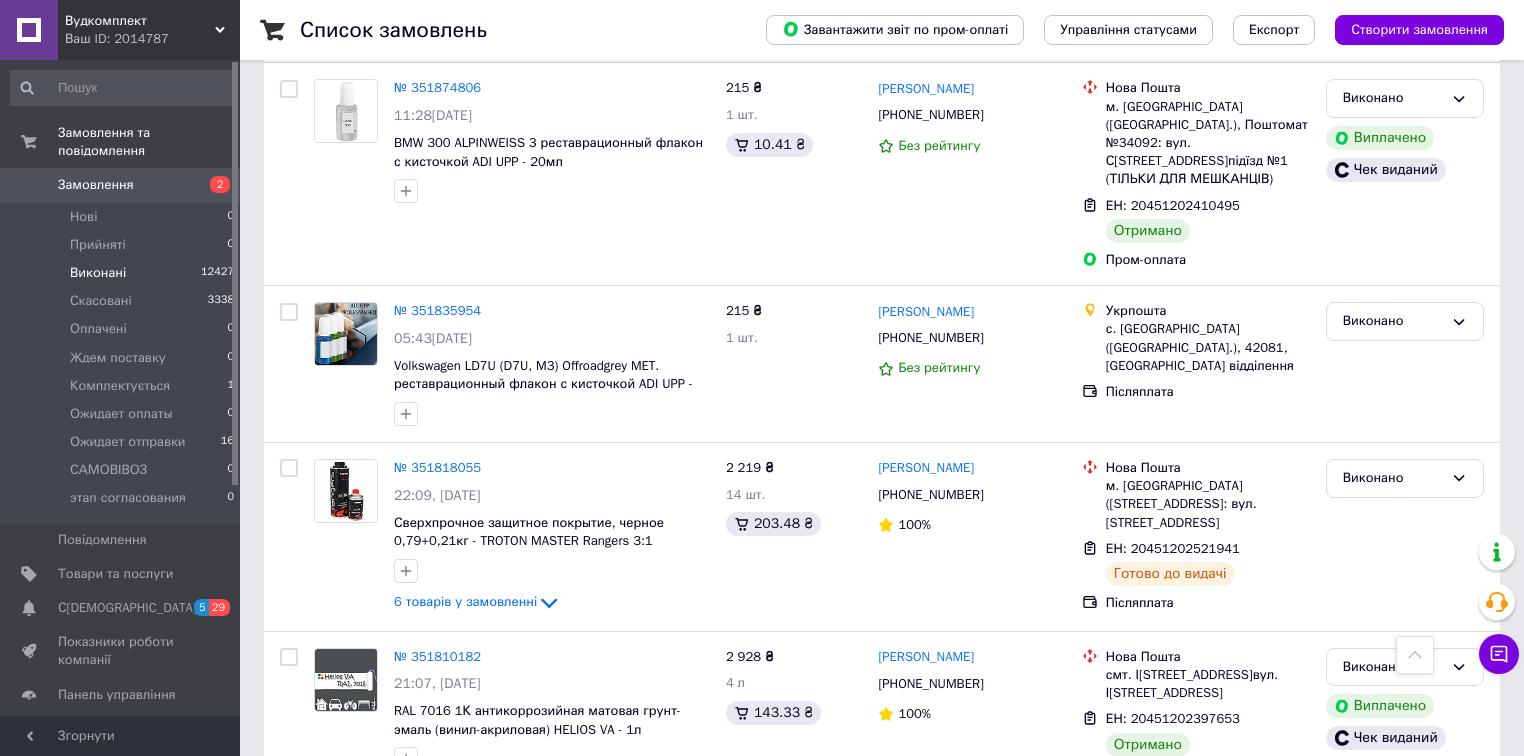 scroll, scrollTop: 1840, scrollLeft: 0, axis: vertical 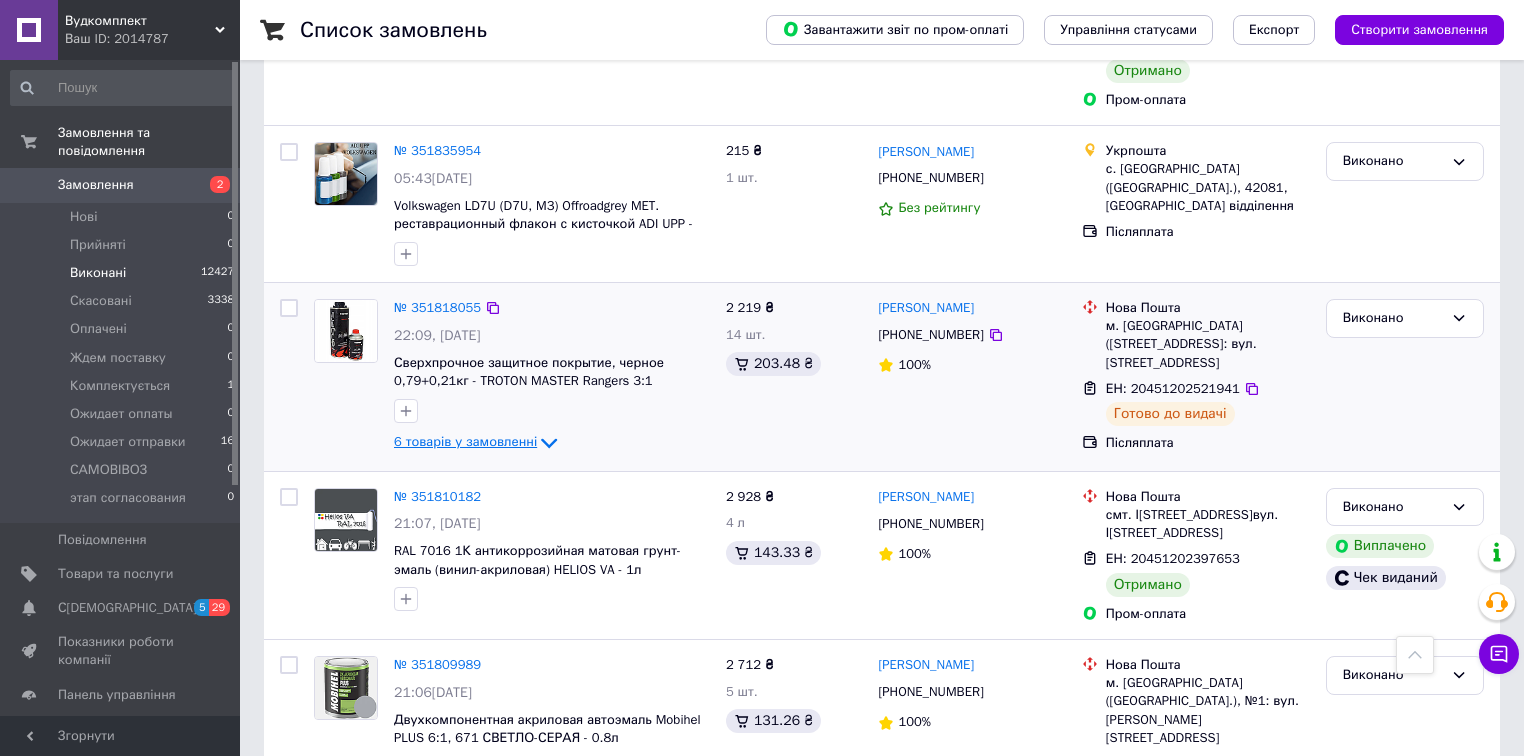 click on "6 товарів у замовленні" at bounding box center (465, 441) 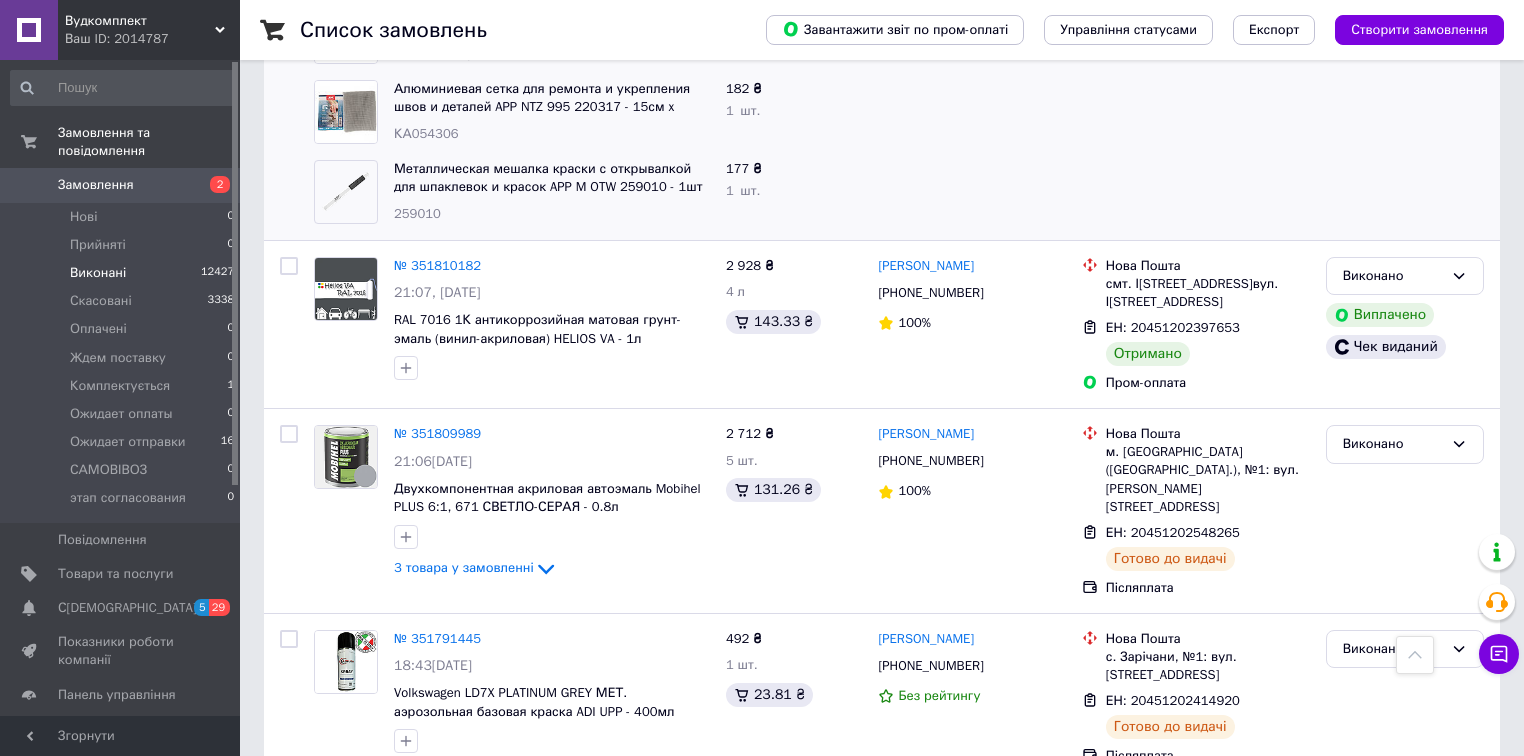 scroll, scrollTop: 2640, scrollLeft: 0, axis: vertical 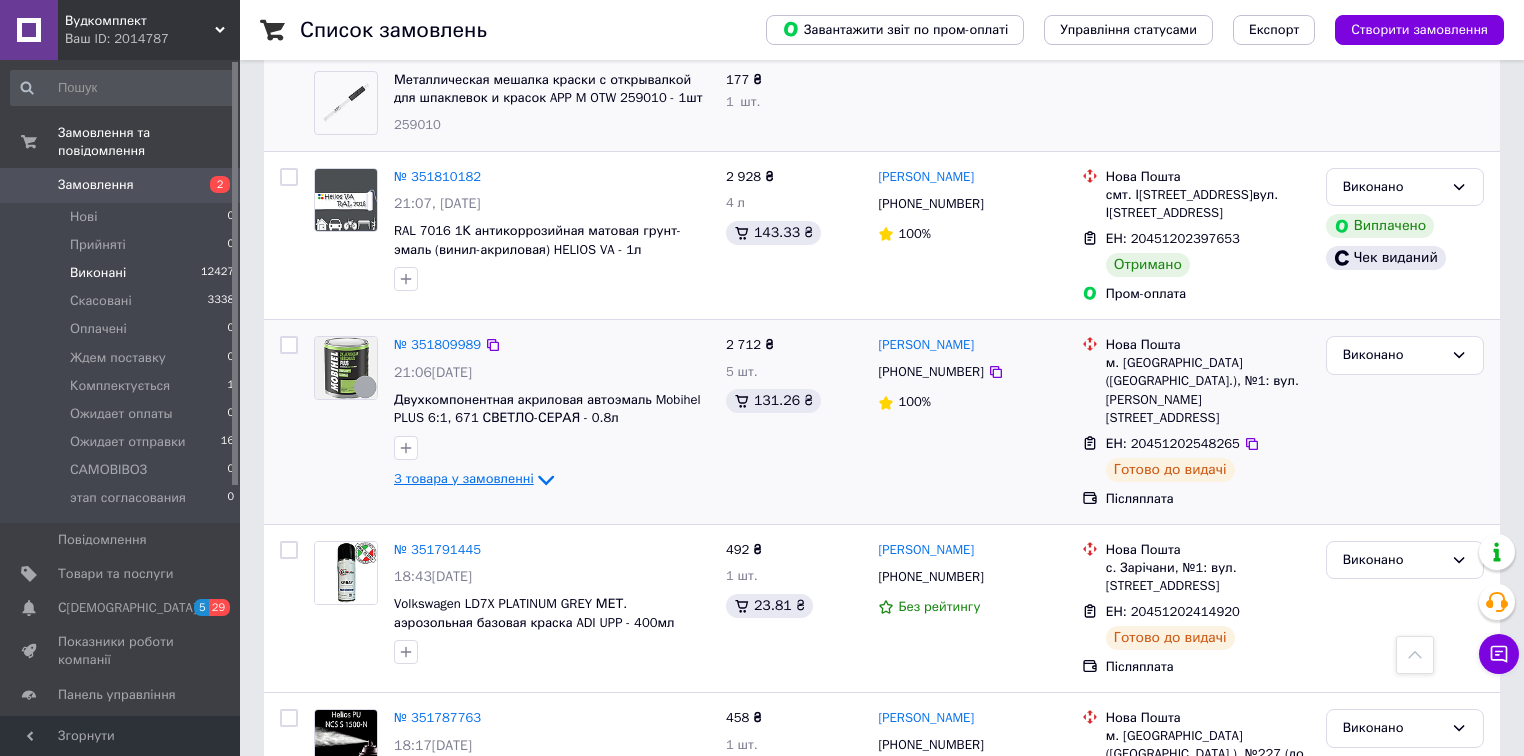 click on "3 товара у замовленні" at bounding box center (464, 478) 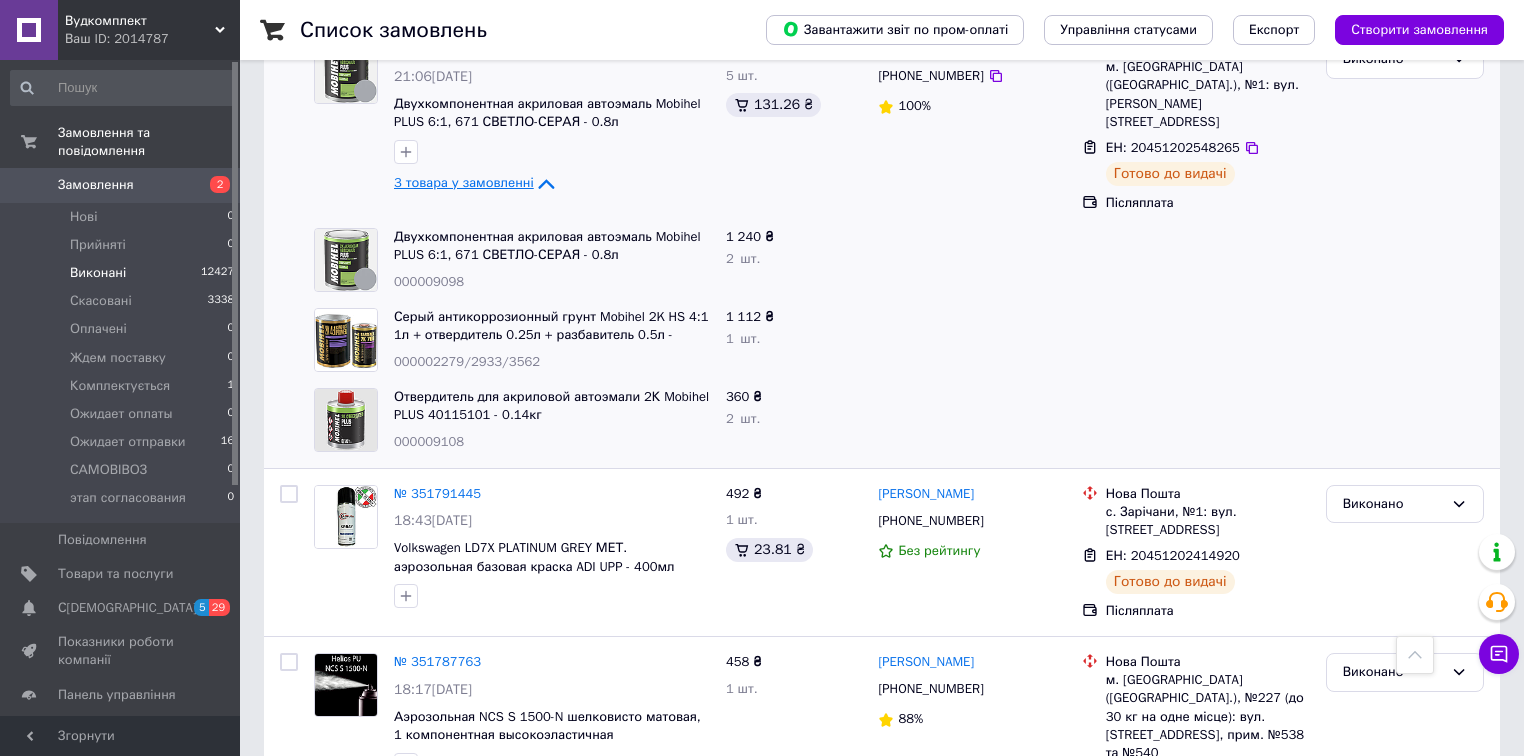 scroll, scrollTop: 2960, scrollLeft: 0, axis: vertical 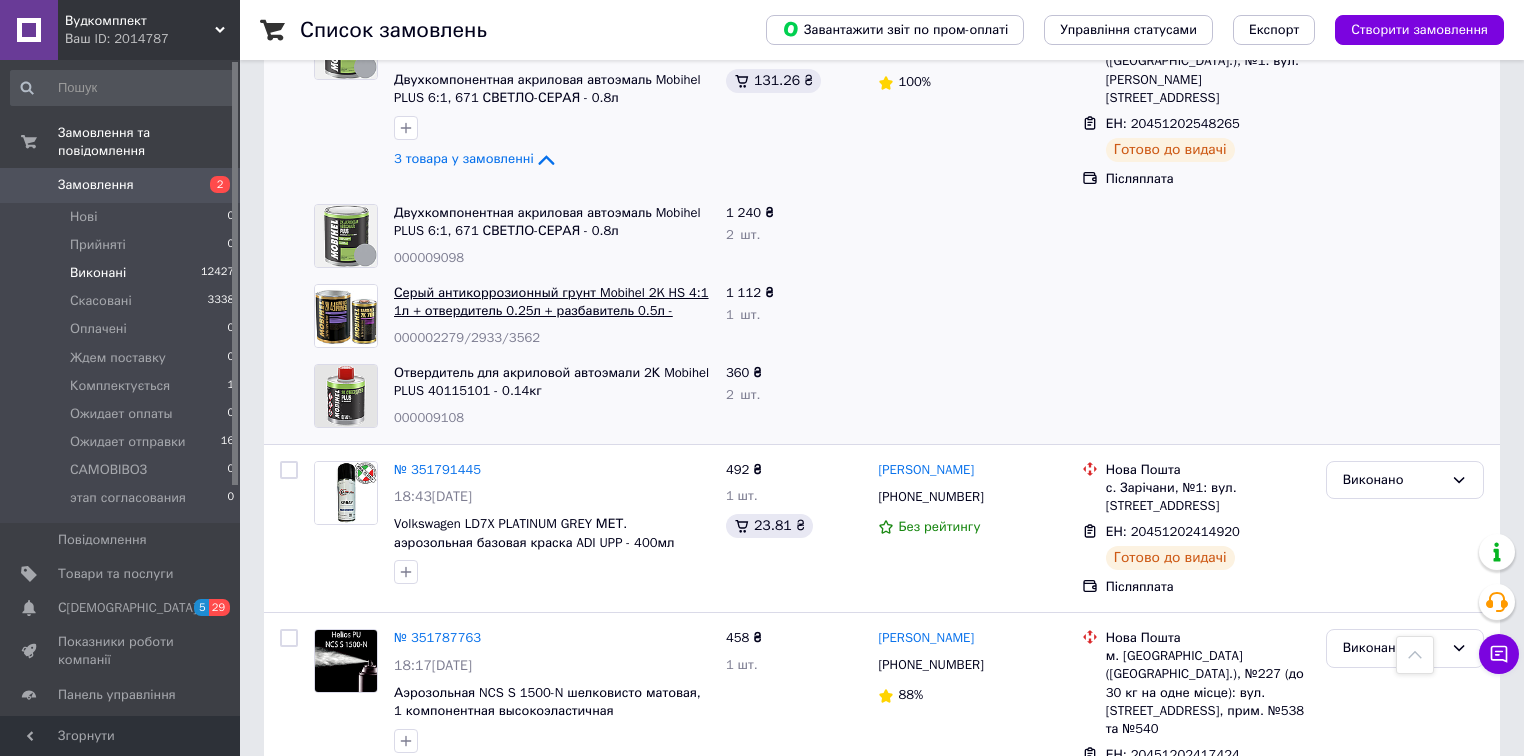 click on "Серый антикоррозионный грунт Mobihel 2K HS 4:1 1л + отвердитель 0.25л + разбавитель 0.5л - 1.75л (комплект)" at bounding box center [551, 311] 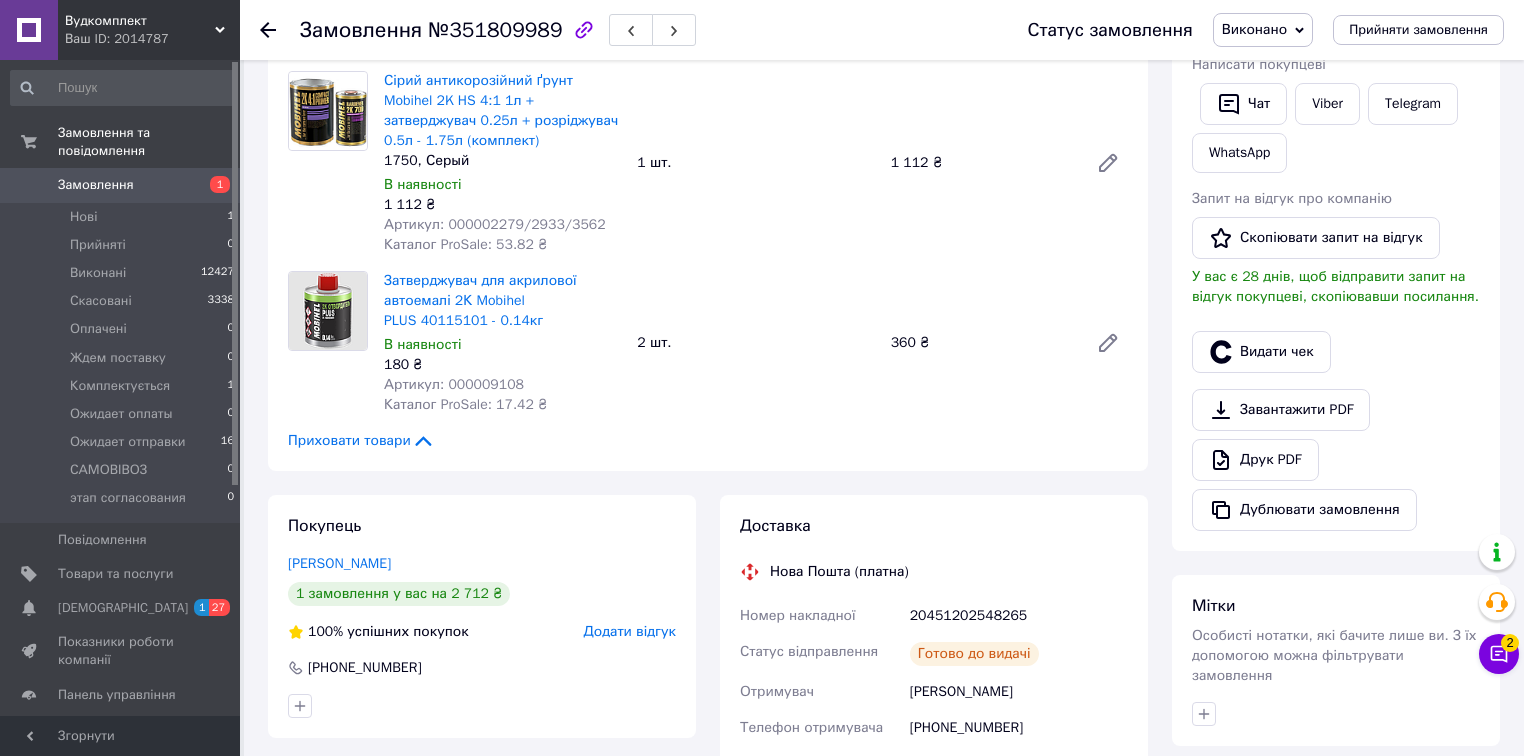 scroll, scrollTop: 240, scrollLeft: 0, axis: vertical 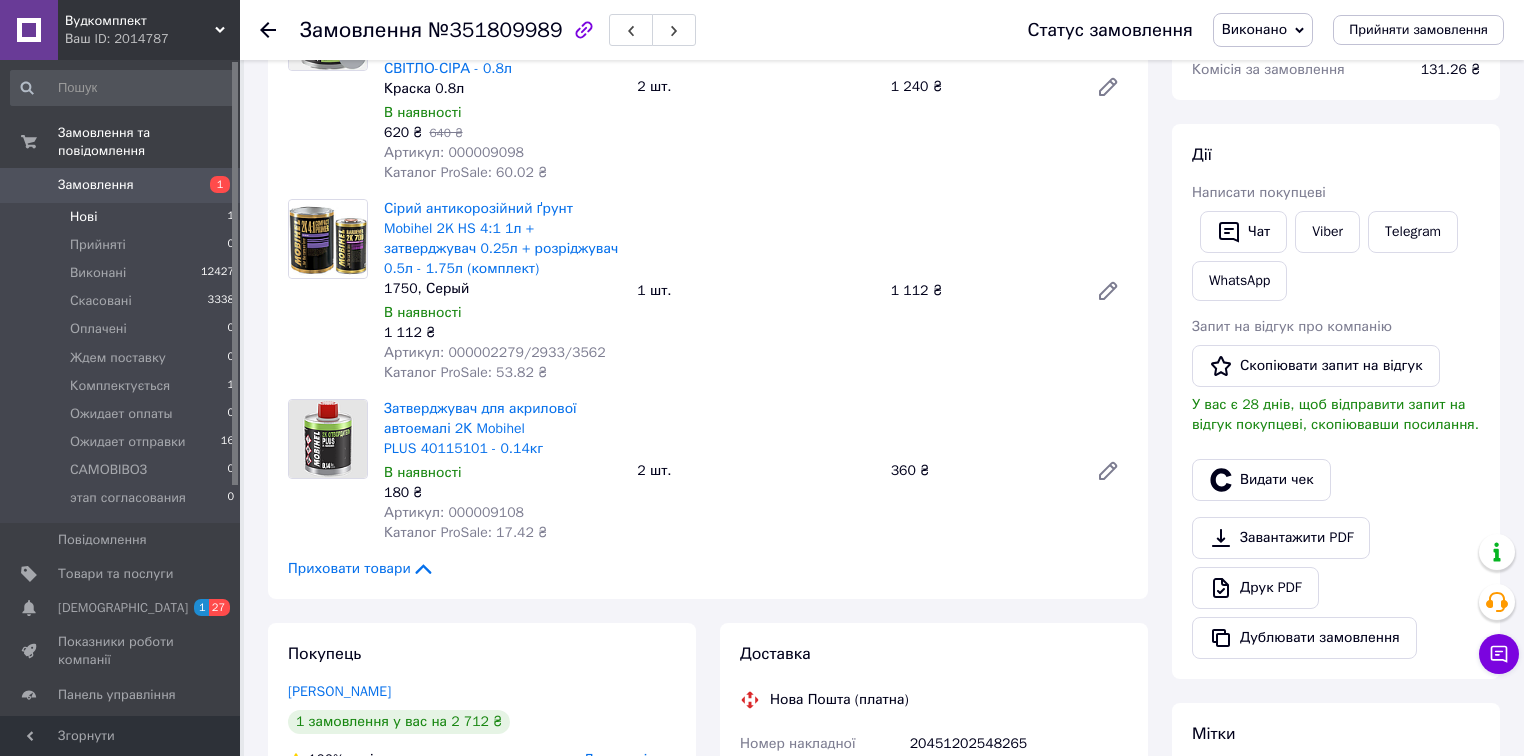 click on "Нові" at bounding box center (83, 217) 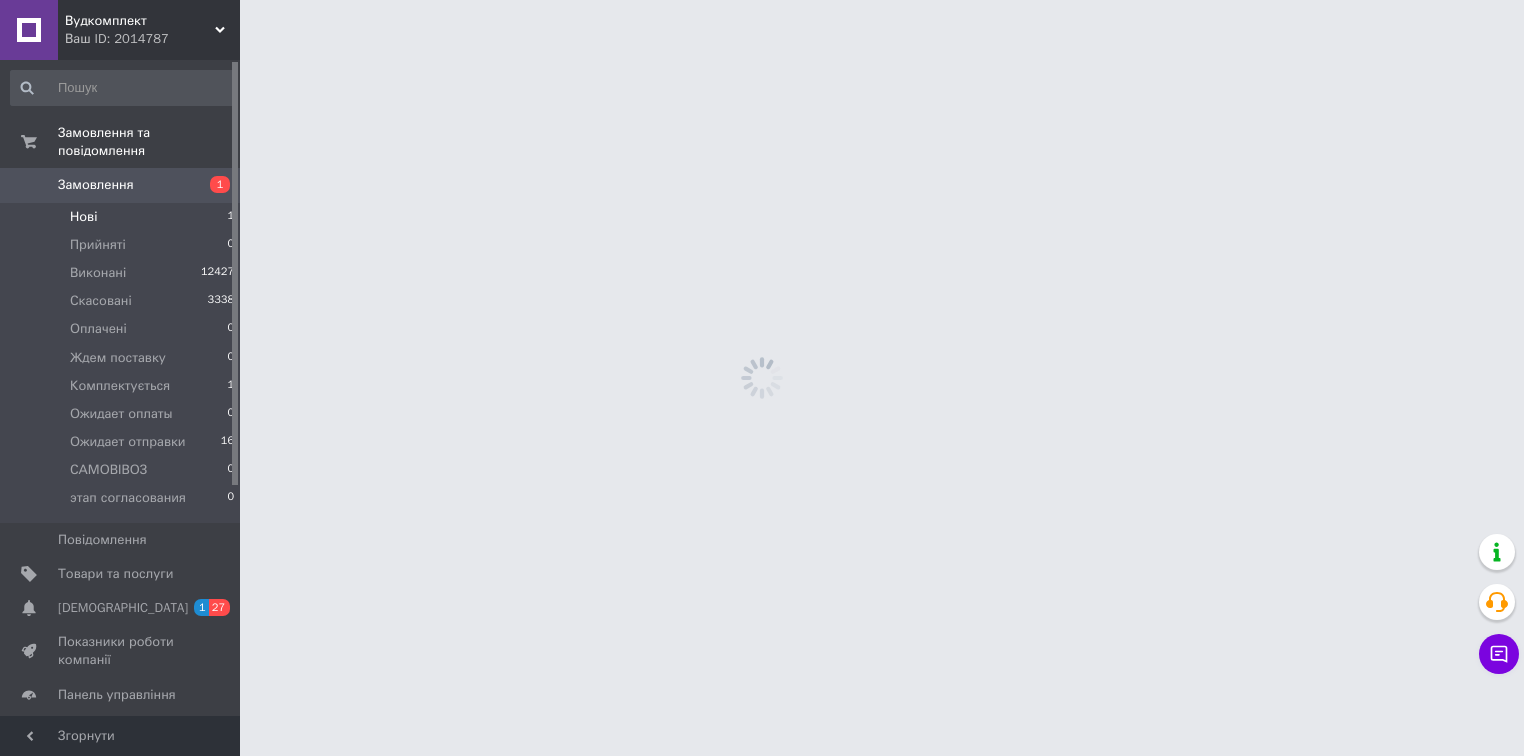 scroll, scrollTop: 0, scrollLeft: 0, axis: both 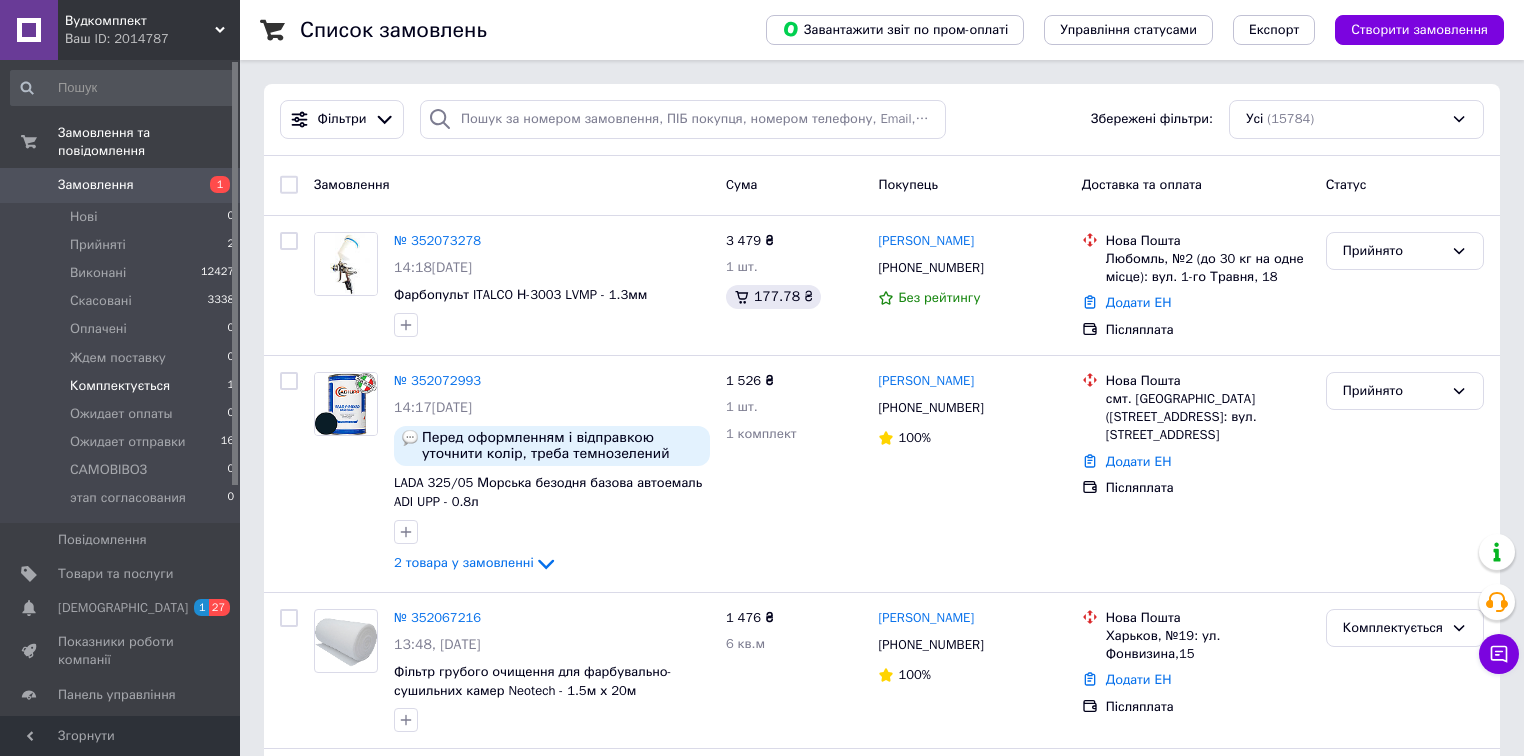 click on "Комплектується" at bounding box center (120, 386) 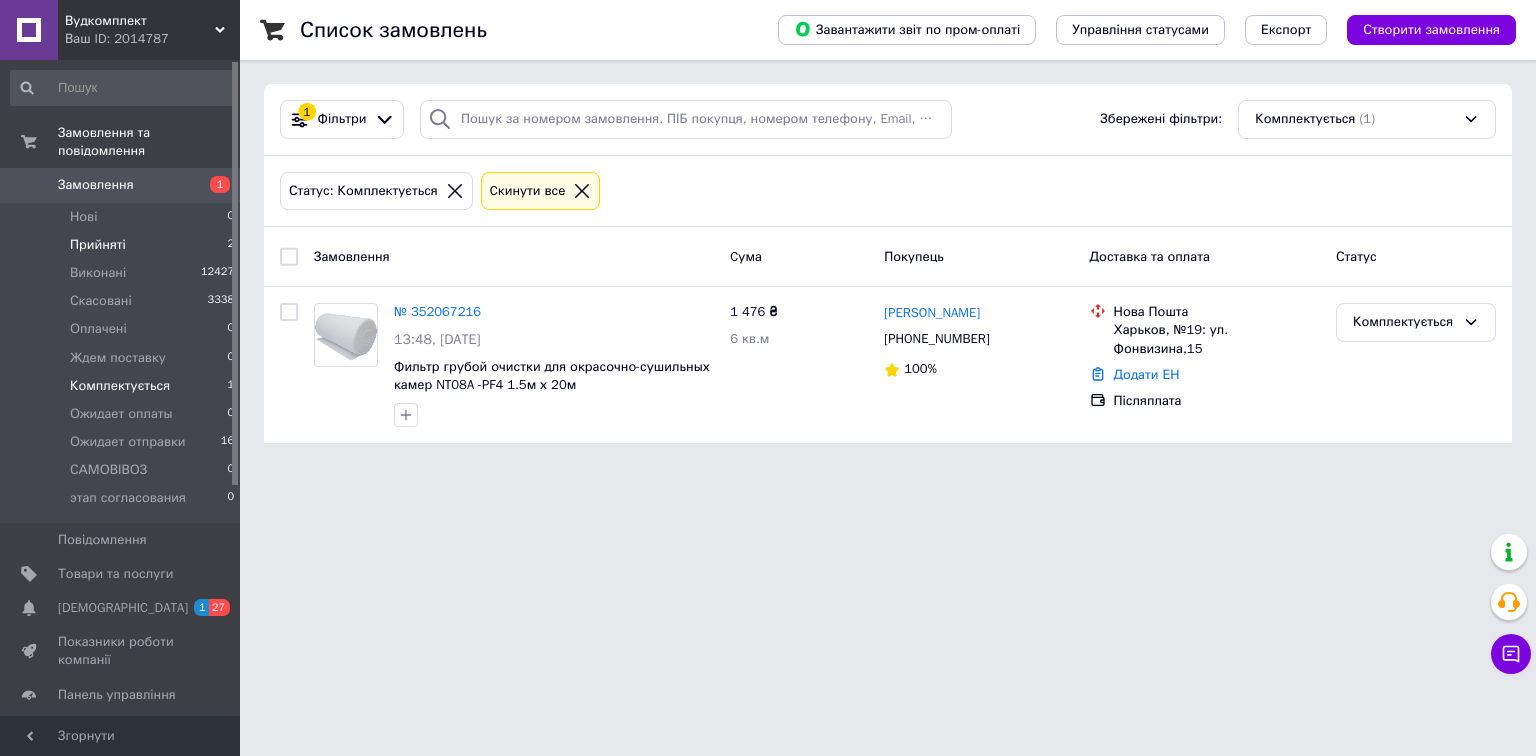 click on "Прийняті" at bounding box center (98, 245) 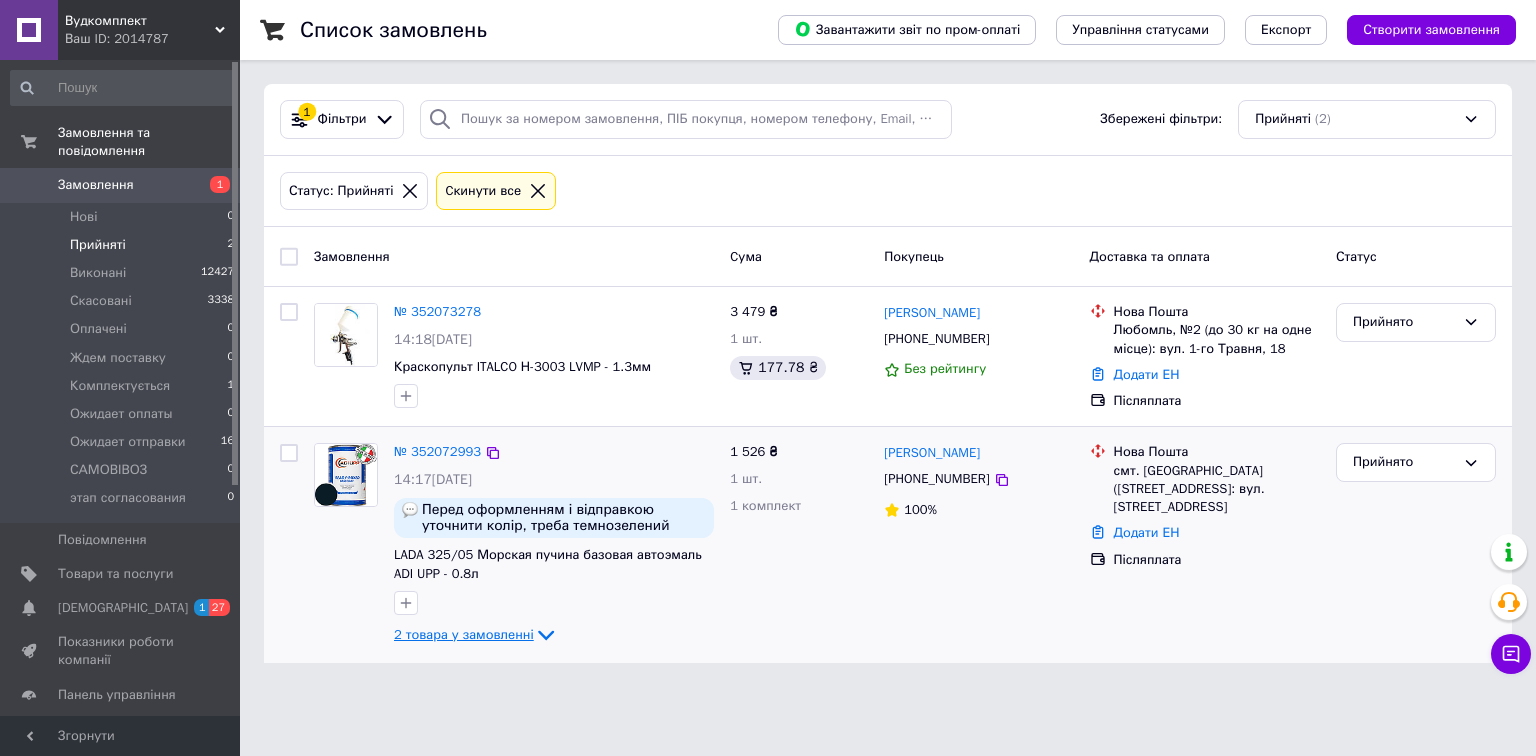 click on "2 товара у замовленні" at bounding box center [464, 634] 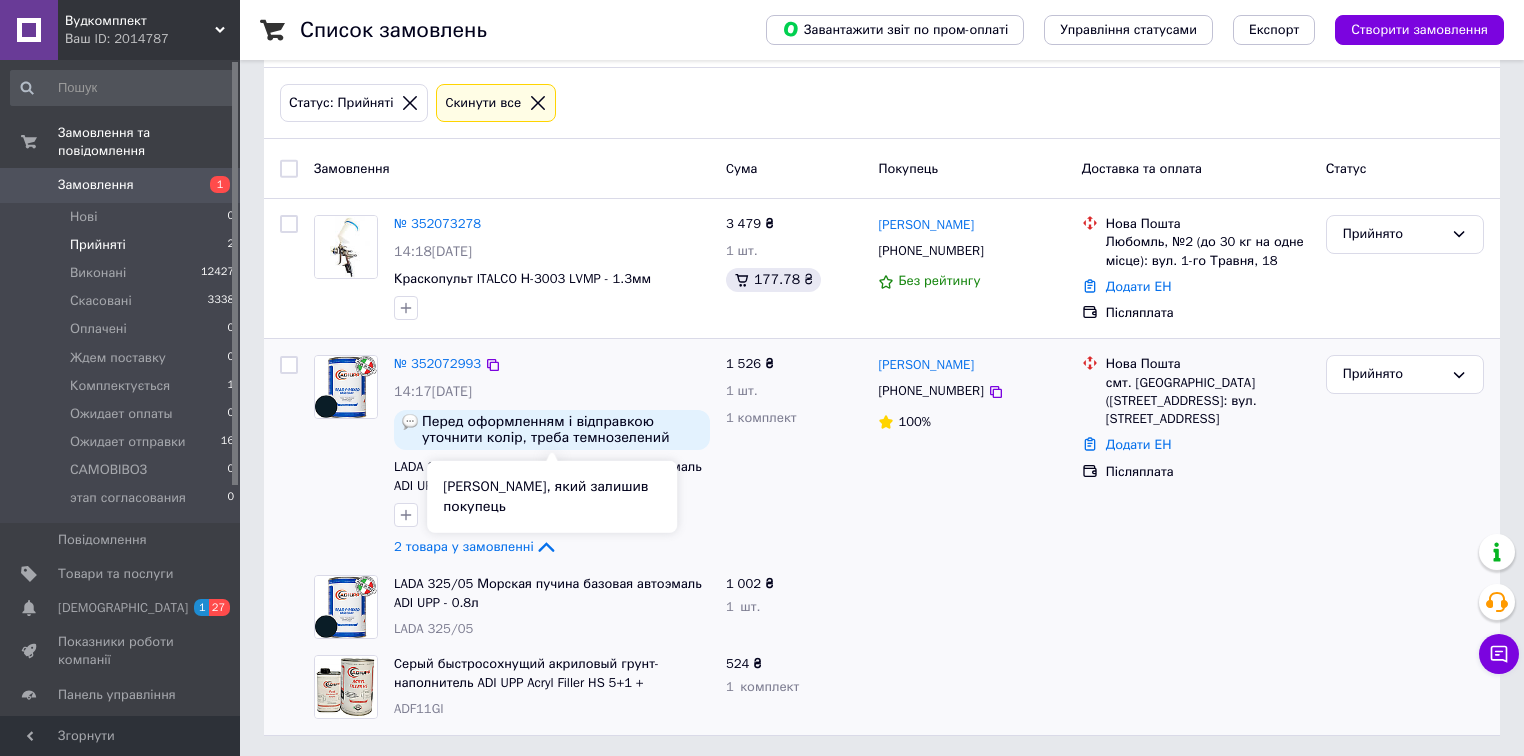 scroll, scrollTop: 90, scrollLeft: 0, axis: vertical 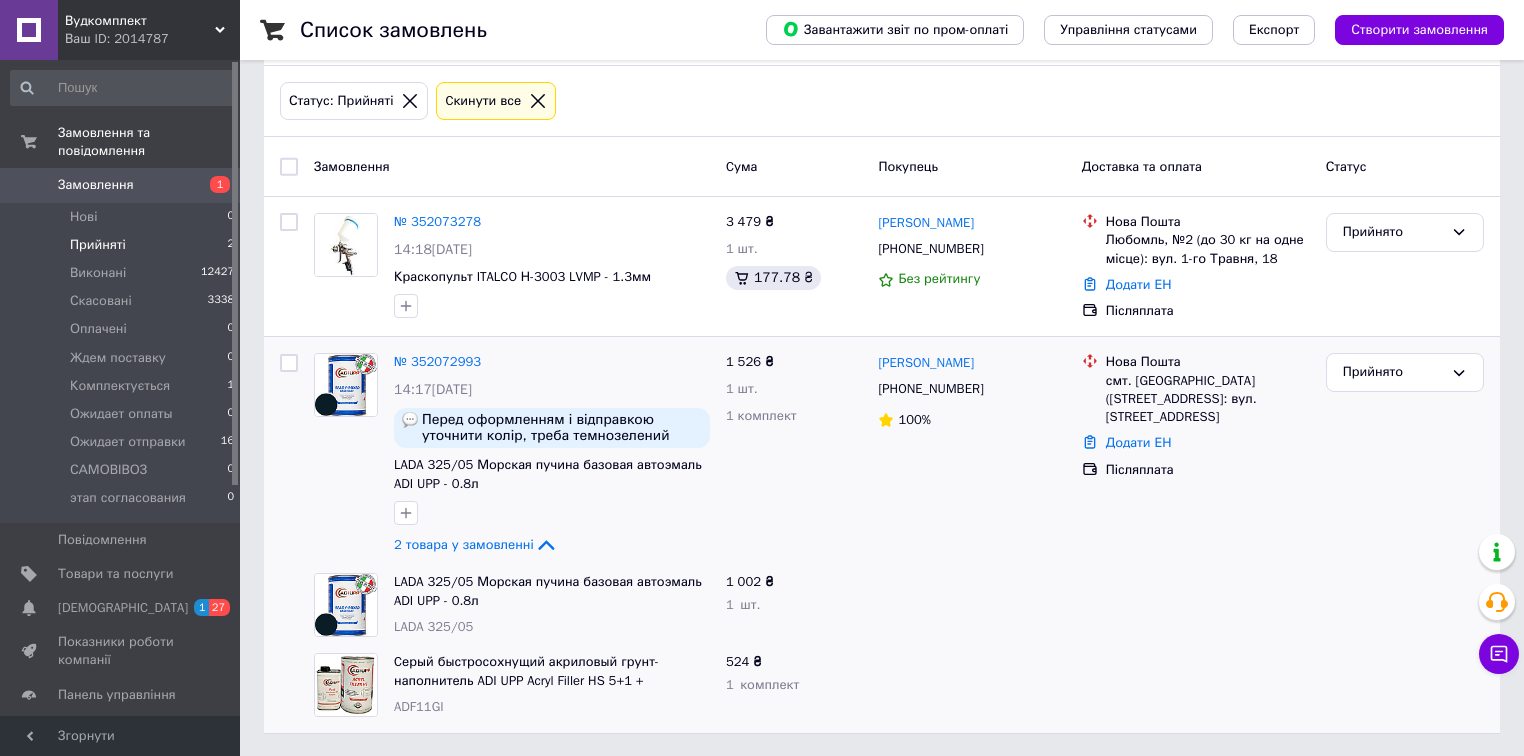 click on "Прийняті" at bounding box center (98, 245) 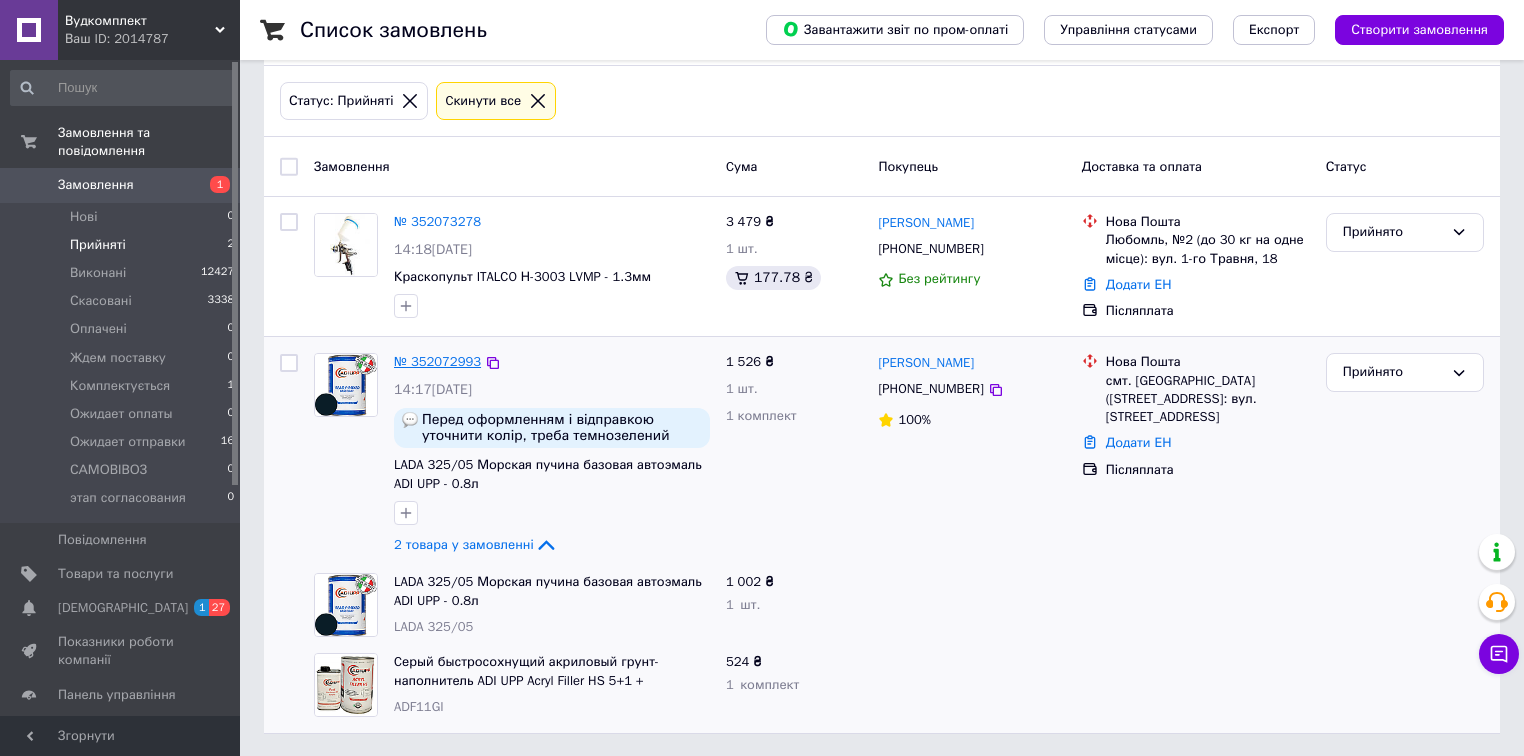 click on "№ 352072993" at bounding box center [437, 361] 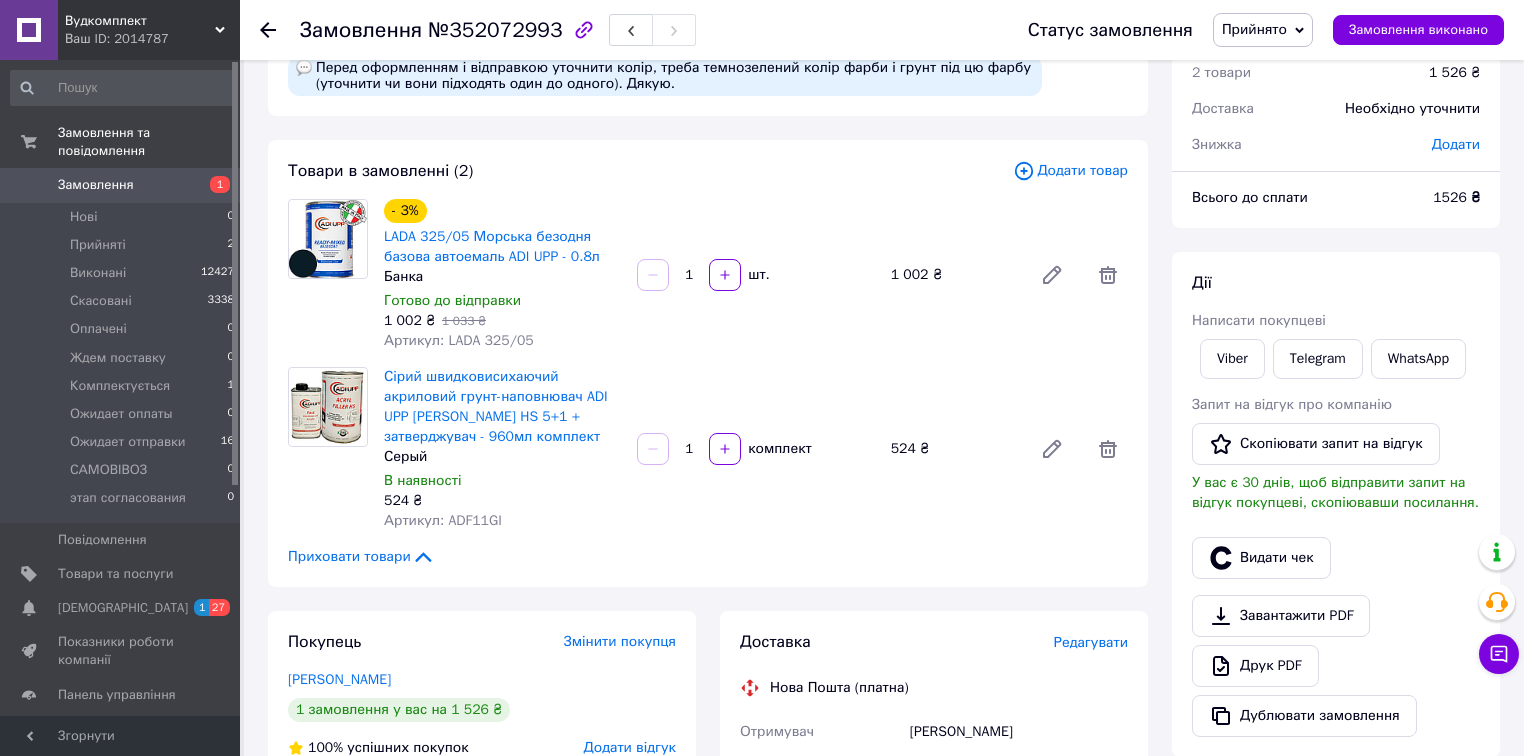 scroll, scrollTop: 0, scrollLeft: 0, axis: both 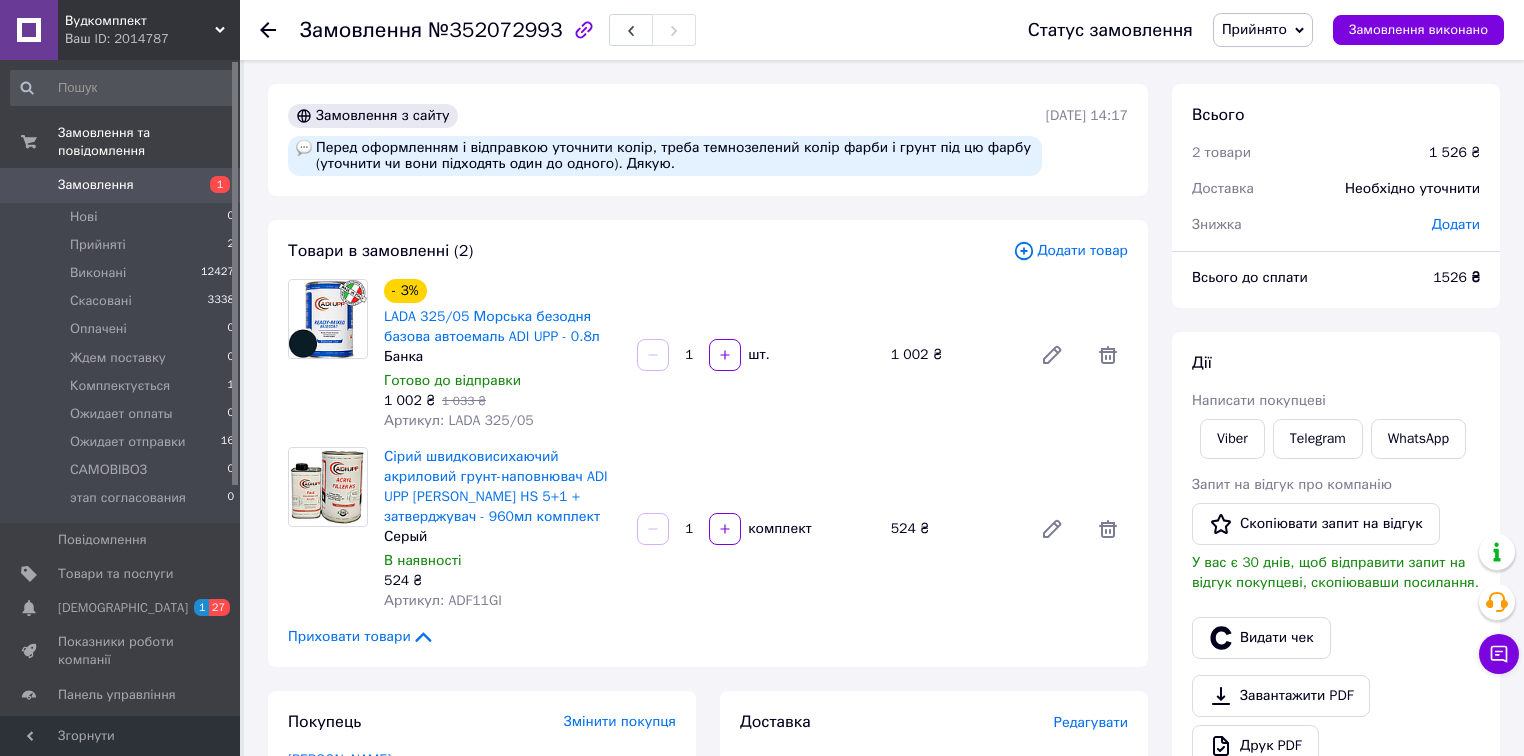 click 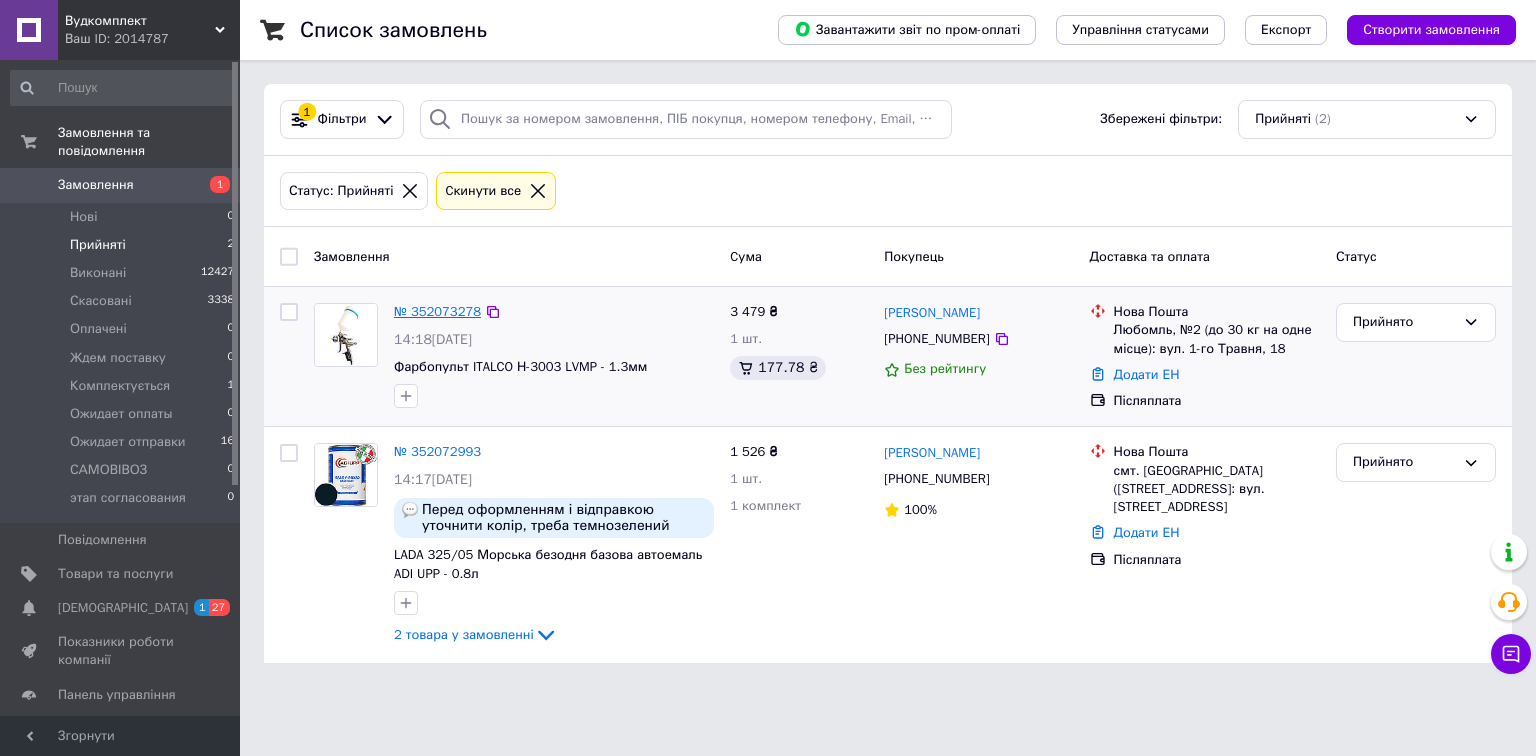 click on "№ 352073278" at bounding box center (437, 311) 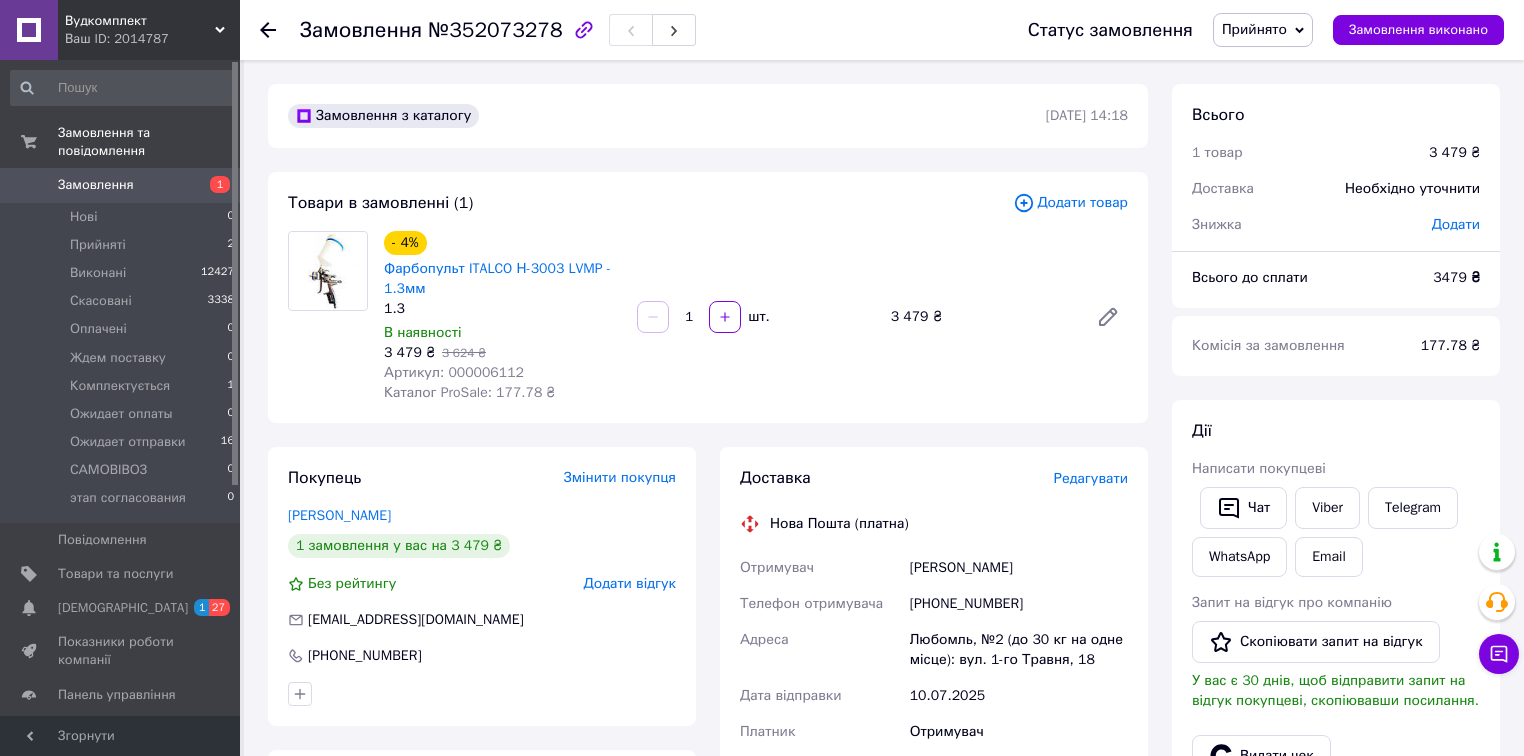click 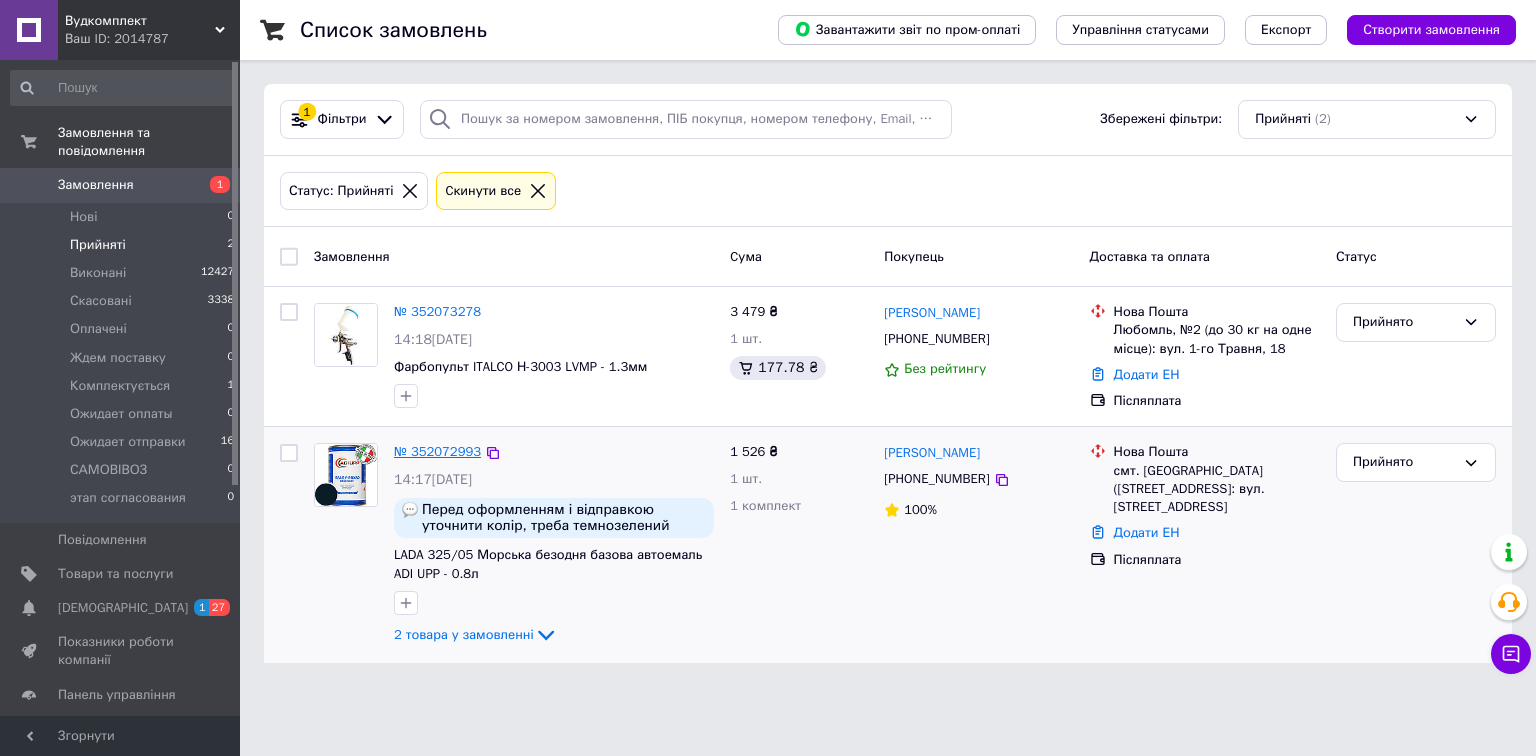 click on "№ 352072993" at bounding box center (437, 451) 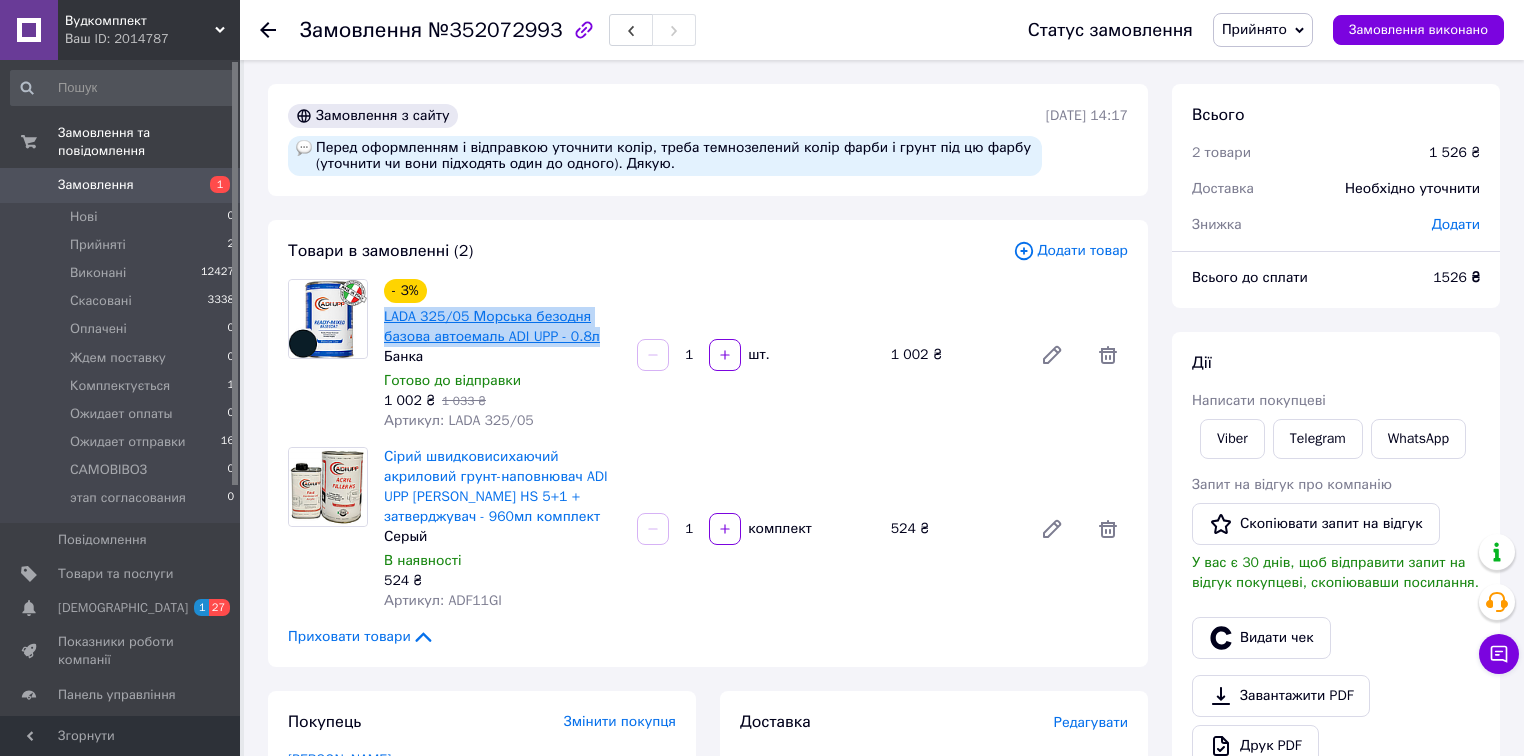 drag, startPoint x: 605, startPoint y: 344, endPoint x: 384, endPoint y: 309, distance: 223.75433 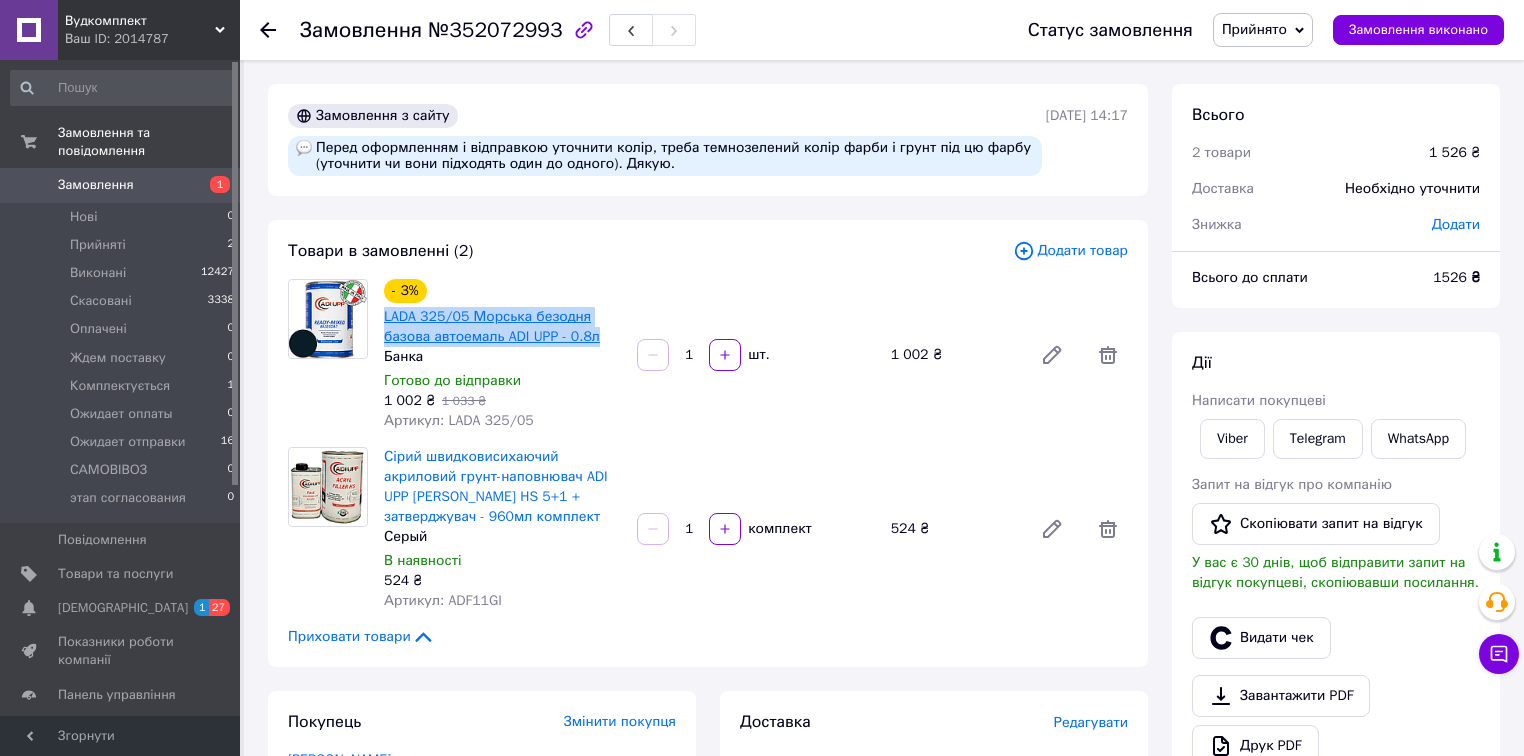copy on "LADA 325/05 Морська безодня базова автоемаль ADI UPP - 0.8л" 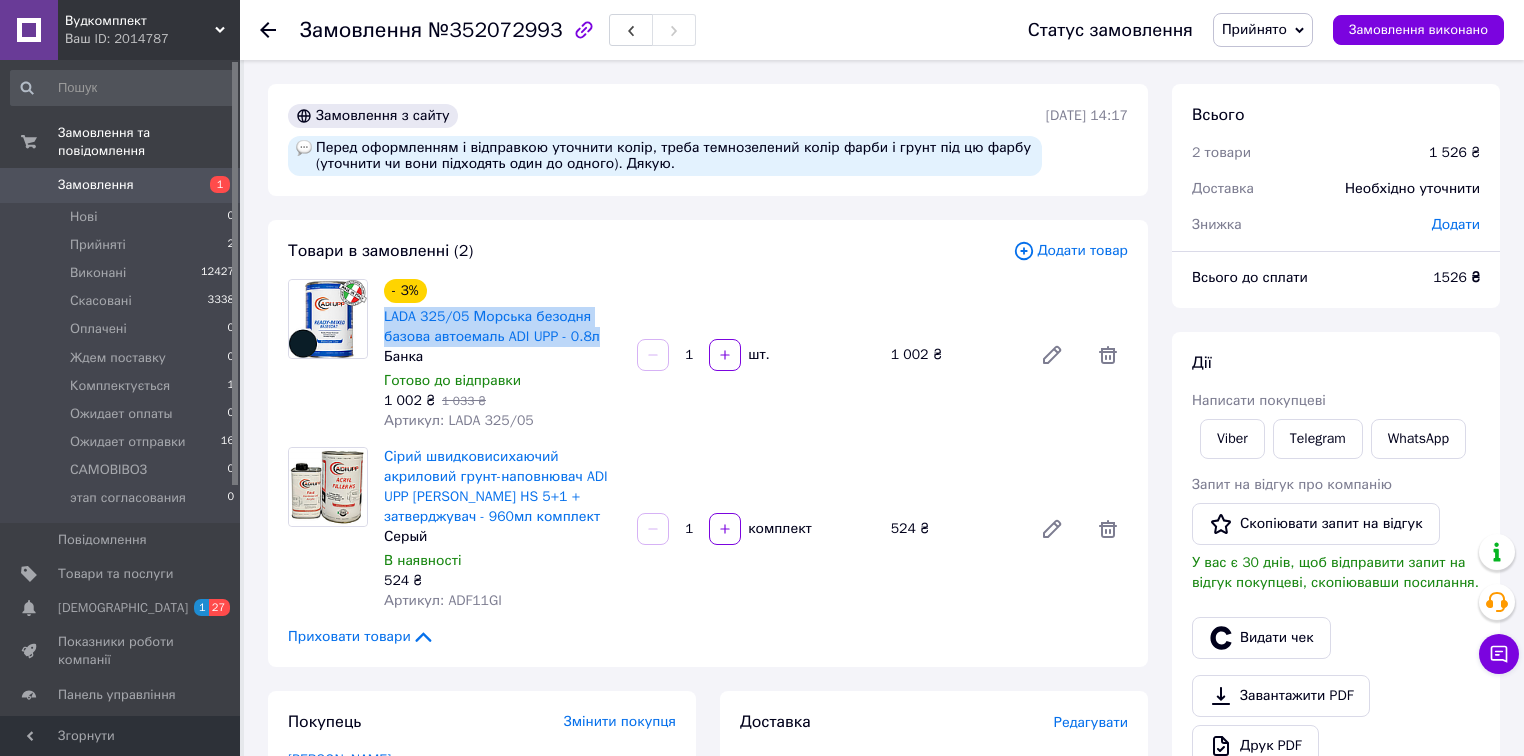 click on "Прийнято" at bounding box center [1254, 29] 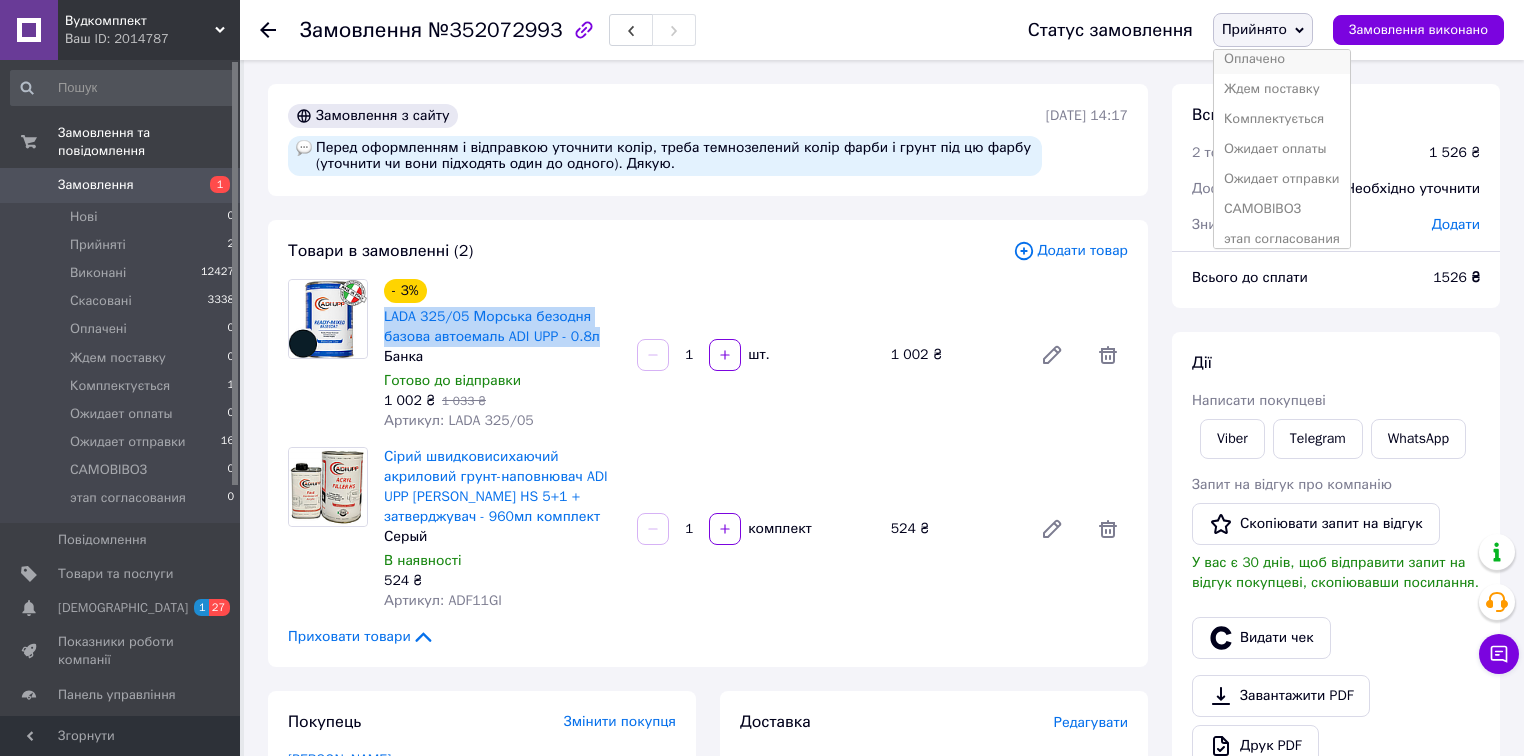 scroll, scrollTop: 81, scrollLeft: 0, axis: vertical 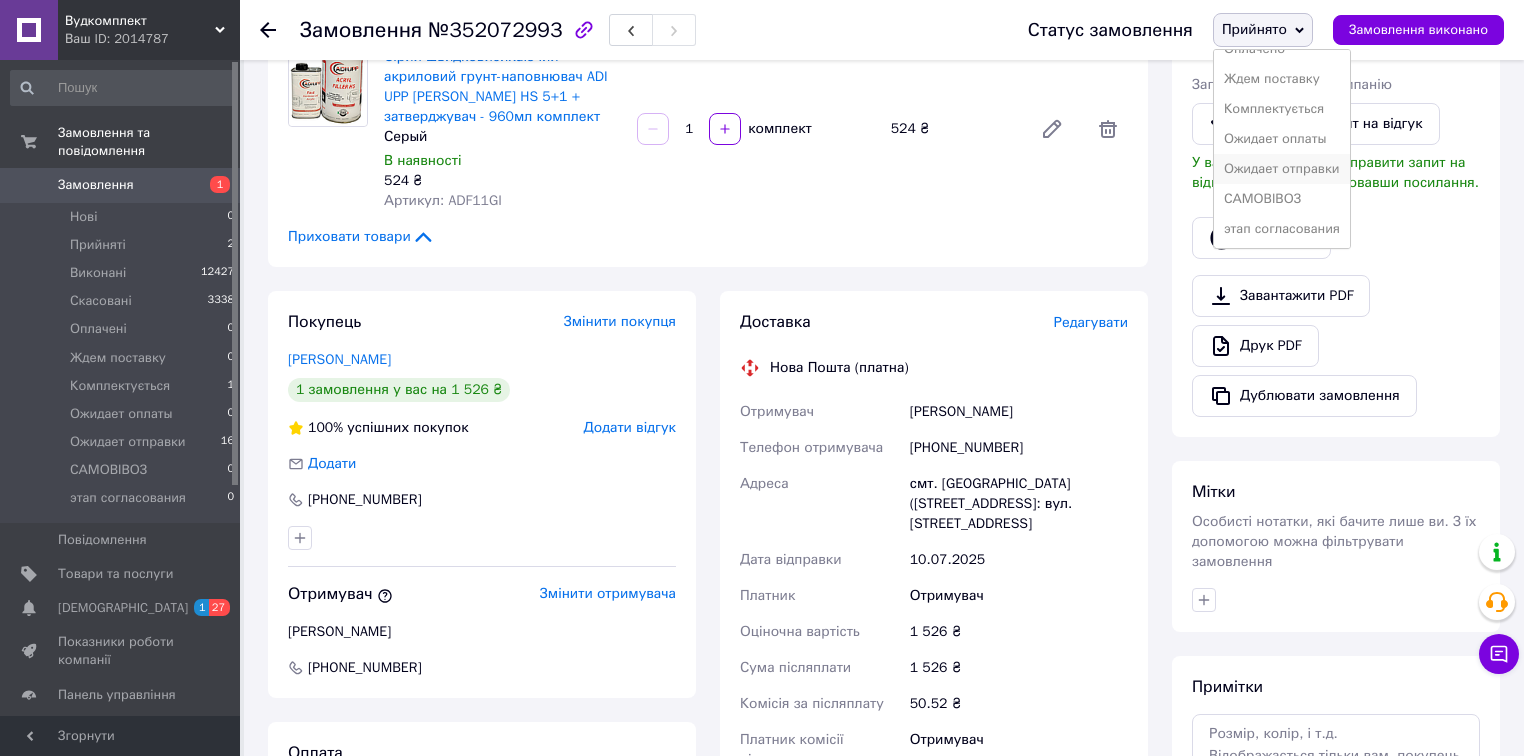 click on "Ожидает отправки" at bounding box center [1282, 169] 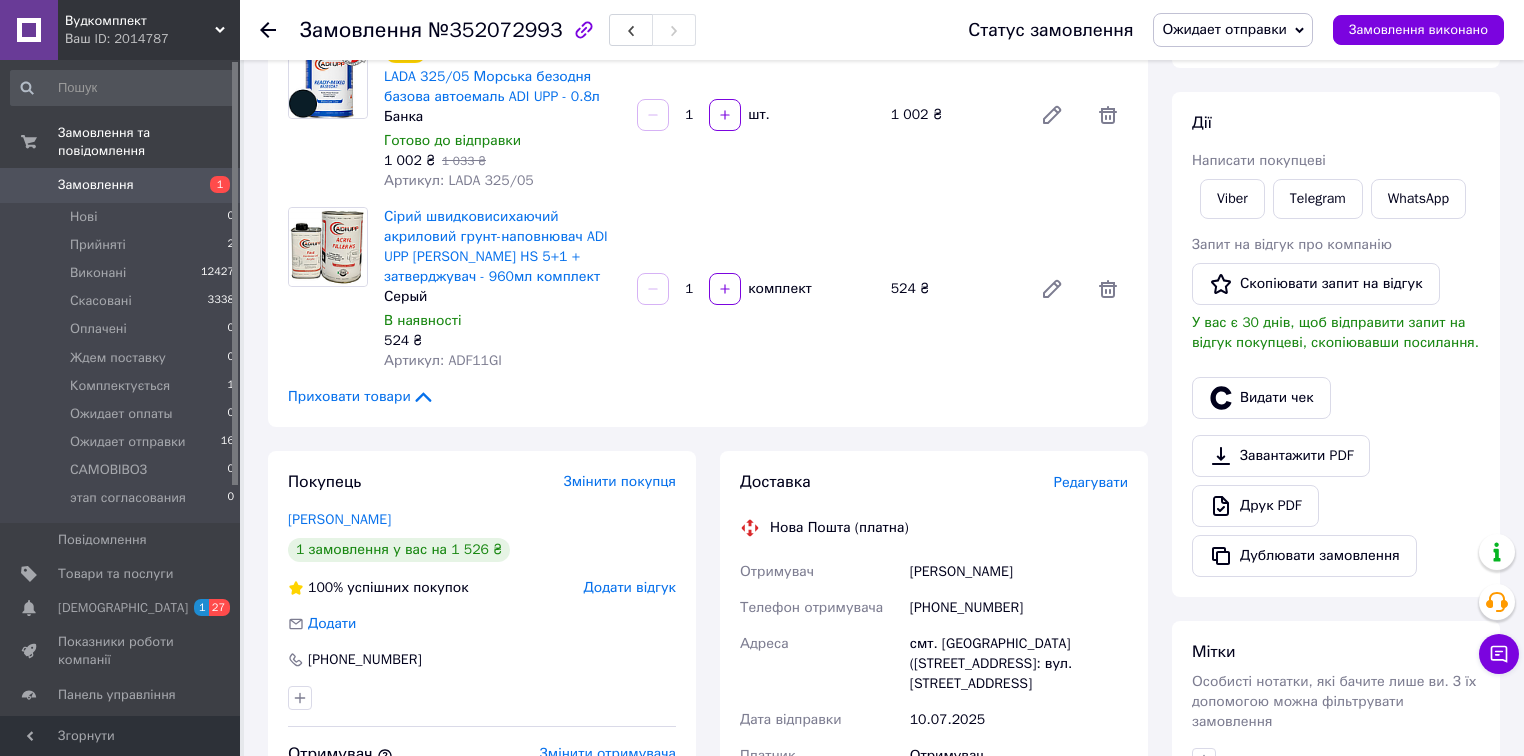 scroll, scrollTop: 80, scrollLeft: 0, axis: vertical 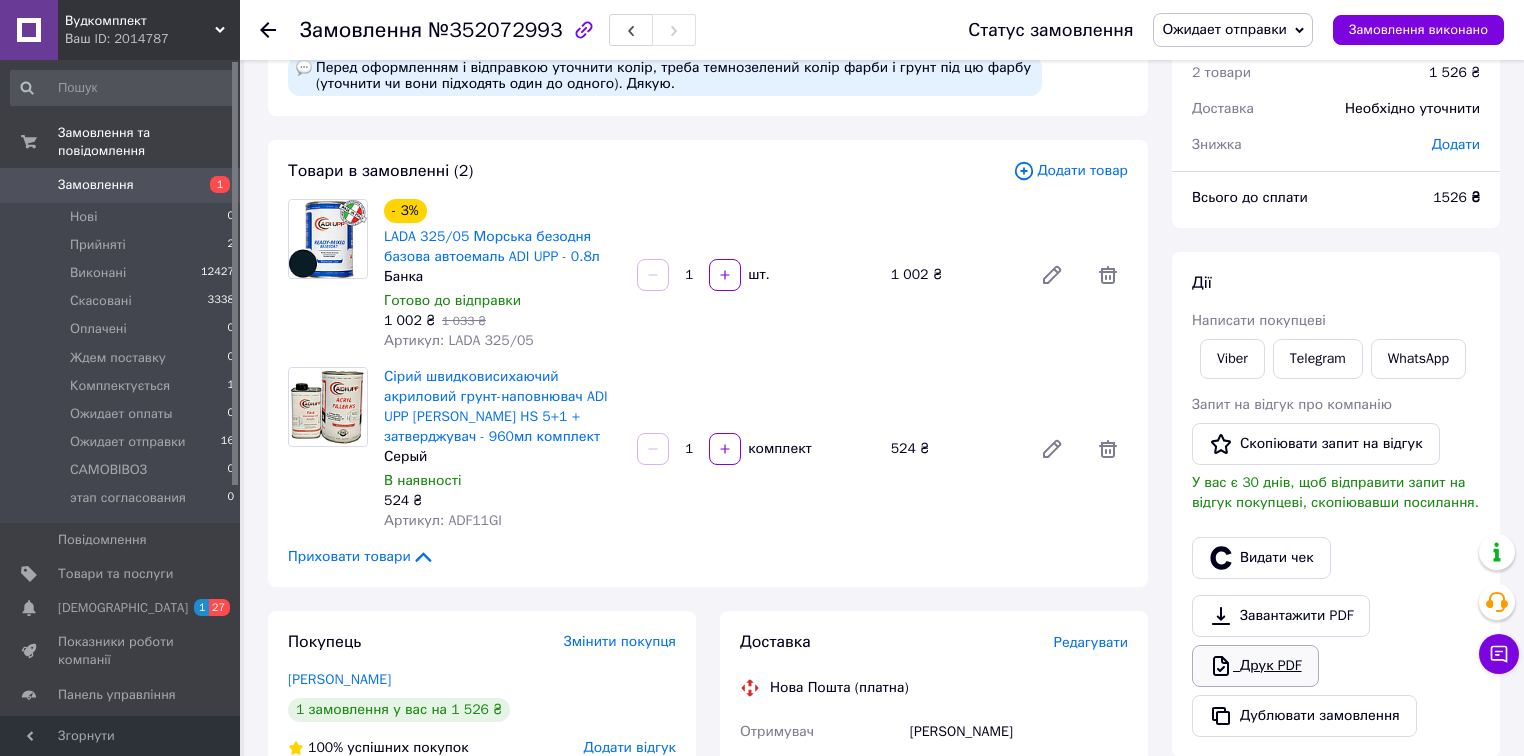 click on "Друк PDF" at bounding box center (1255, 666) 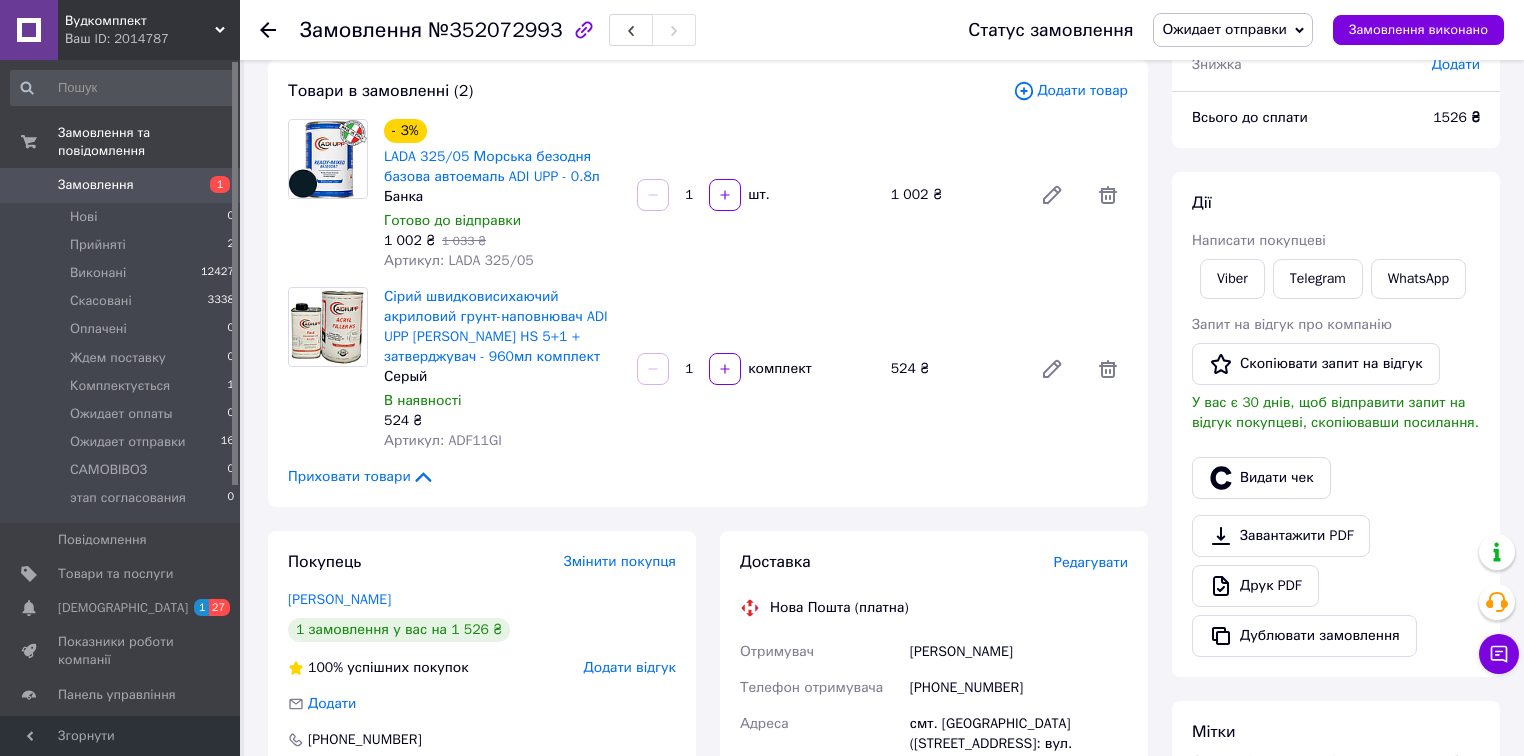 scroll, scrollTop: 160, scrollLeft: 0, axis: vertical 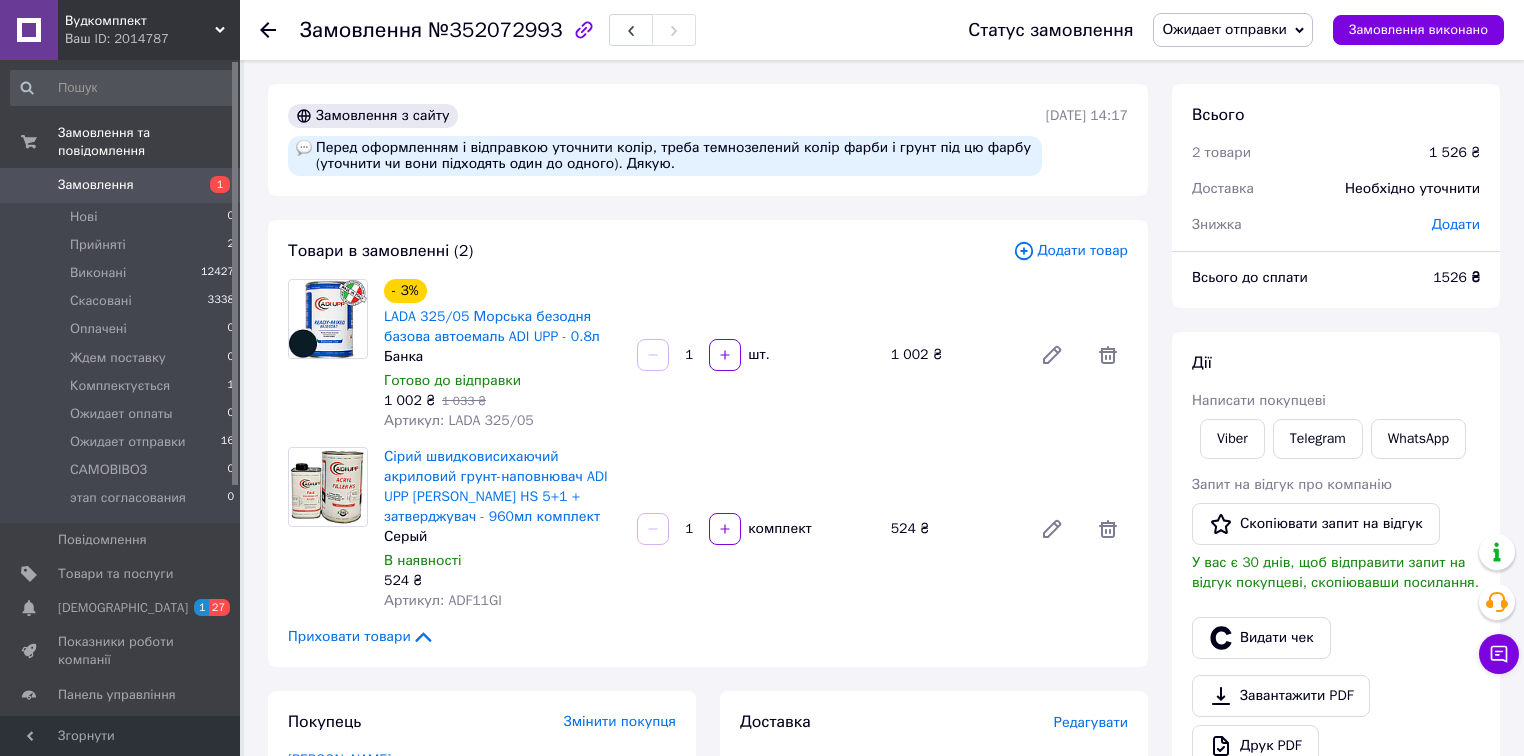 click 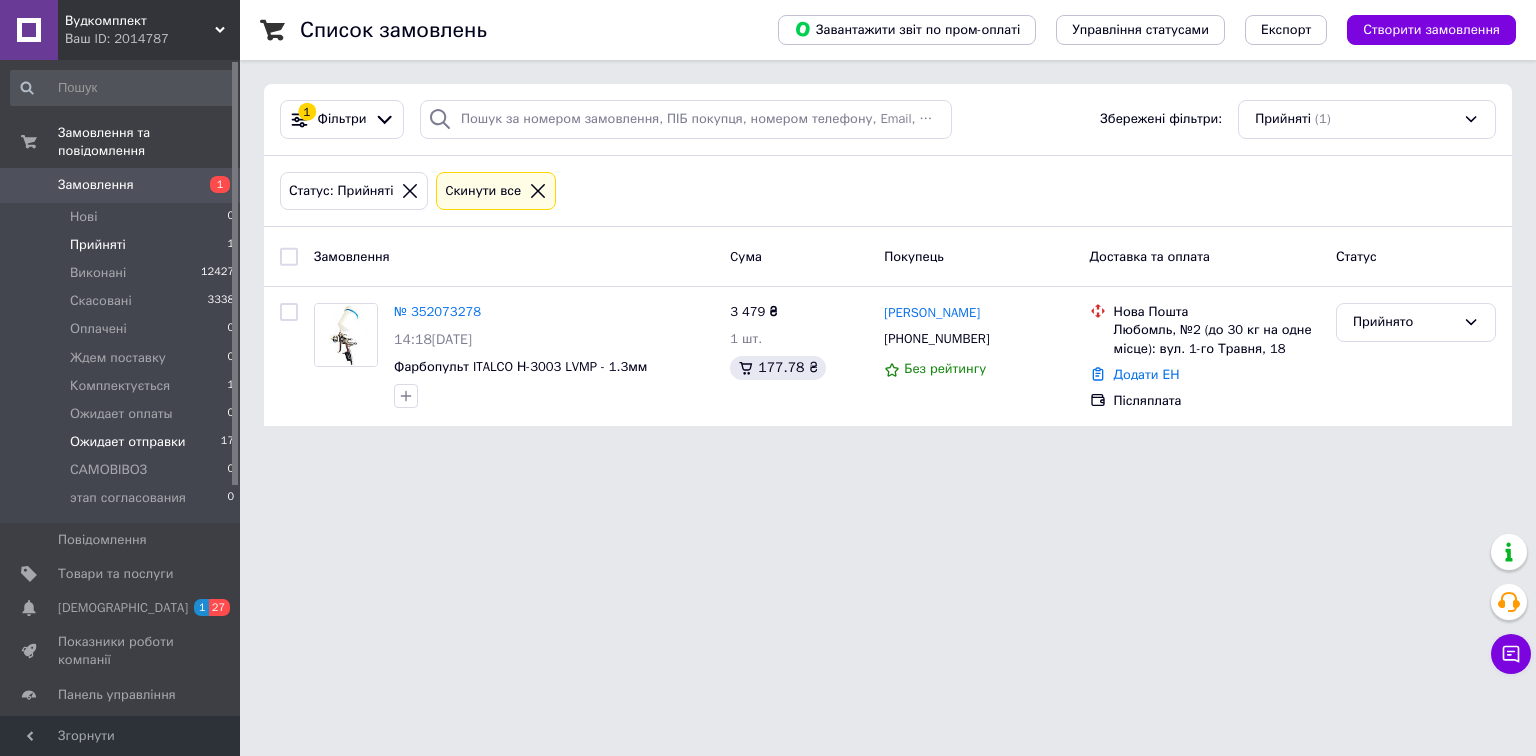 click on "Ожидает отправки" at bounding box center (128, 442) 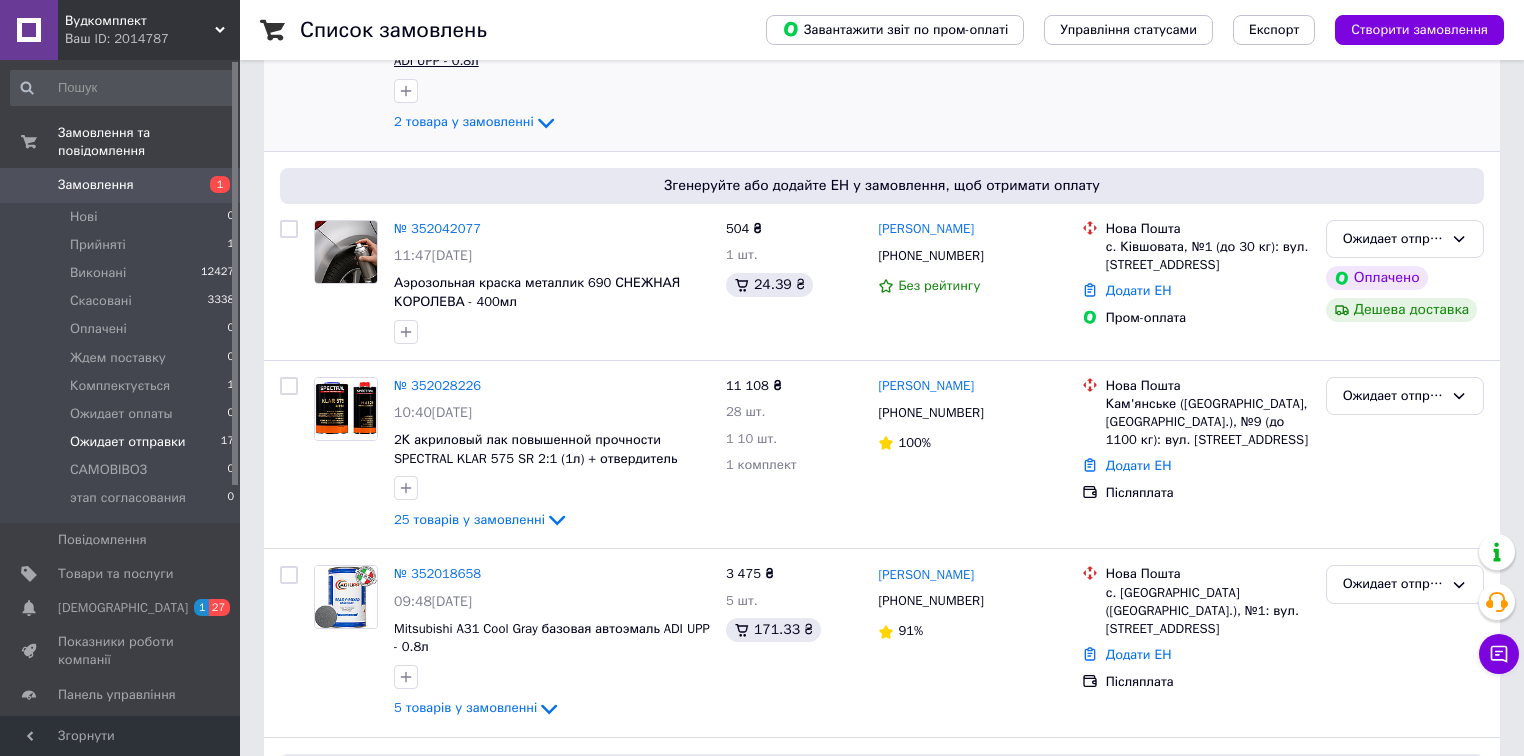 scroll, scrollTop: 400, scrollLeft: 0, axis: vertical 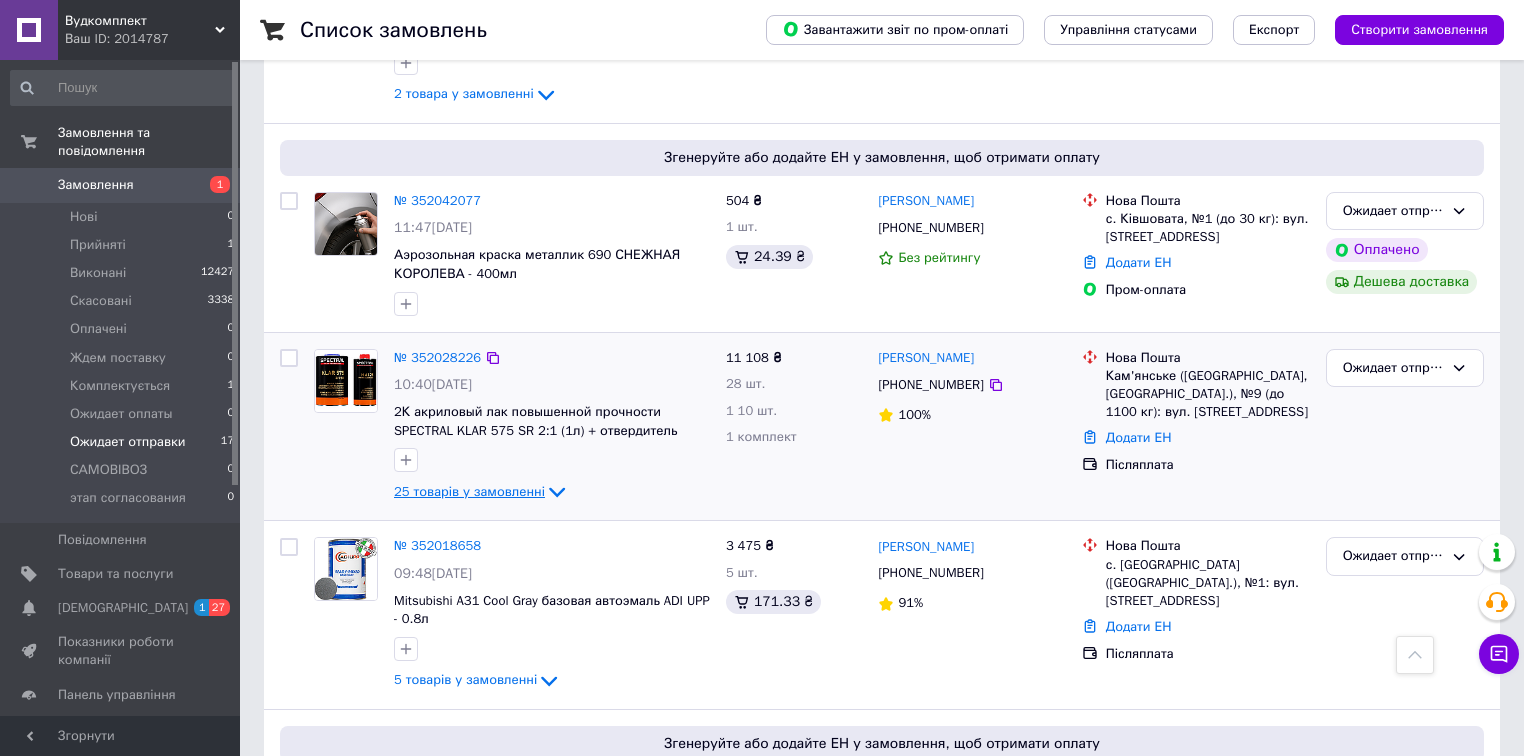 click on "25 товарів у замовленні" at bounding box center [469, 491] 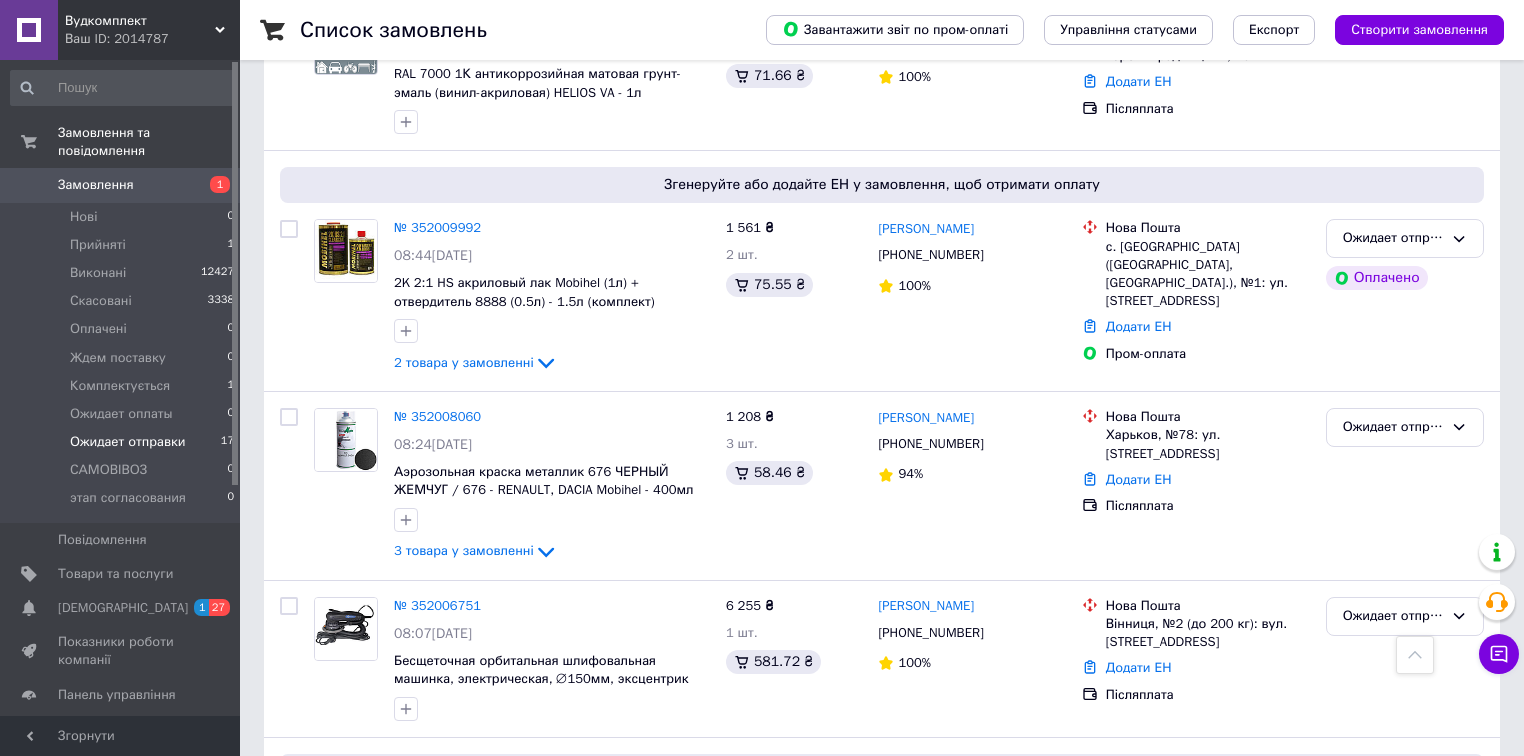 scroll, scrollTop: 3760, scrollLeft: 0, axis: vertical 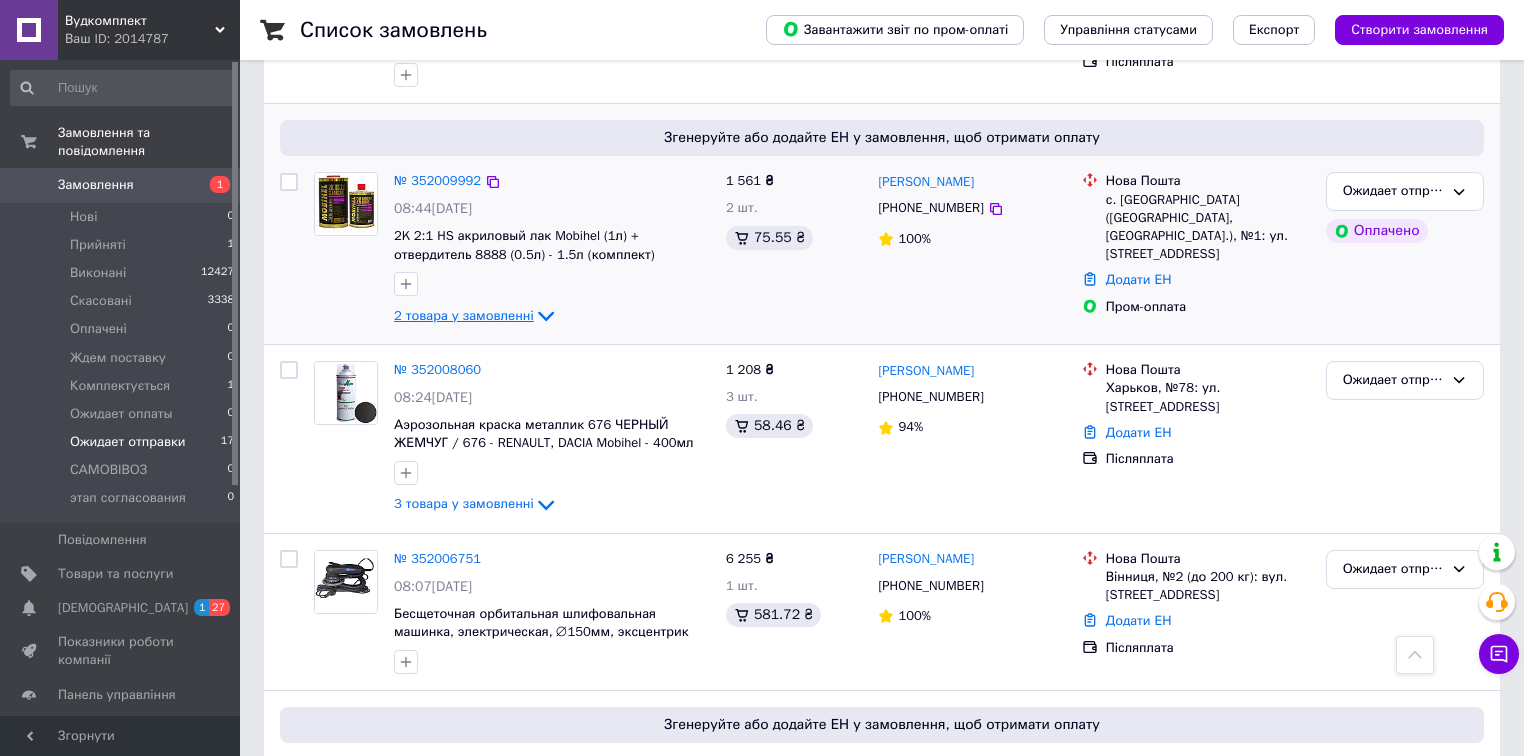 click on "2 товара у замовленні" at bounding box center (464, 315) 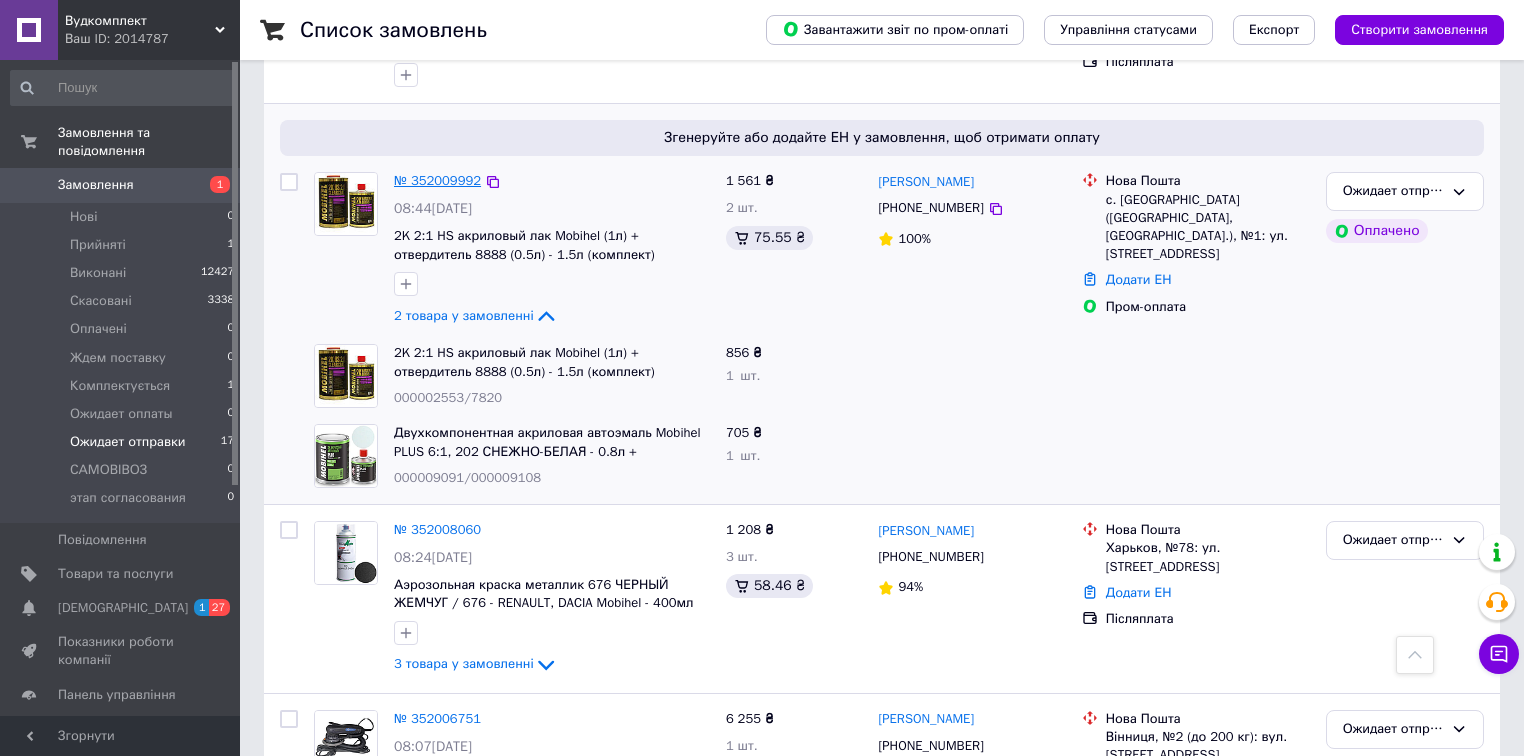 click on "№ 352009992" at bounding box center [437, 180] 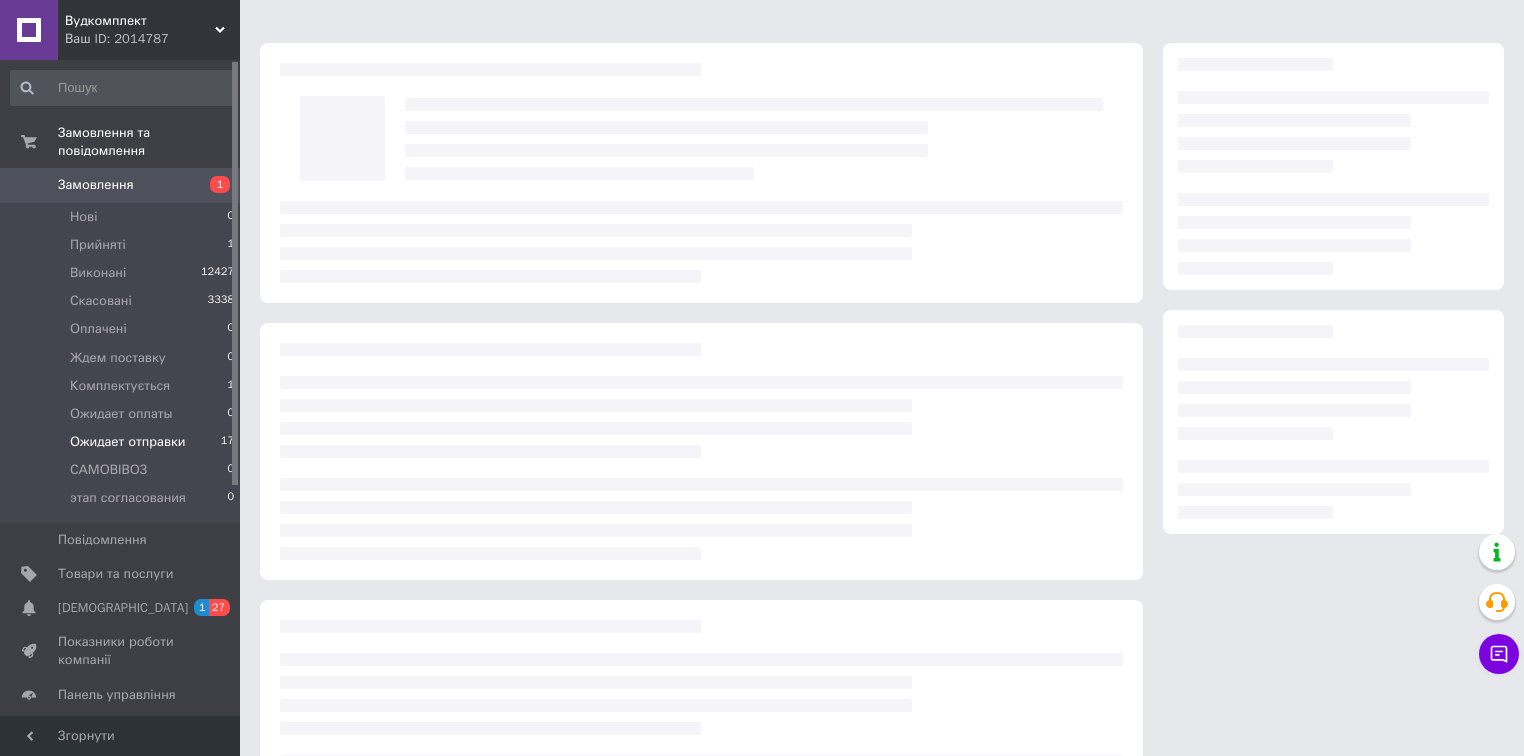 scroll, scrollTop: 0, scrollLeft: 0, axis: both 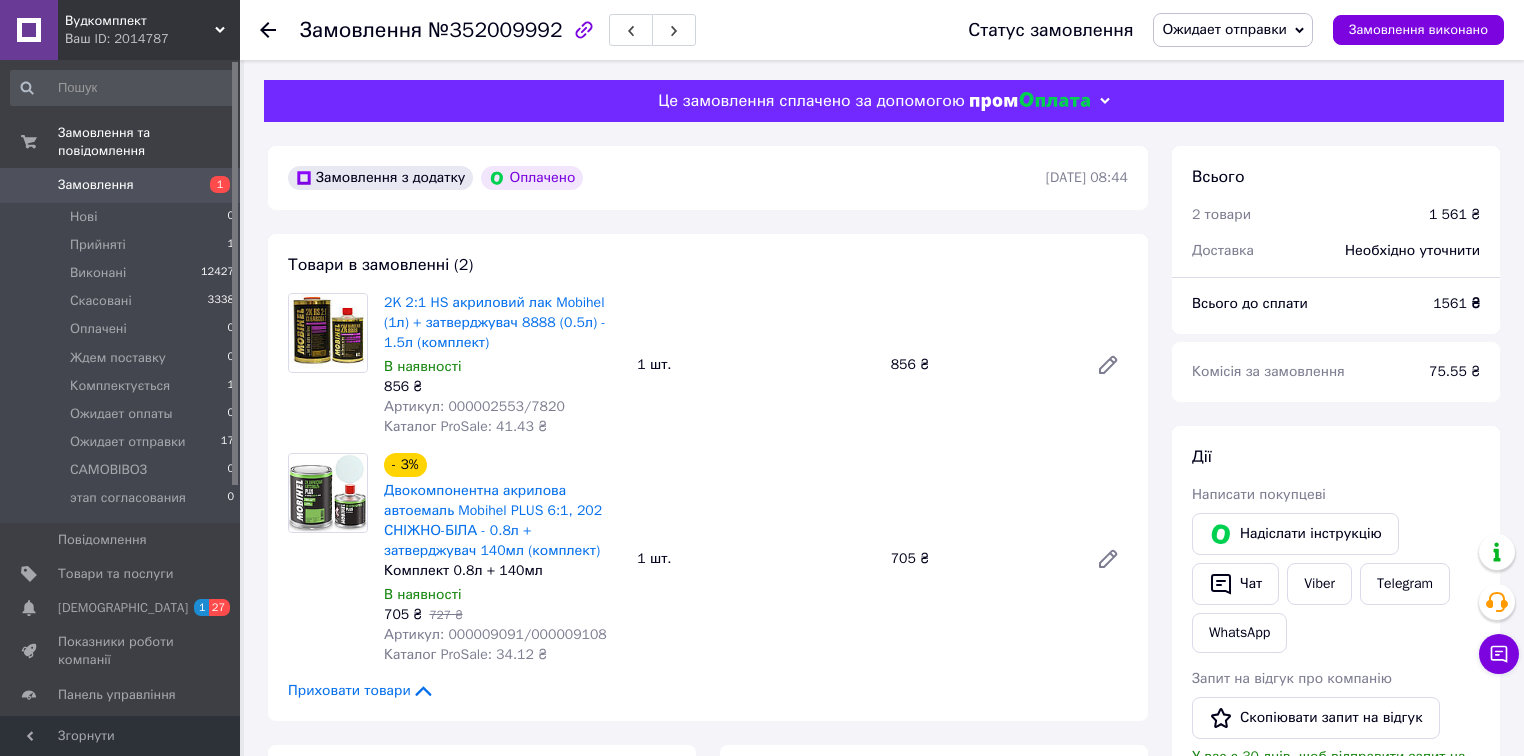 click 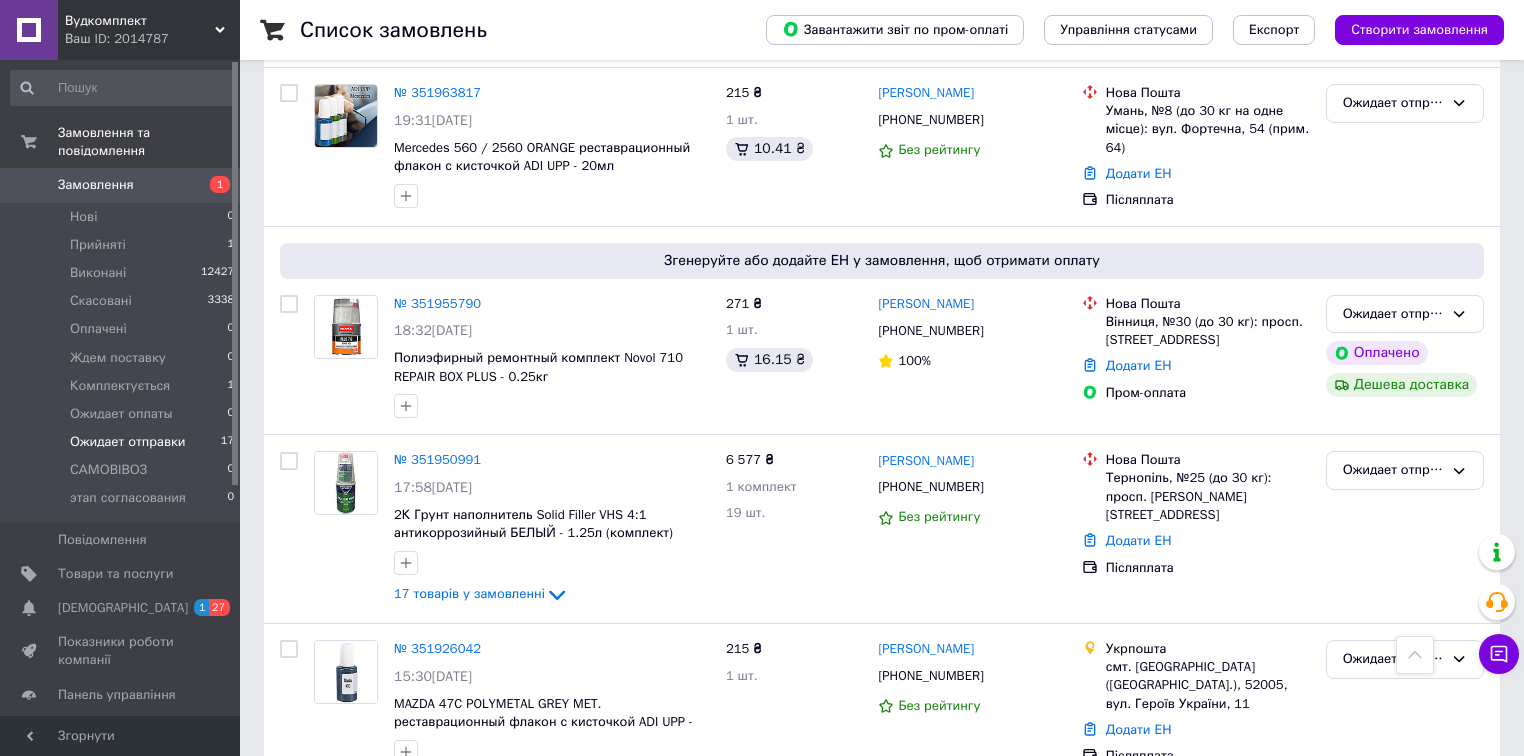 scroll, scrollTop: 2792, scrollLeft: 0, axis: vertical 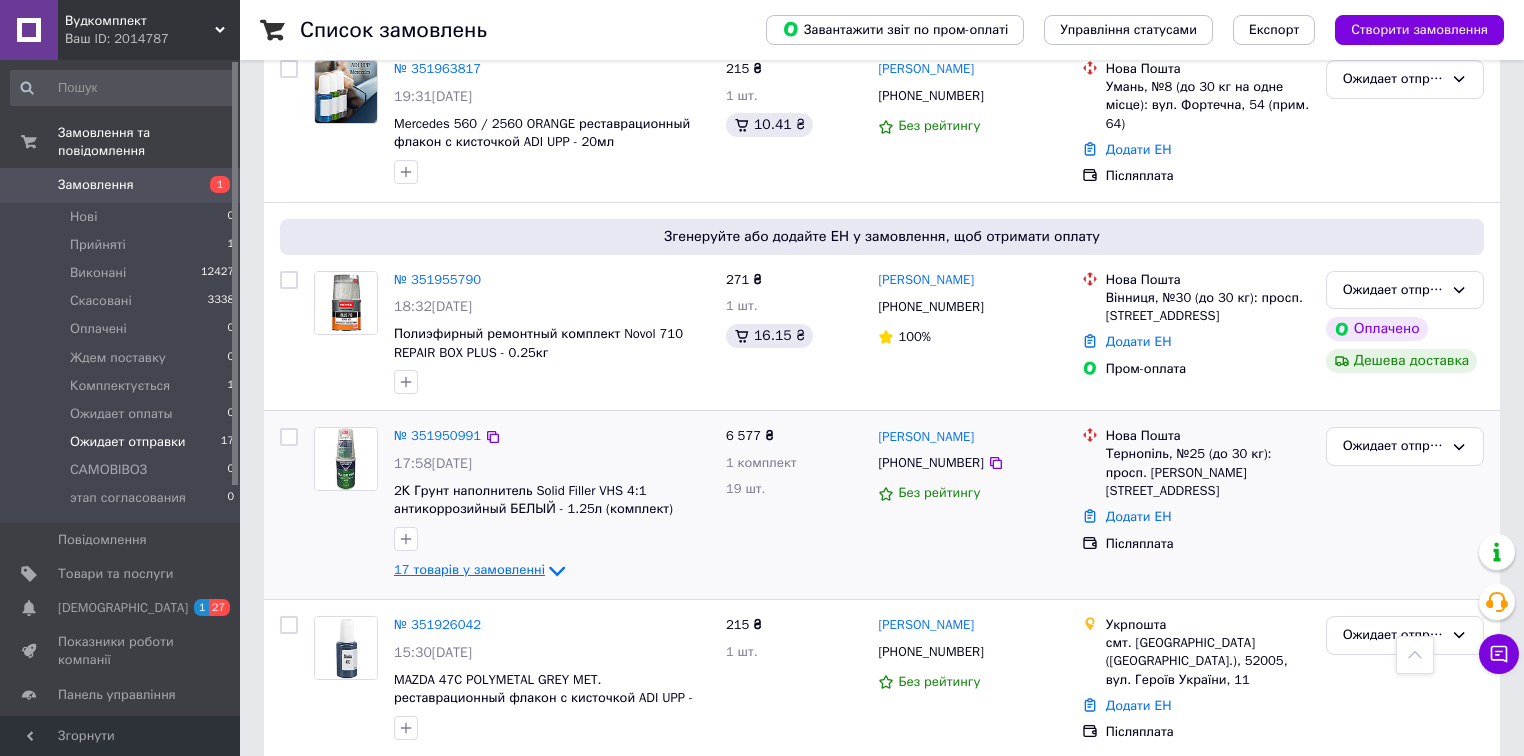 click on "17 товарів у замовленні" at bounding box center (469, 570) 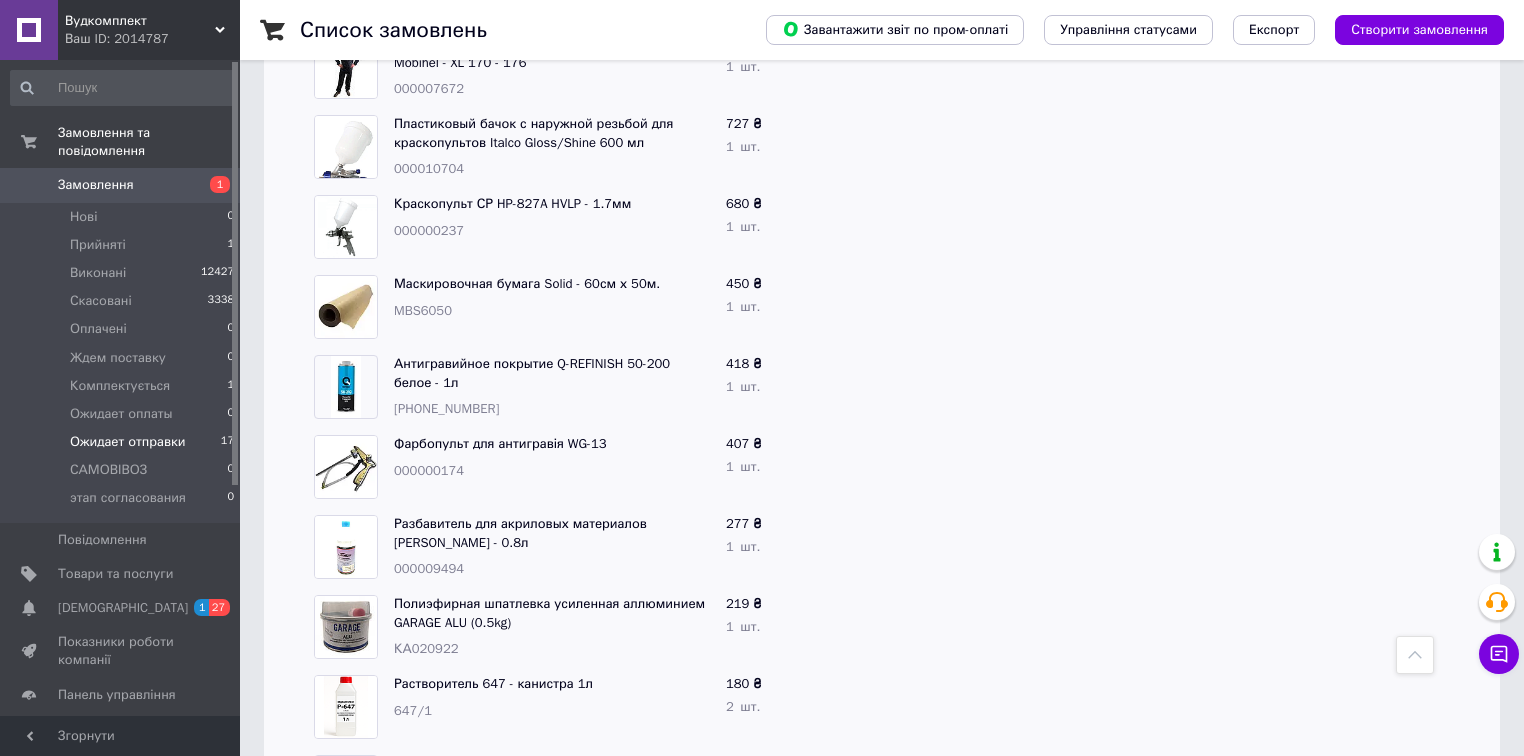 scroll, scrollTop: 3512, scrollLeft: 0, axis: vertical 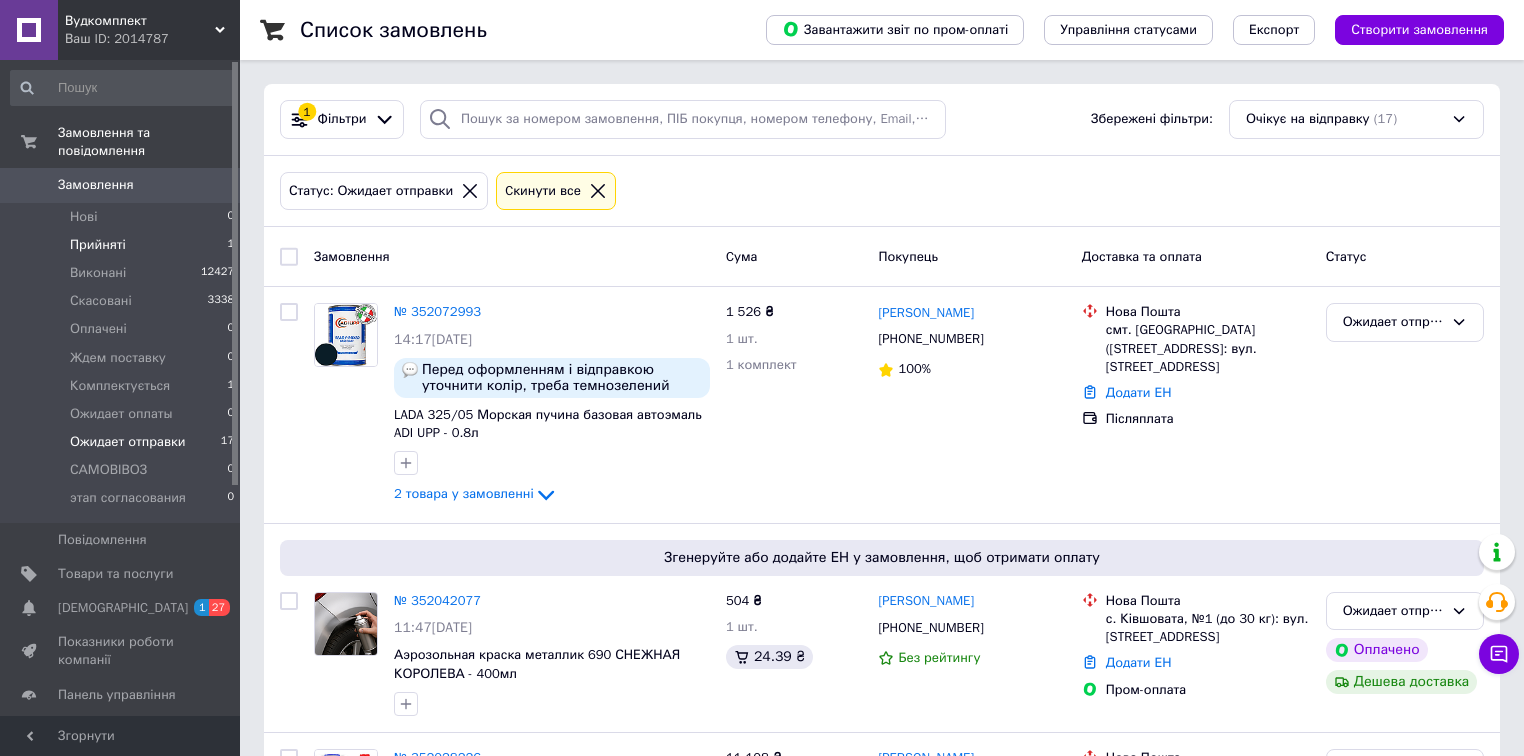 click on "Прийняті 1" at bounding box center [123, 245] 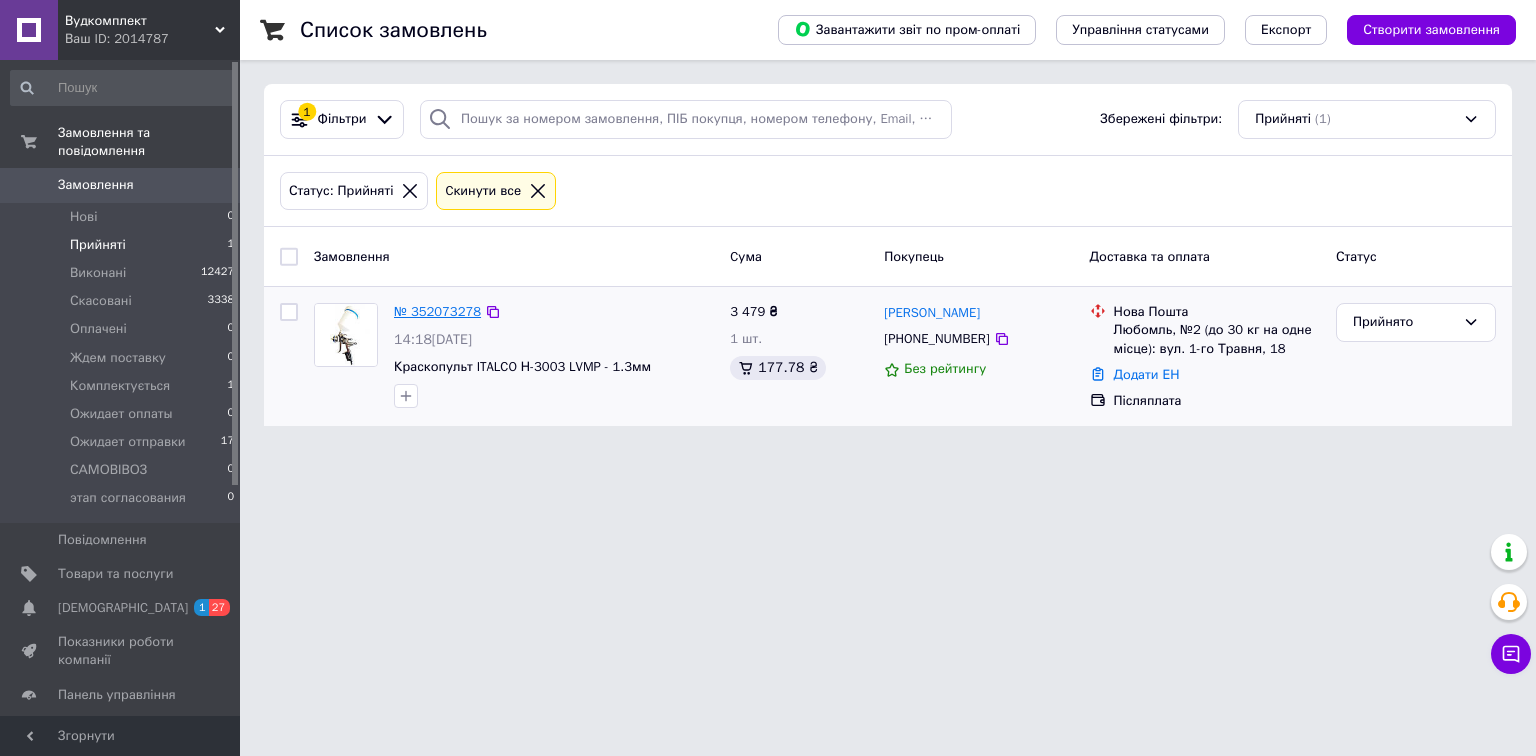 click on "№ 352073278" at bounding box center (437, 311) 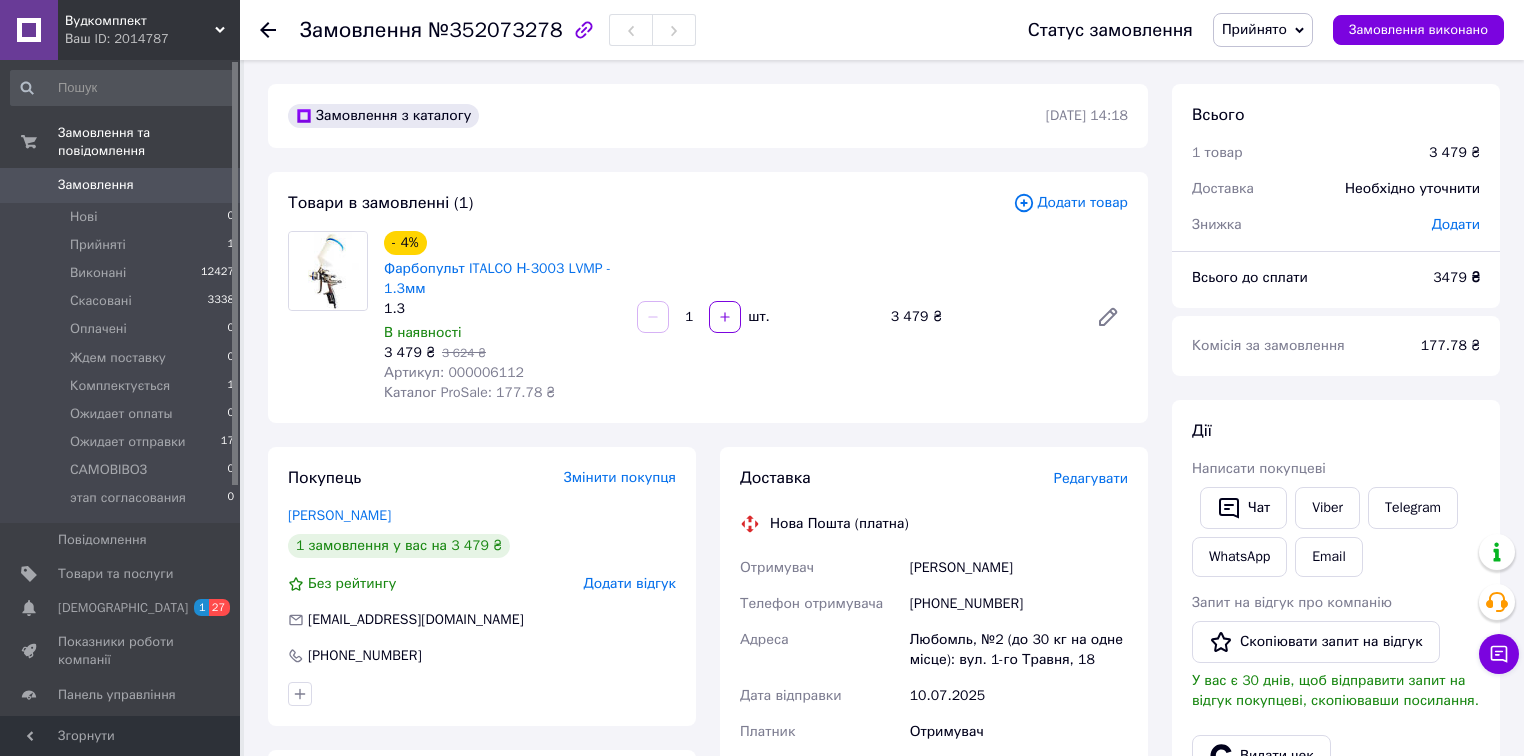 click on "Прийнято" at bounding box center (1254, 29) 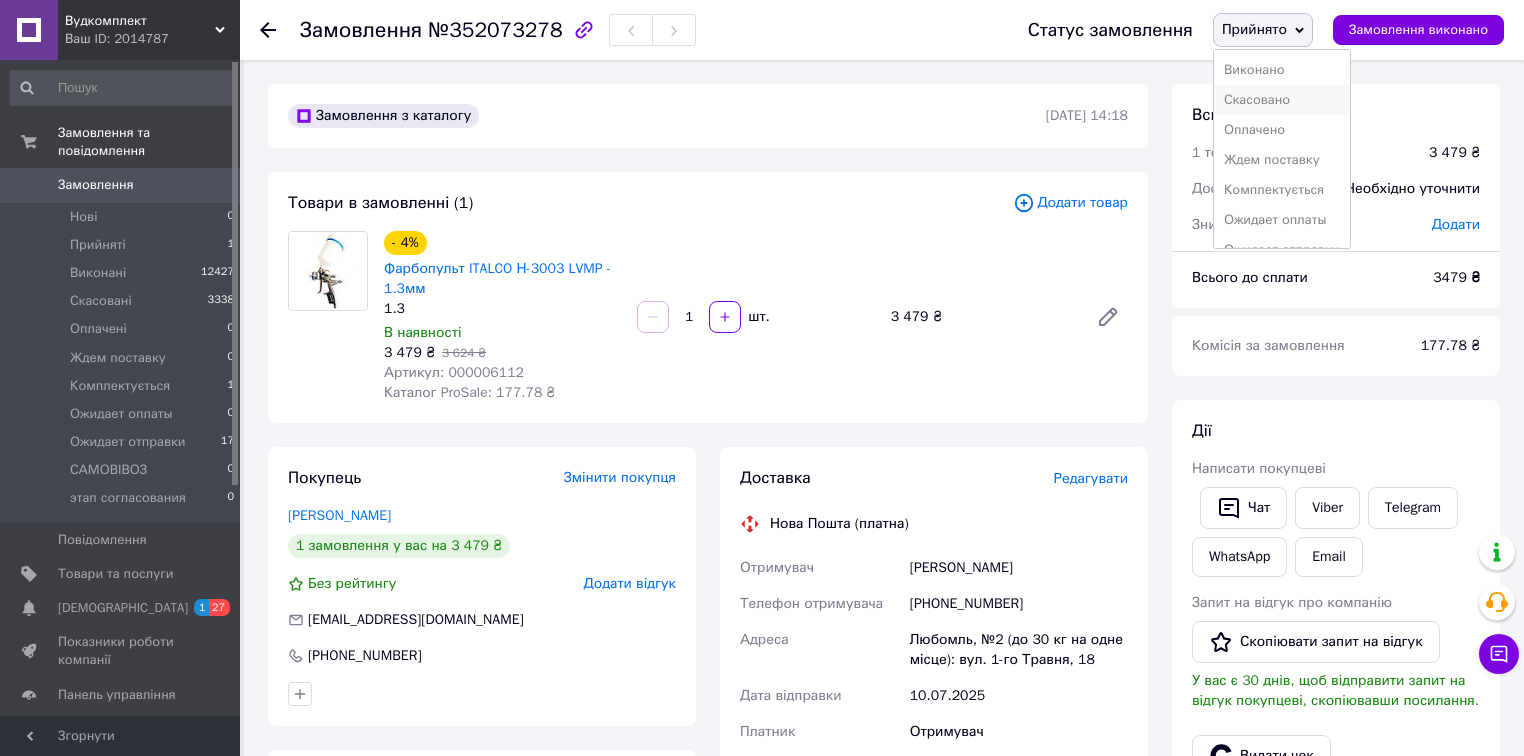 click on "Скасовано" at bounding box center (1282, 100) 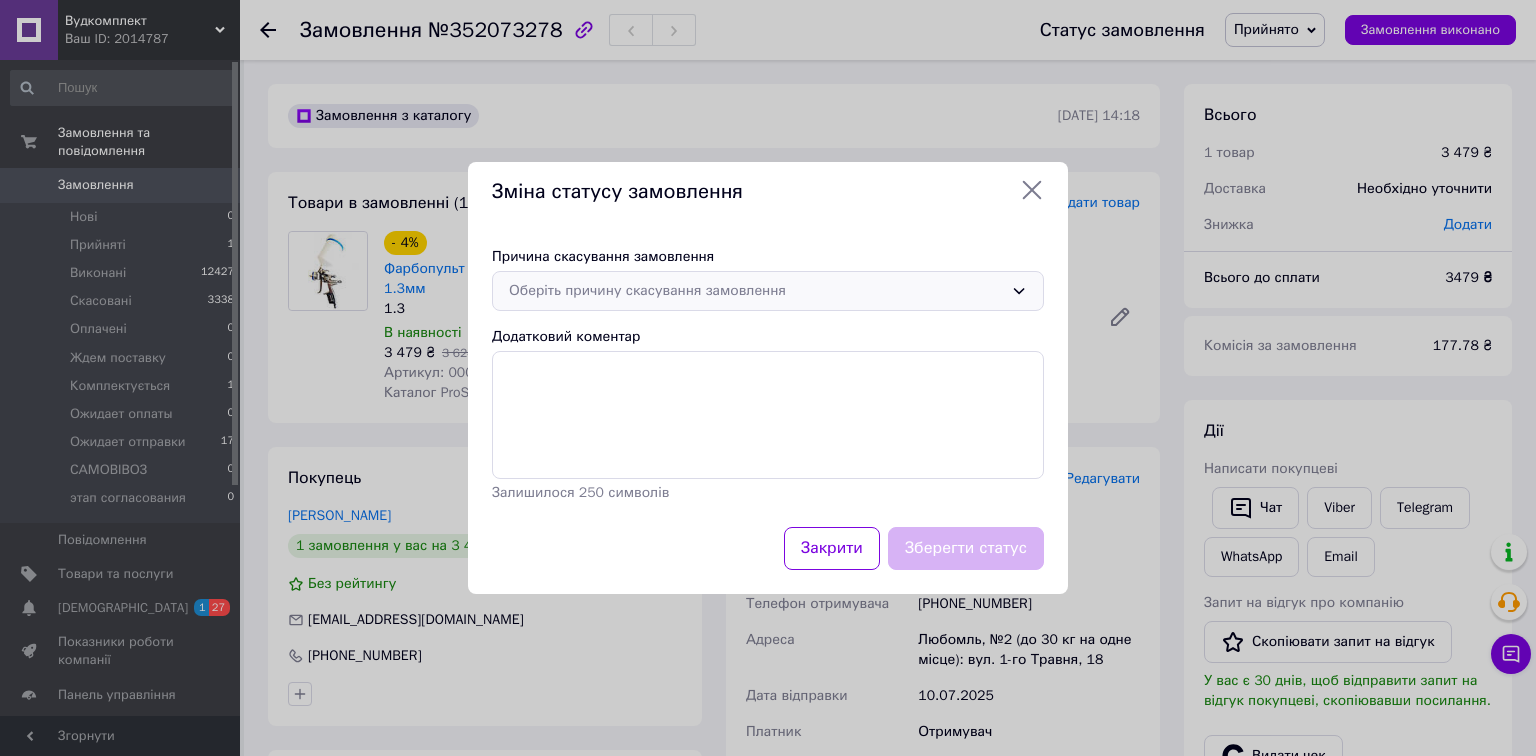 click on "Оберіть причину скасування замовлення" at bounding box center (756, 291) 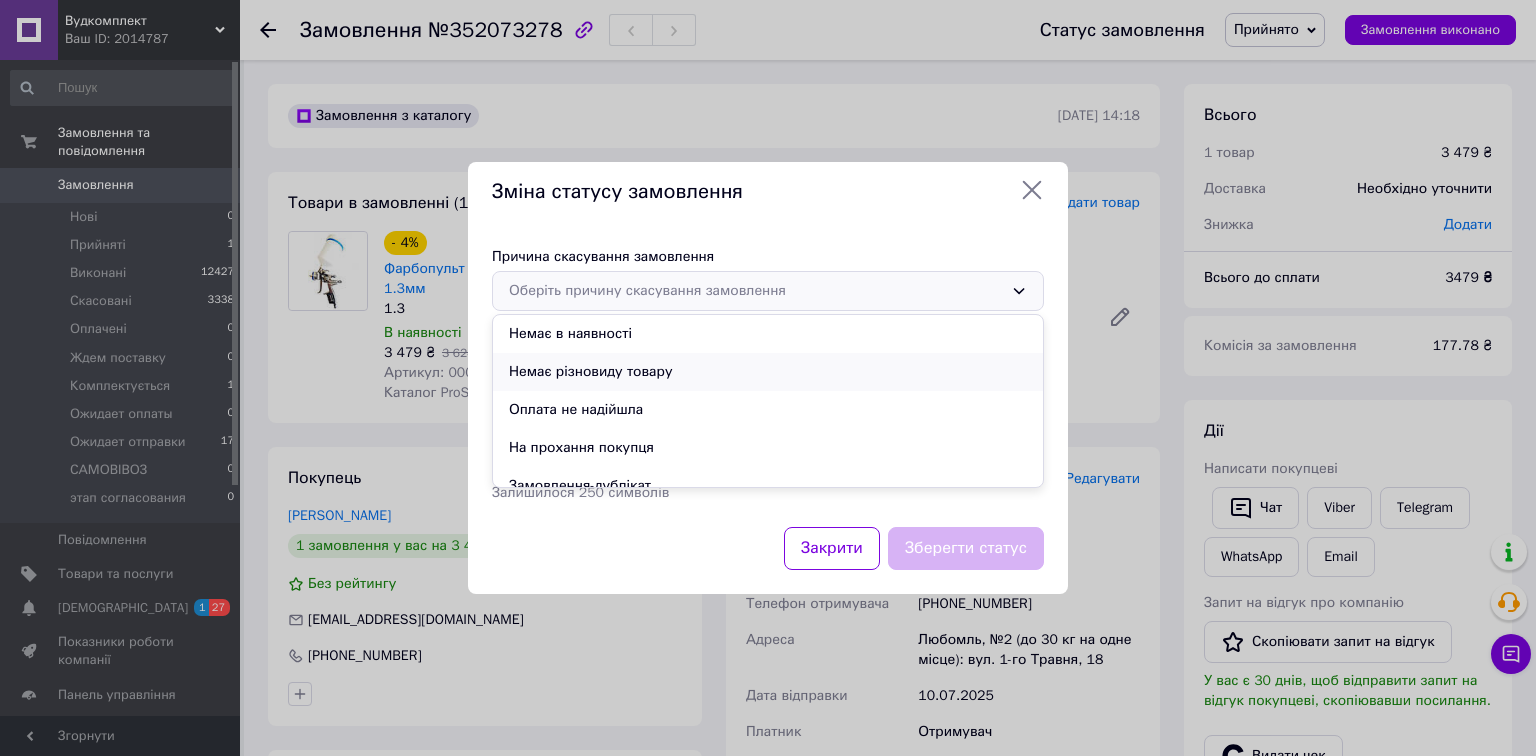 click on "Немає різновиду товару" at bounding box center [768, 372] 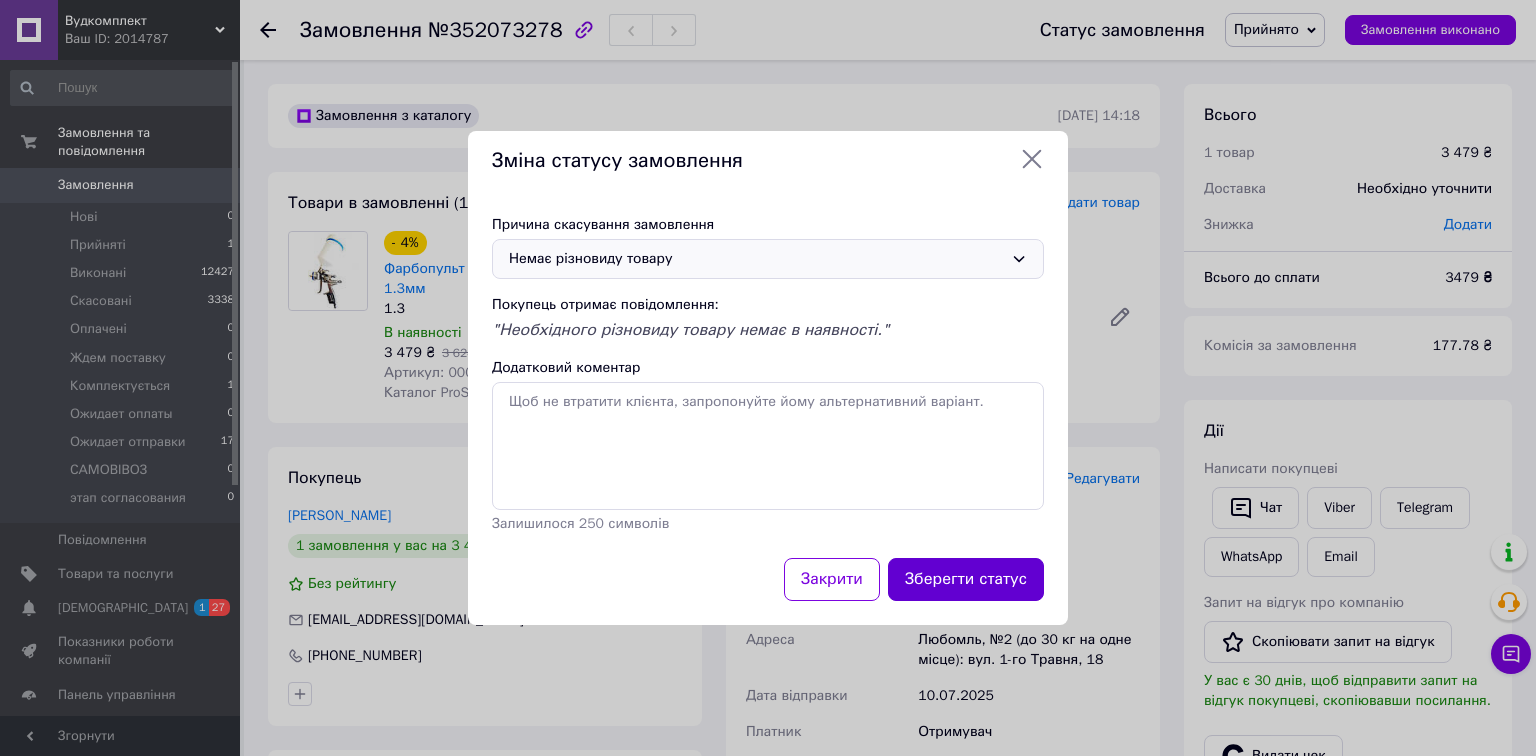 click on "Зберегти статус" at bounding box center (966, 579) 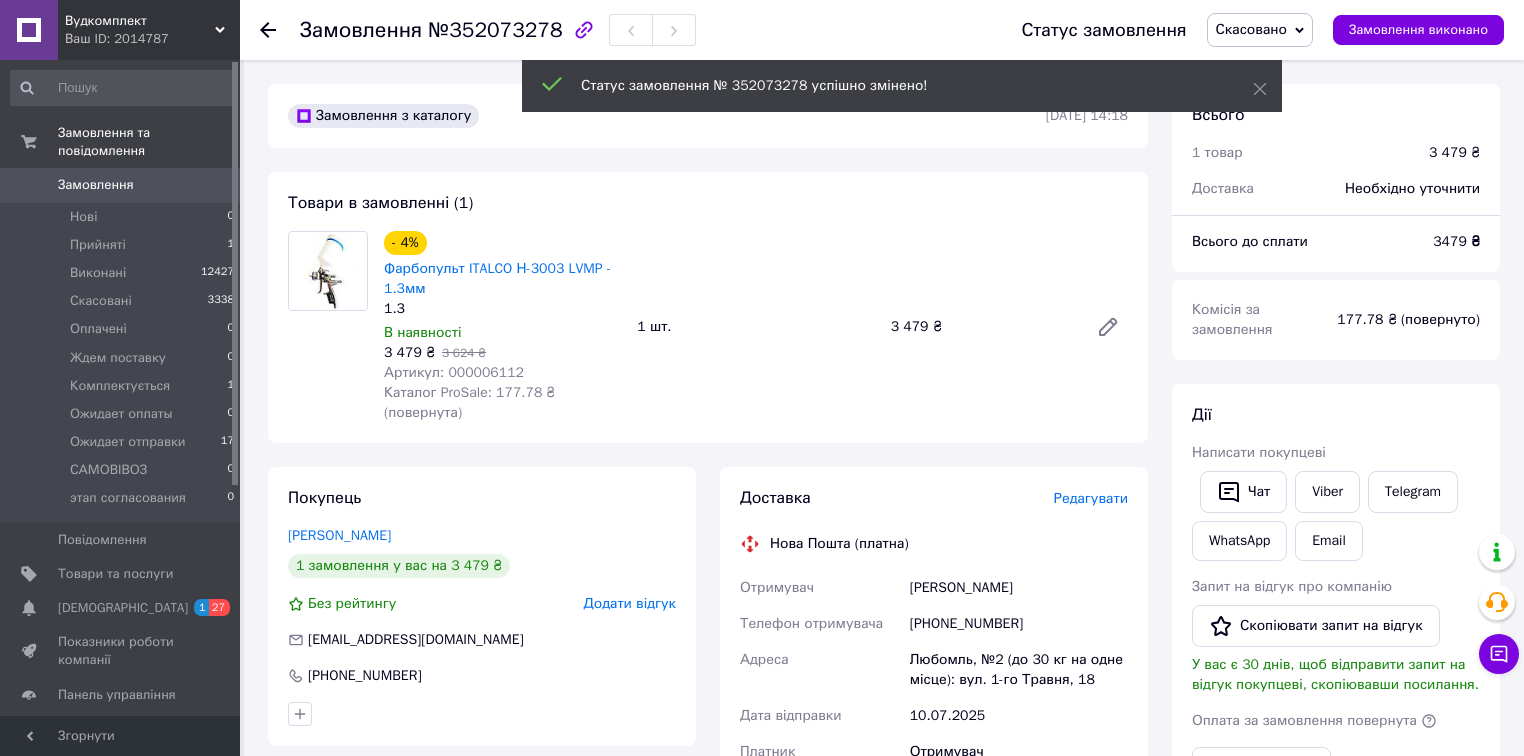 click 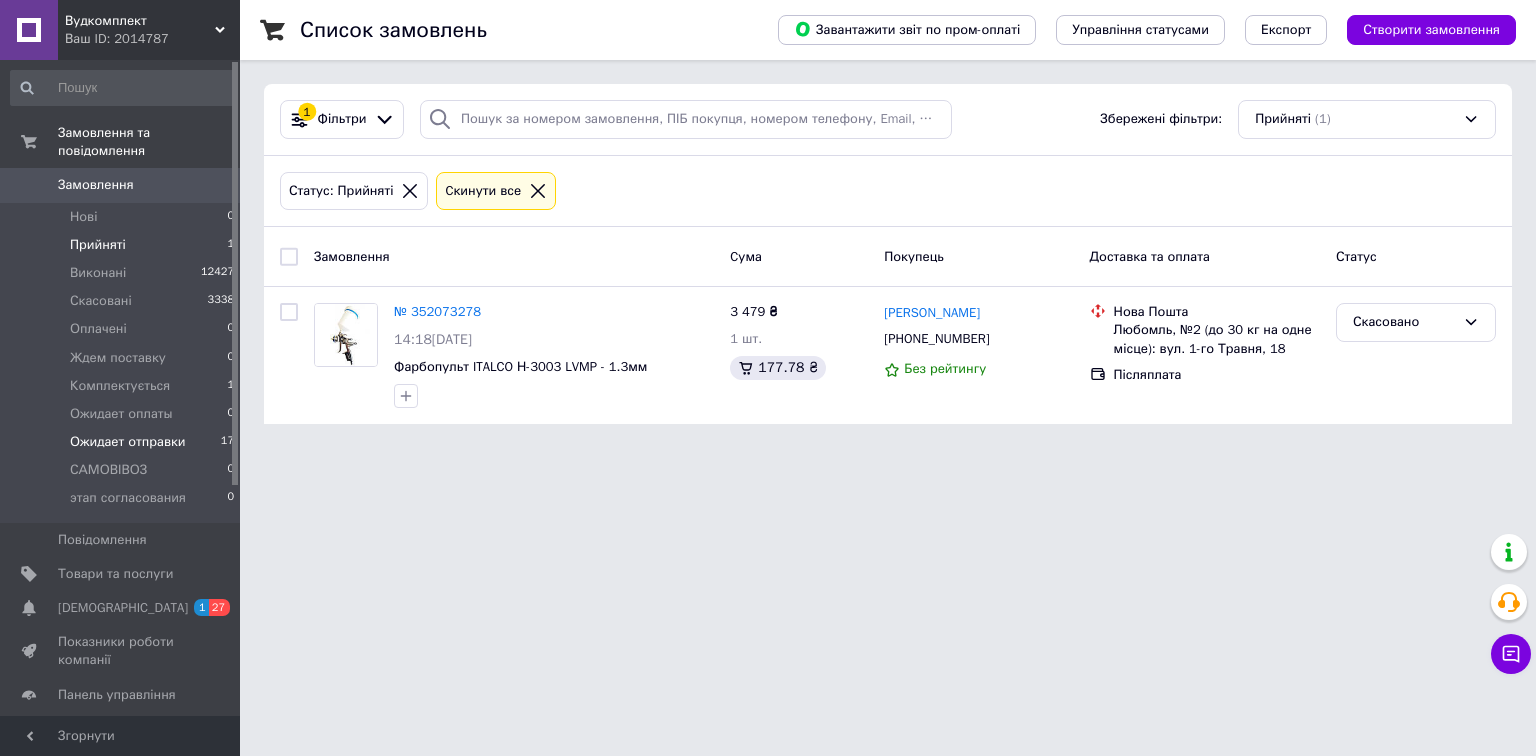 click on "Ожидает отправки" at bounding box center [128, 442] 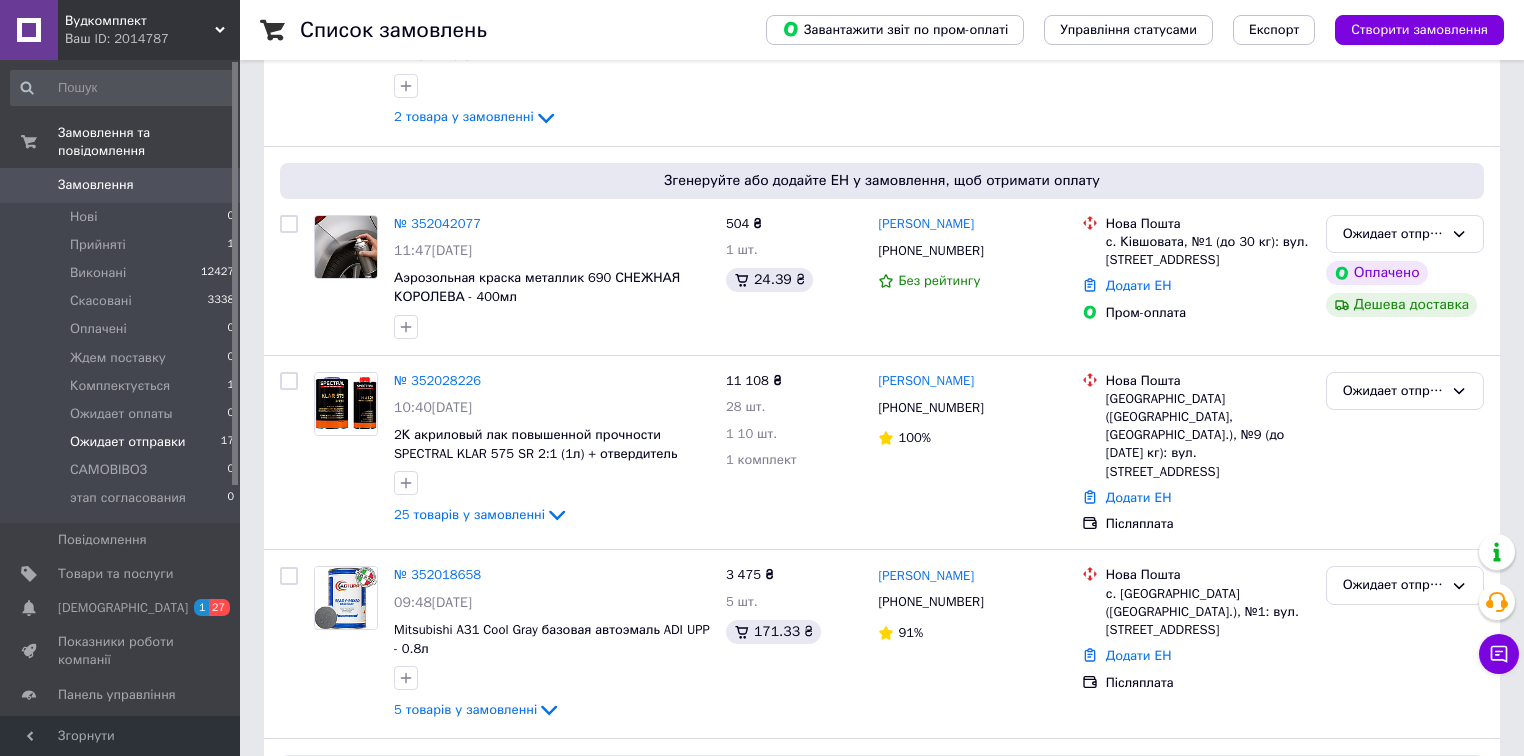 scroll, scrollTop: 400, scrollLeft: 0, axis: vertical 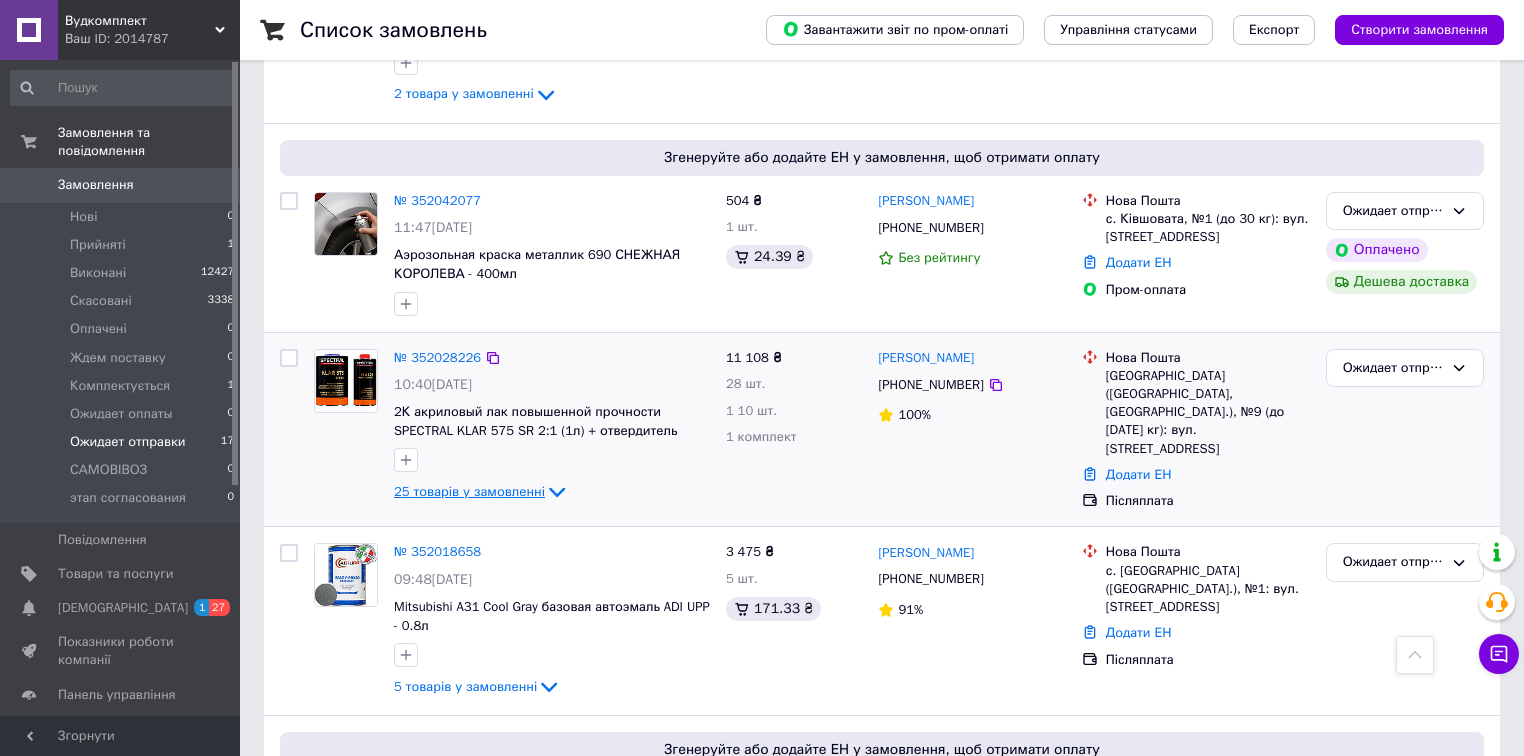 click on "25 товарів у замовленні" at bounding box center (469, 491) 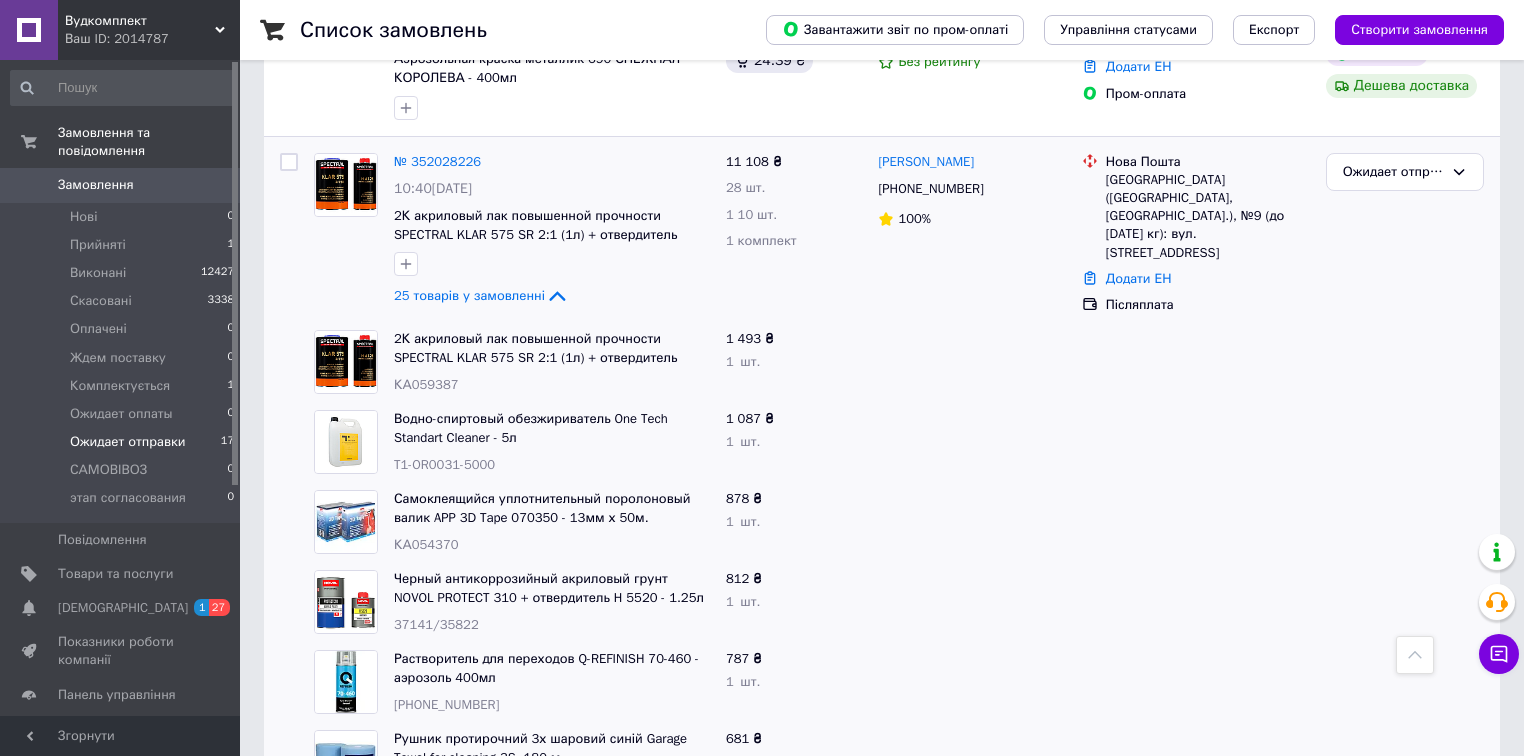 scroll, scrollTop: 560, scrollLeft: 0, axis: vertical 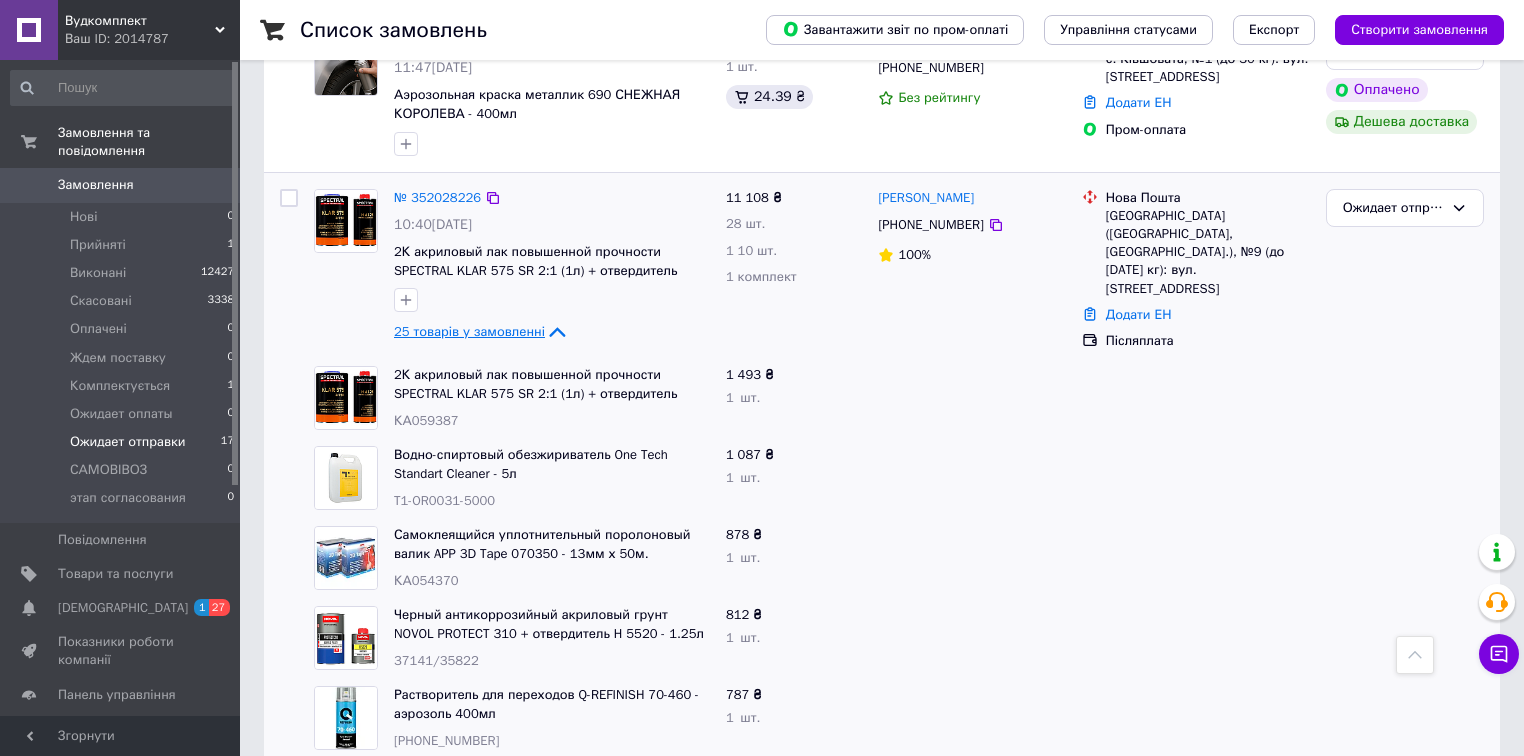 click on "25 товарів у замовленні" at bounding box center [469, 331] 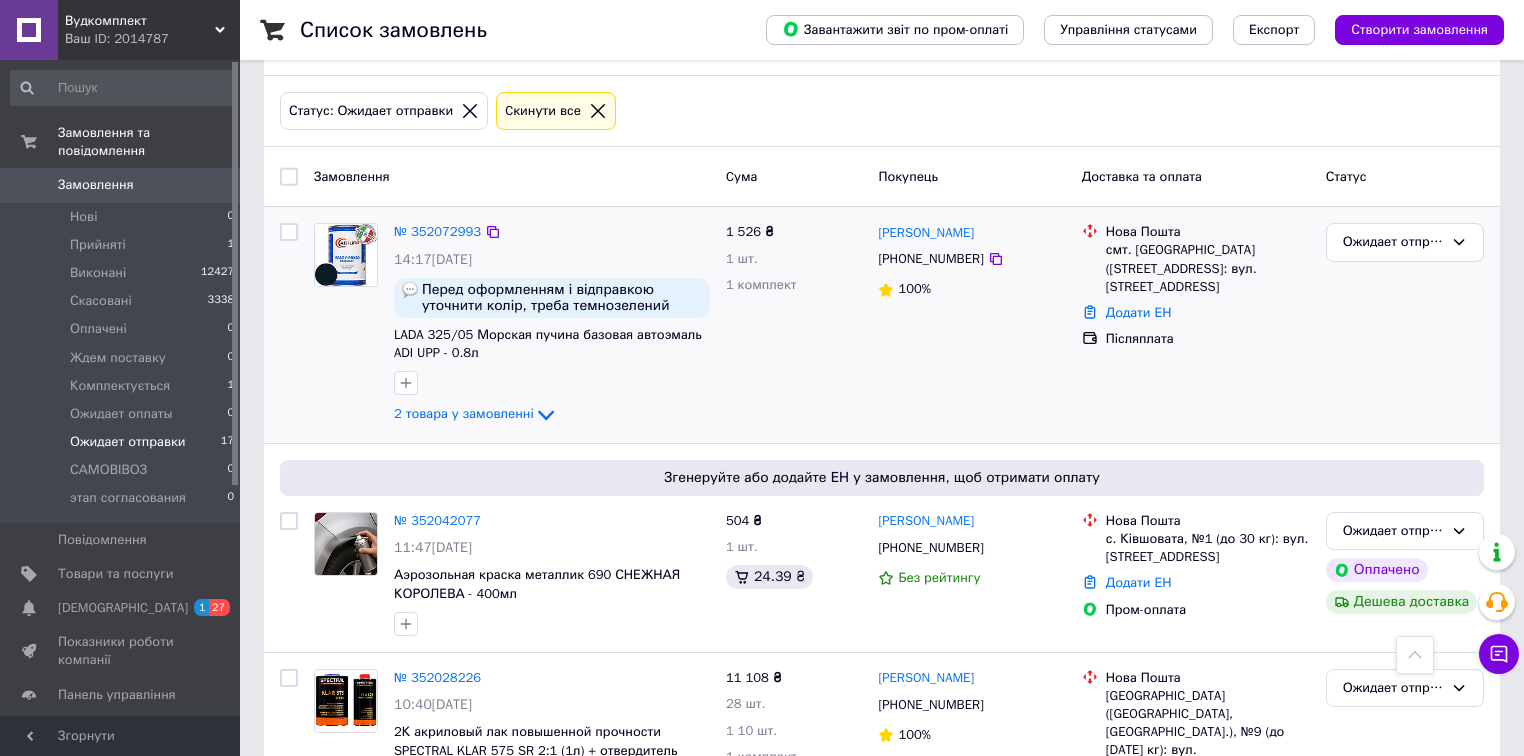 scroll, scrollTop: 80, scrollLeft: 0, axis: vertical 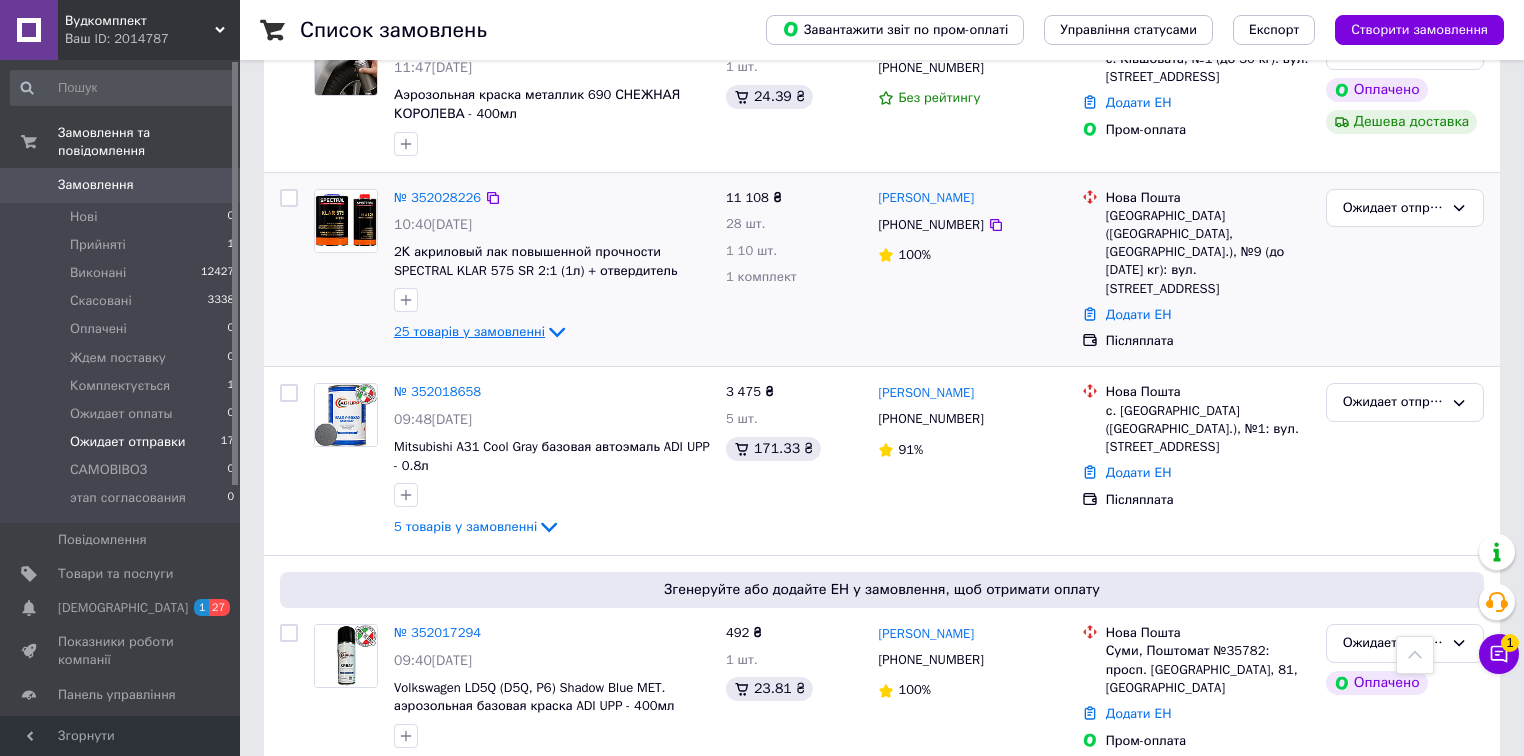 click on "25 товарів у замовленні" at bounding box center (469, 331) 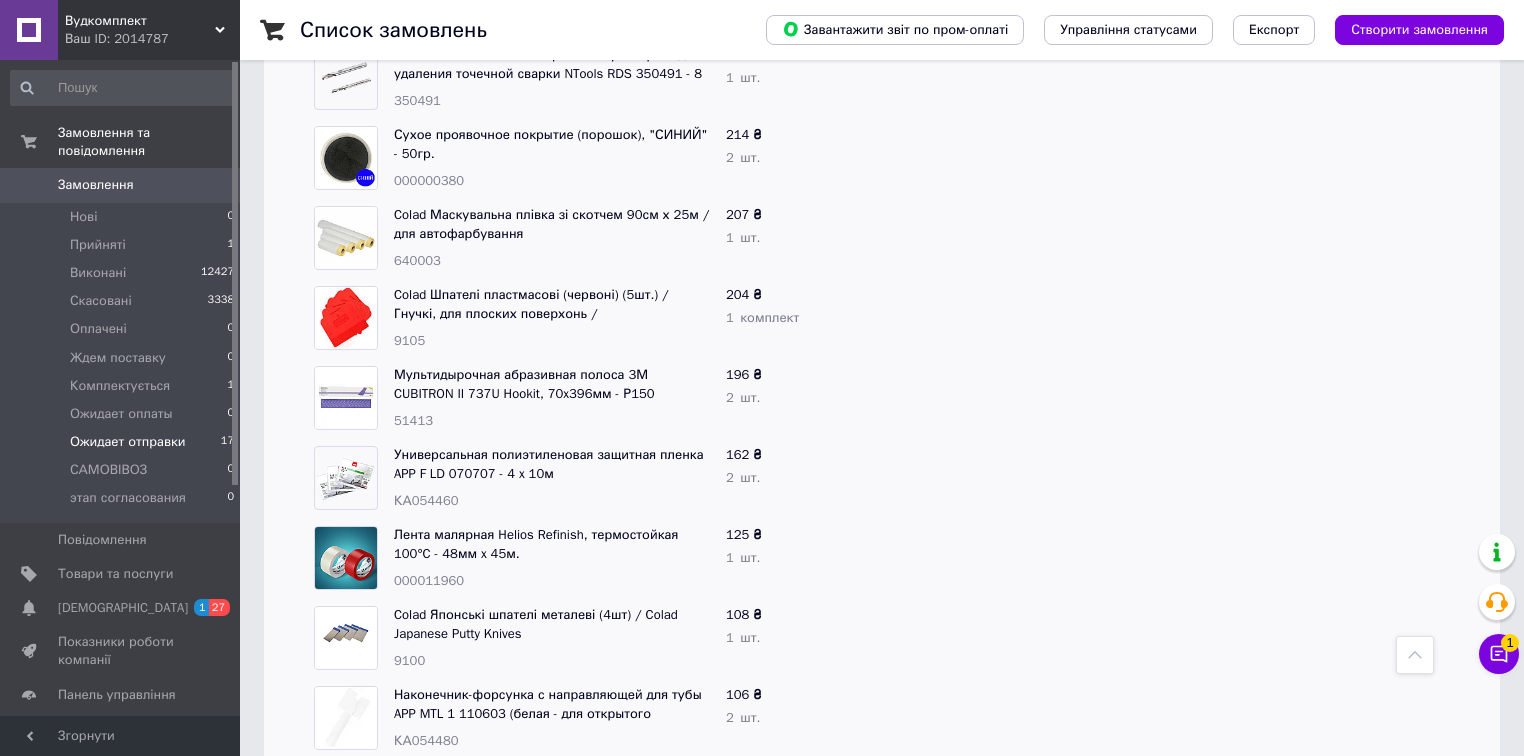 scroll, scrollTop: 2560, scrollLeft: 0, axis: vertical 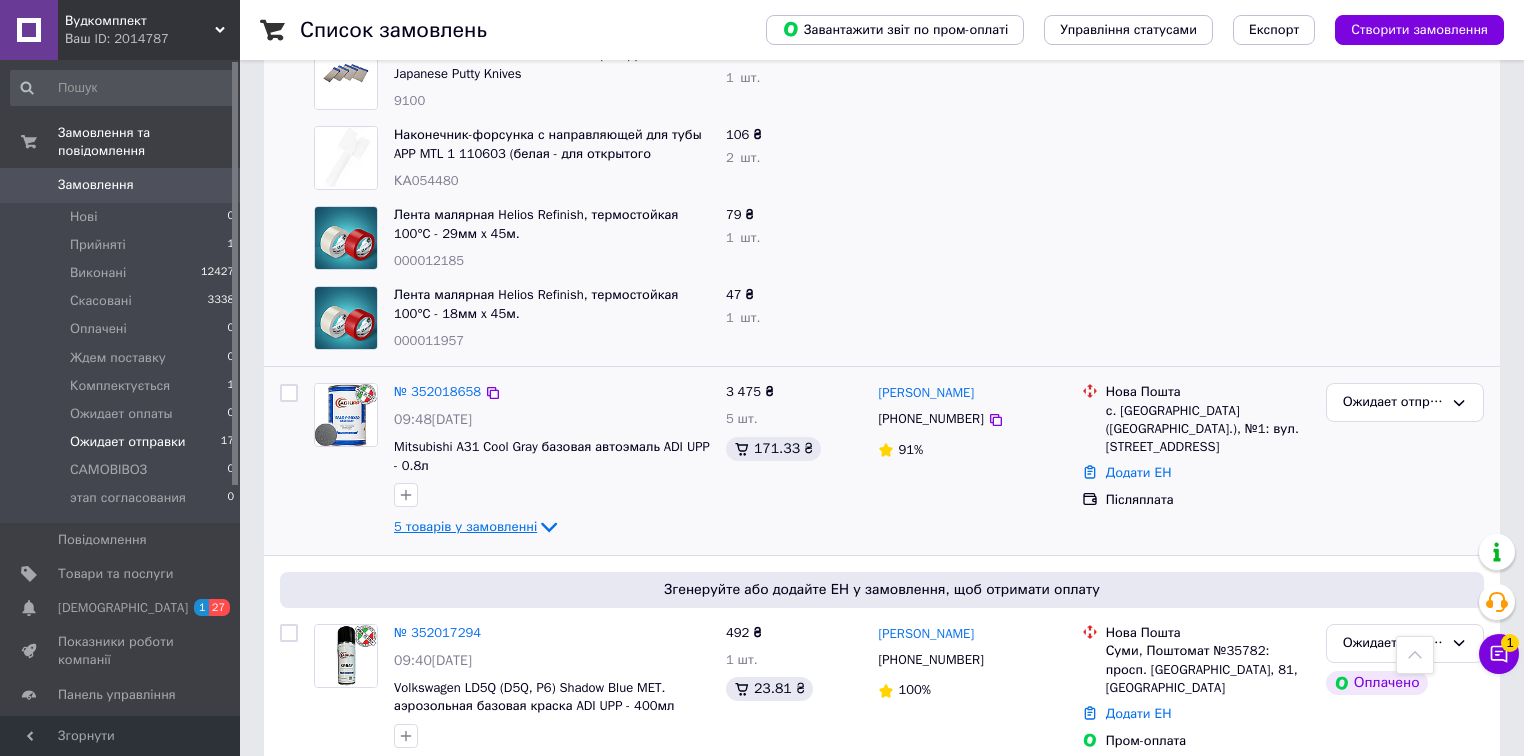 click on "5 товарів у замовленні" at bounding box center [465, 526] 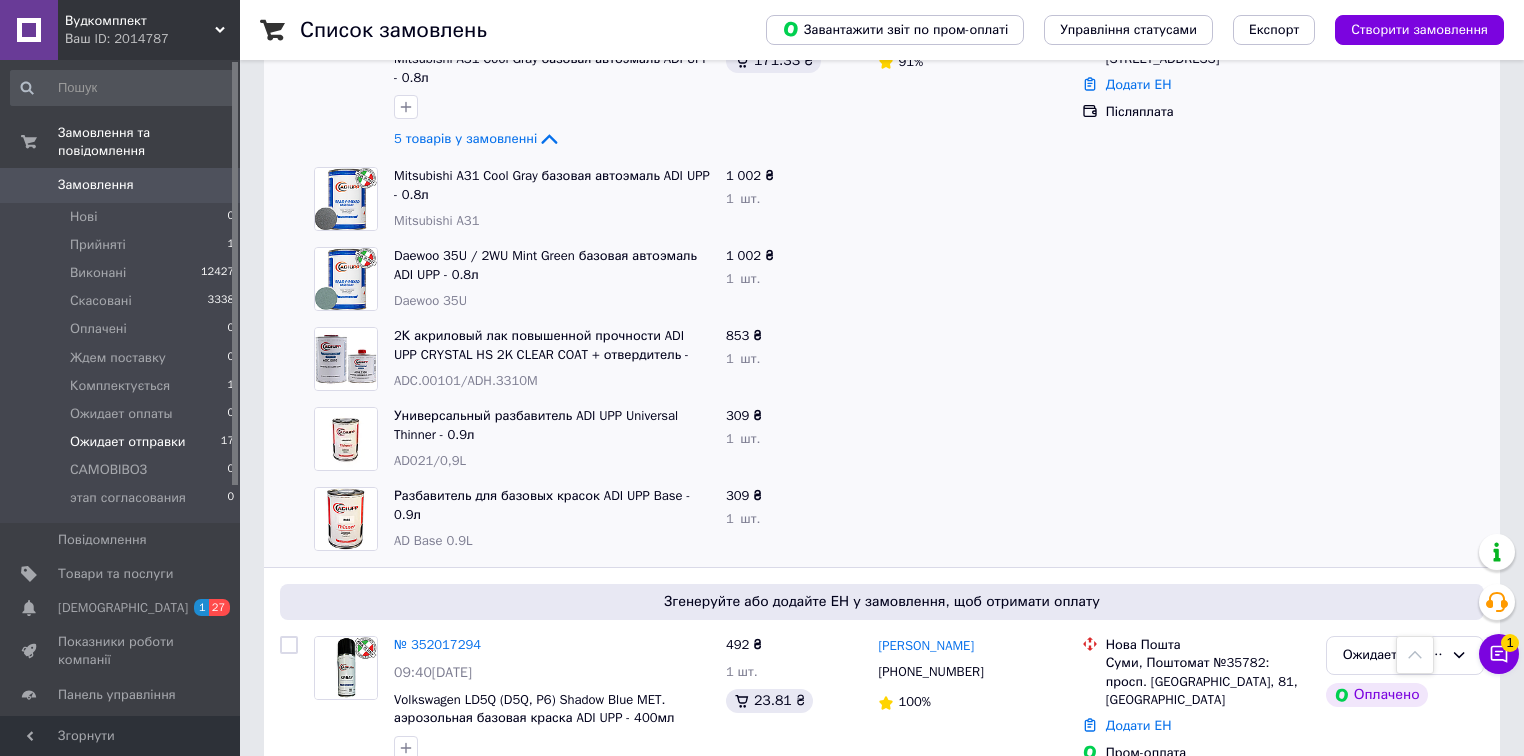 scroll, scrollTop: 3040, scrollLeft: 0, axis: vertical 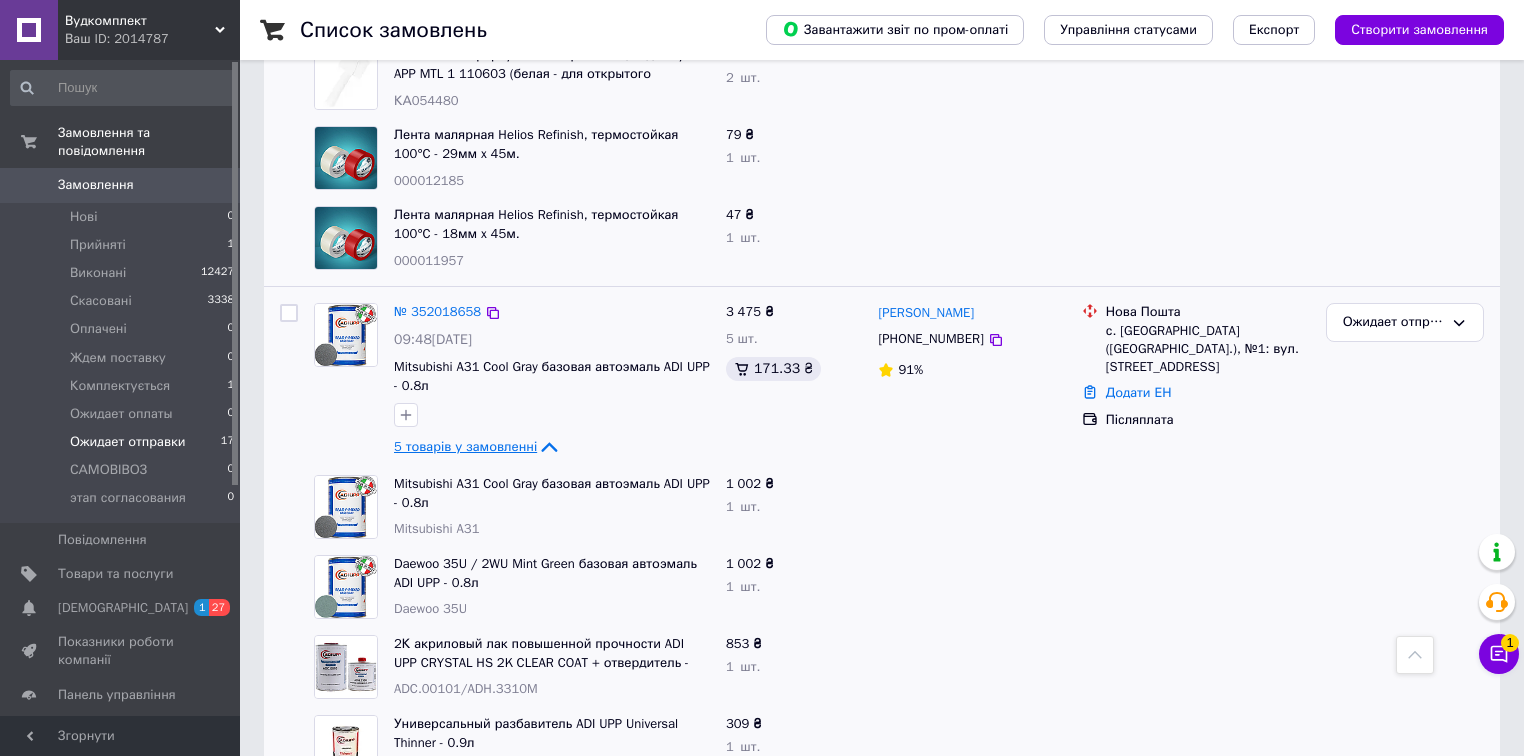 click on "5 товарів у замовленні" at bounding box center [465, 446] 